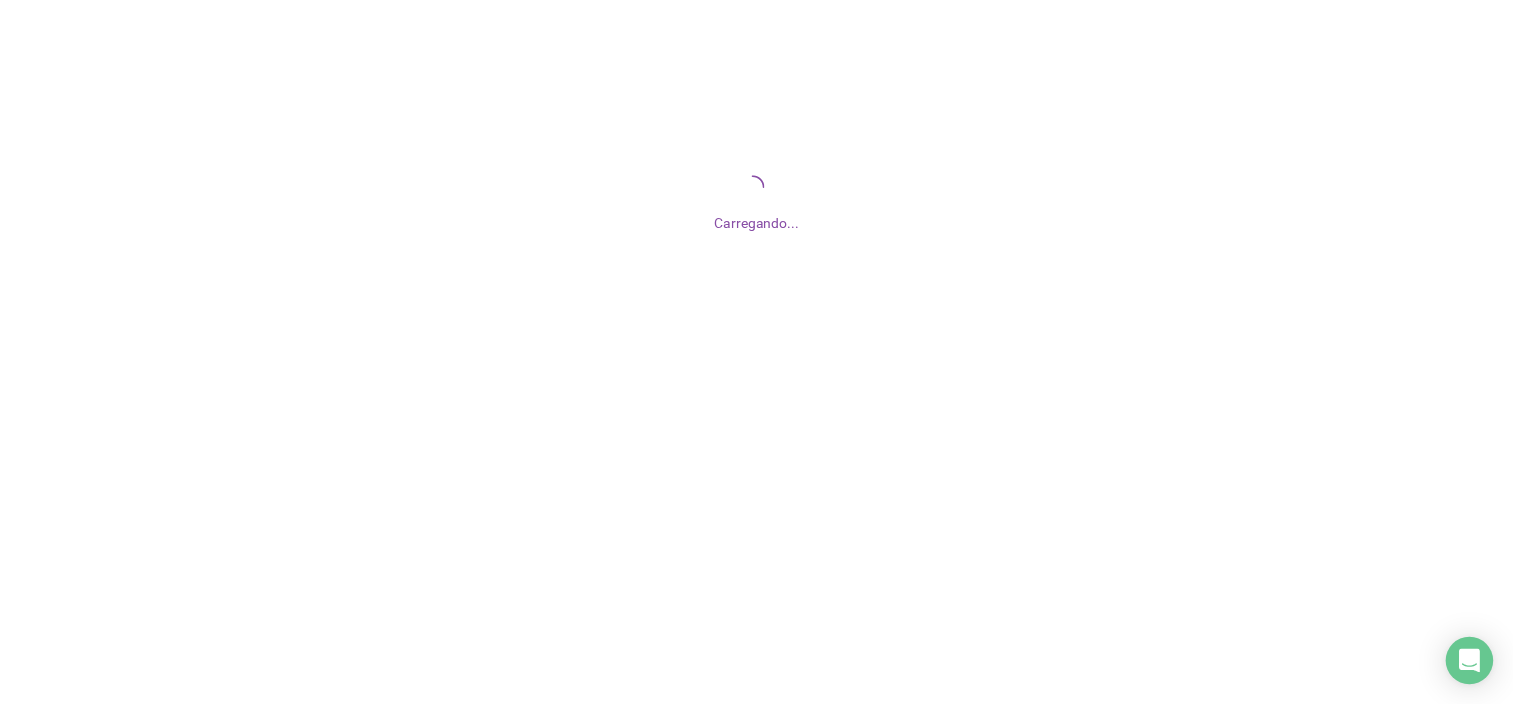 scroll, scrollTop: 0, scrollLeft: 0, axis: both 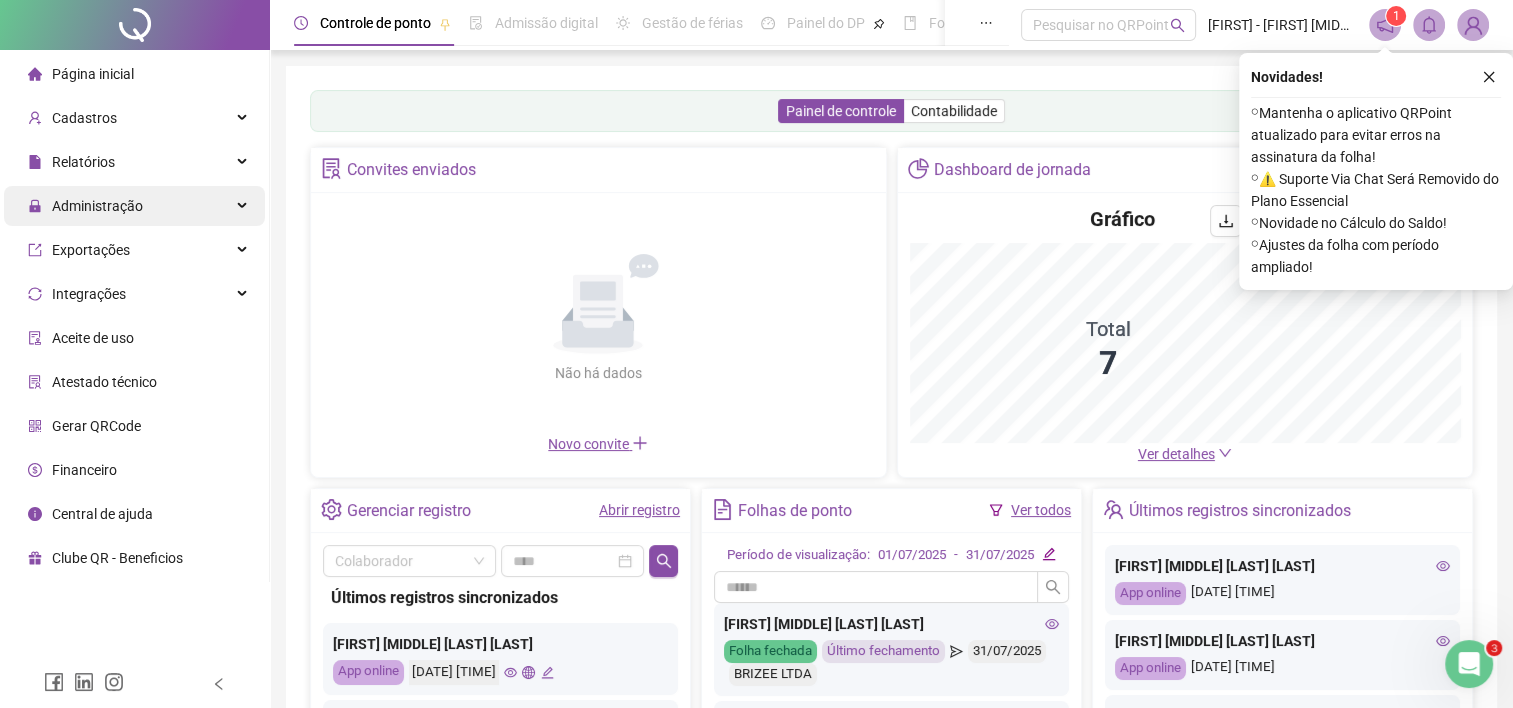 click on "Administração" at bounding box center (97, 206) 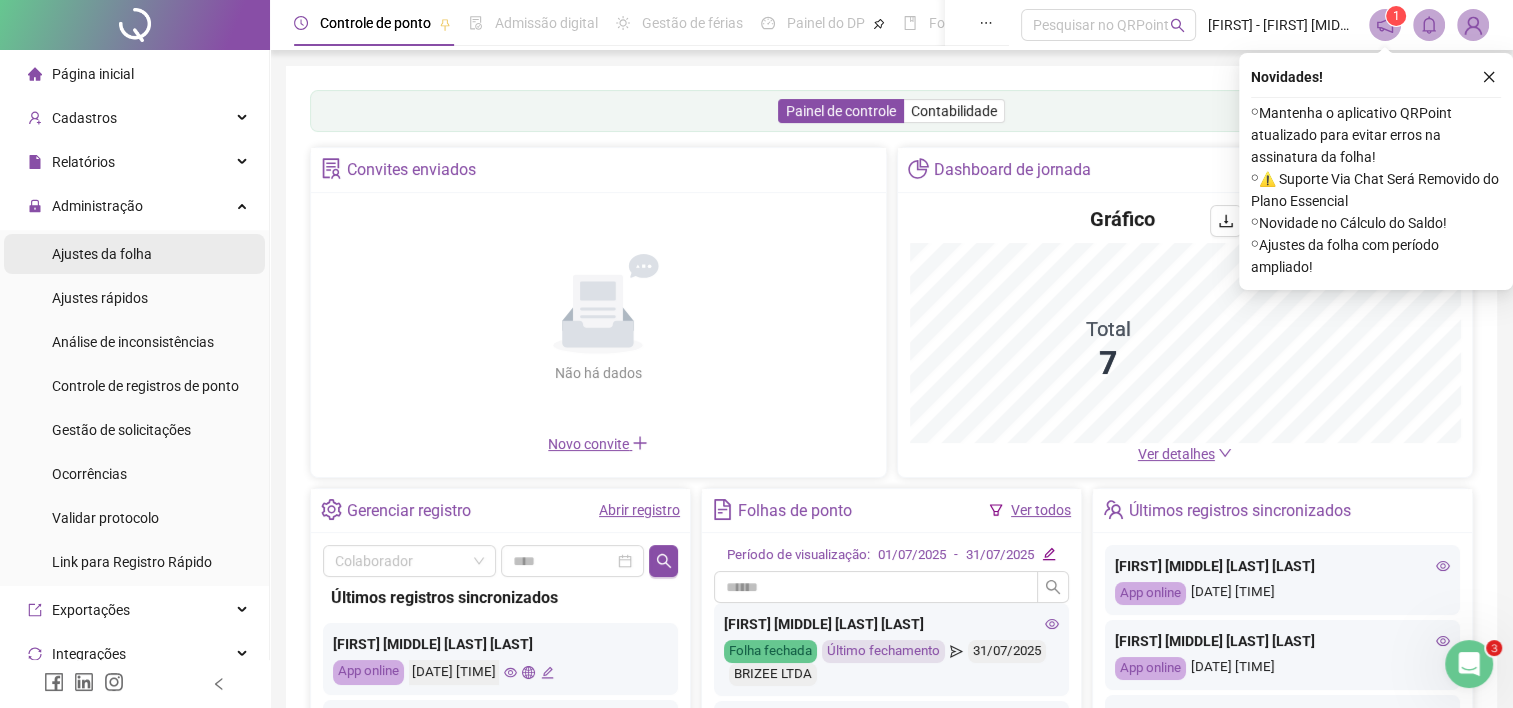 click on "Ajustes da folha" at bounding box center [102, 254] 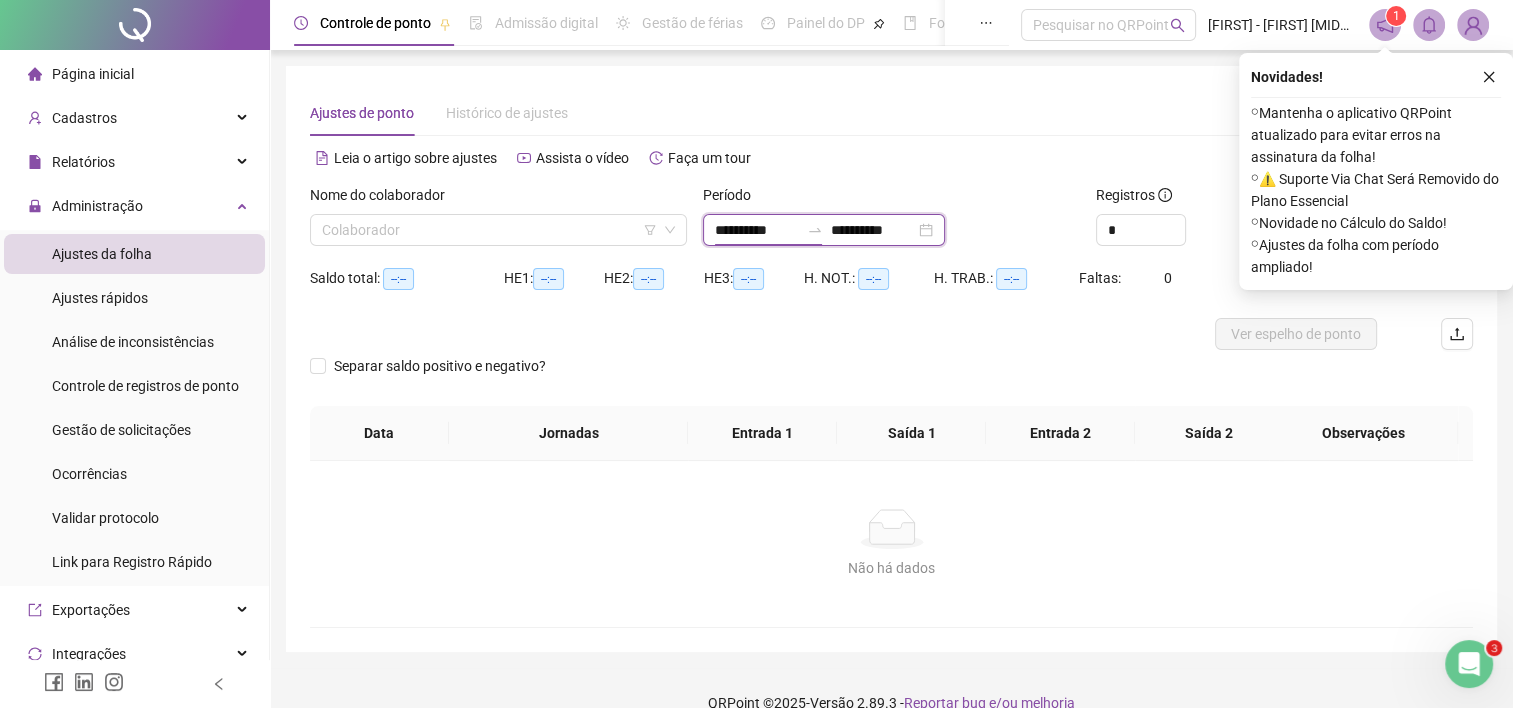 click on "**********" at bounding box center (757, 230) 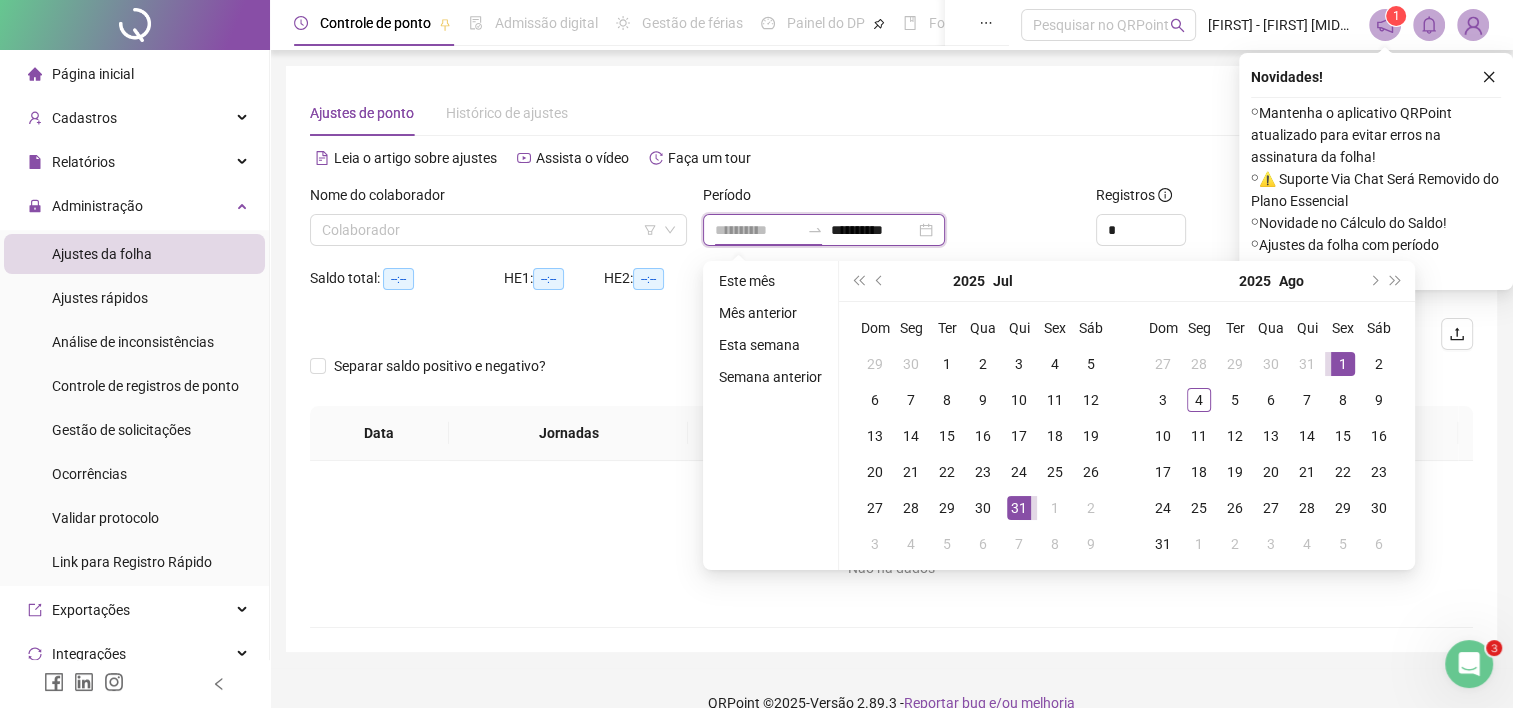 type on "**********" 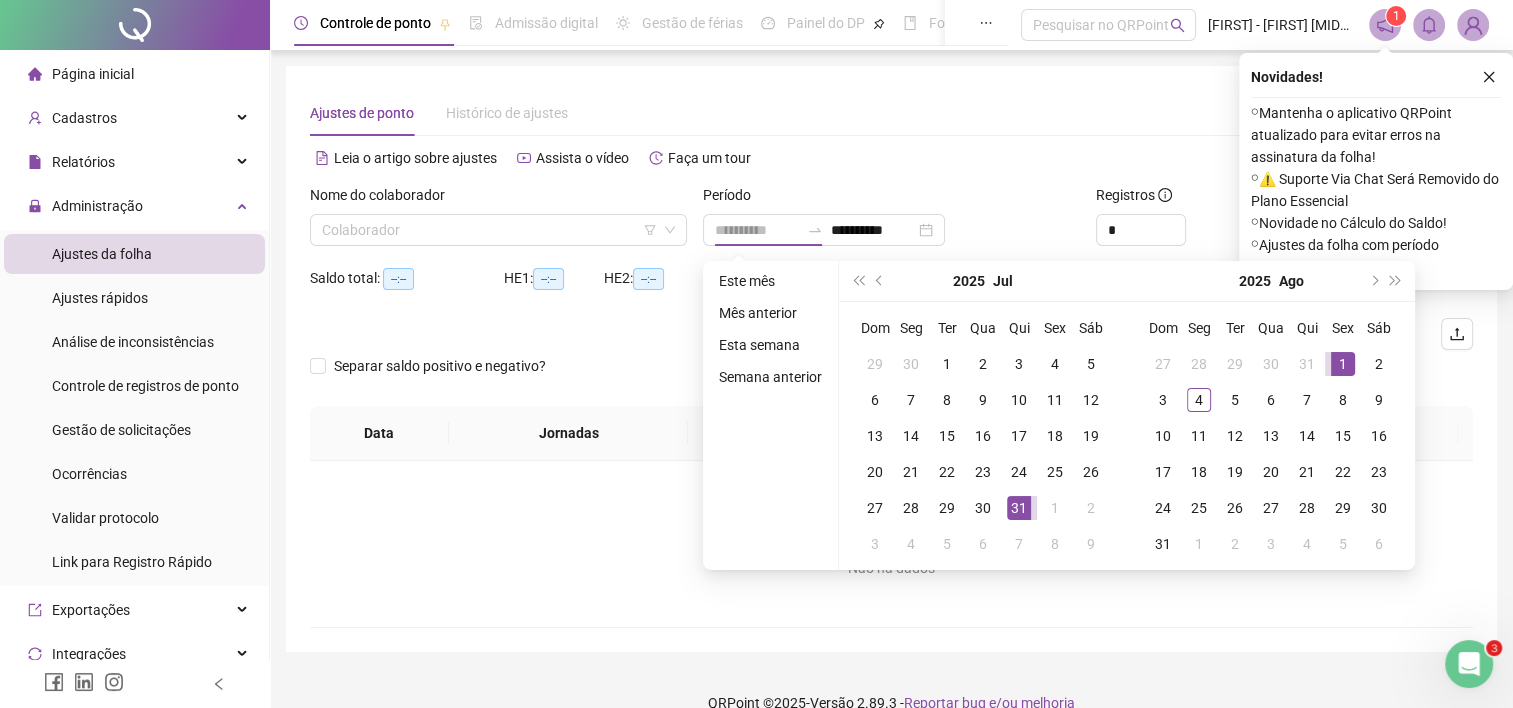 drag, startPoint x: 1347, startPoint y: 365, endPoint x: 1331, endPoint y: 365, distance: 16 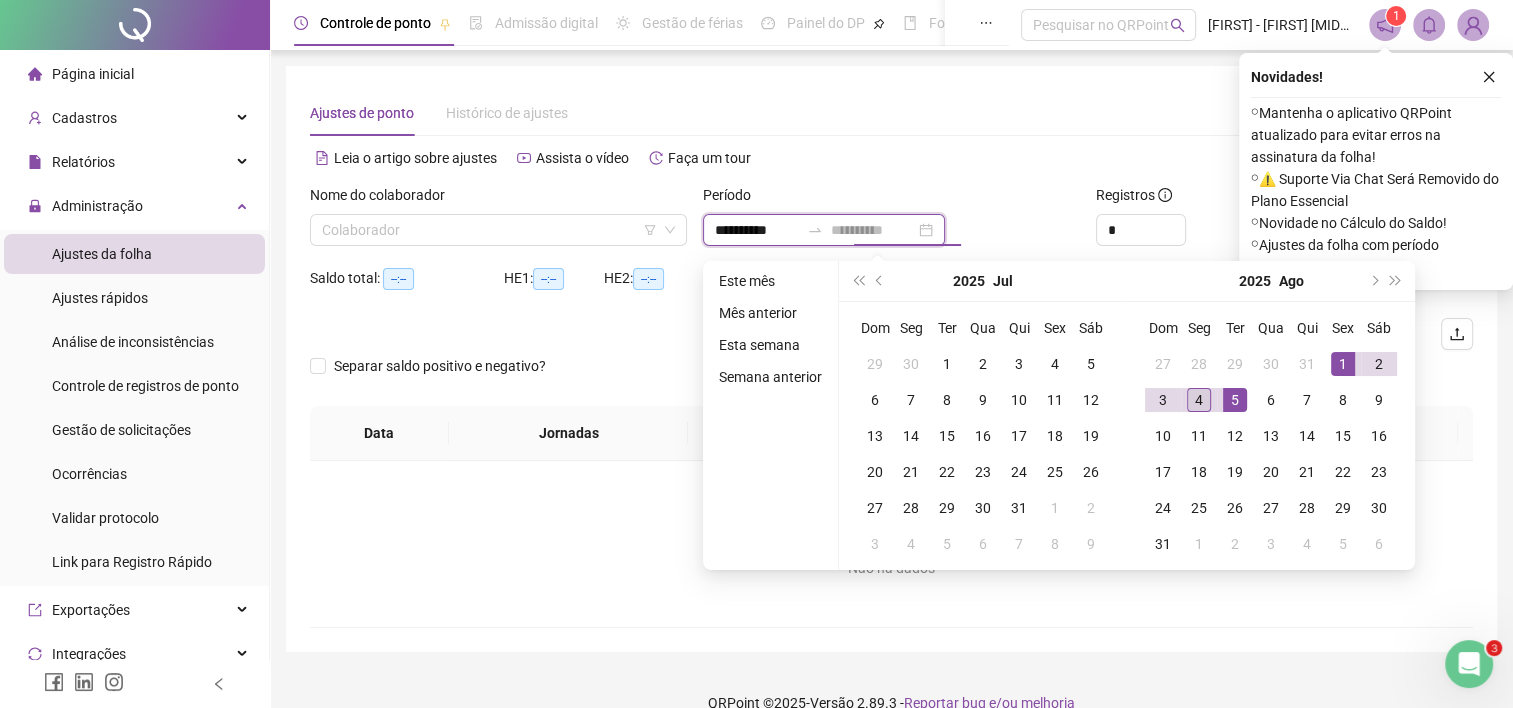 type on "**********" 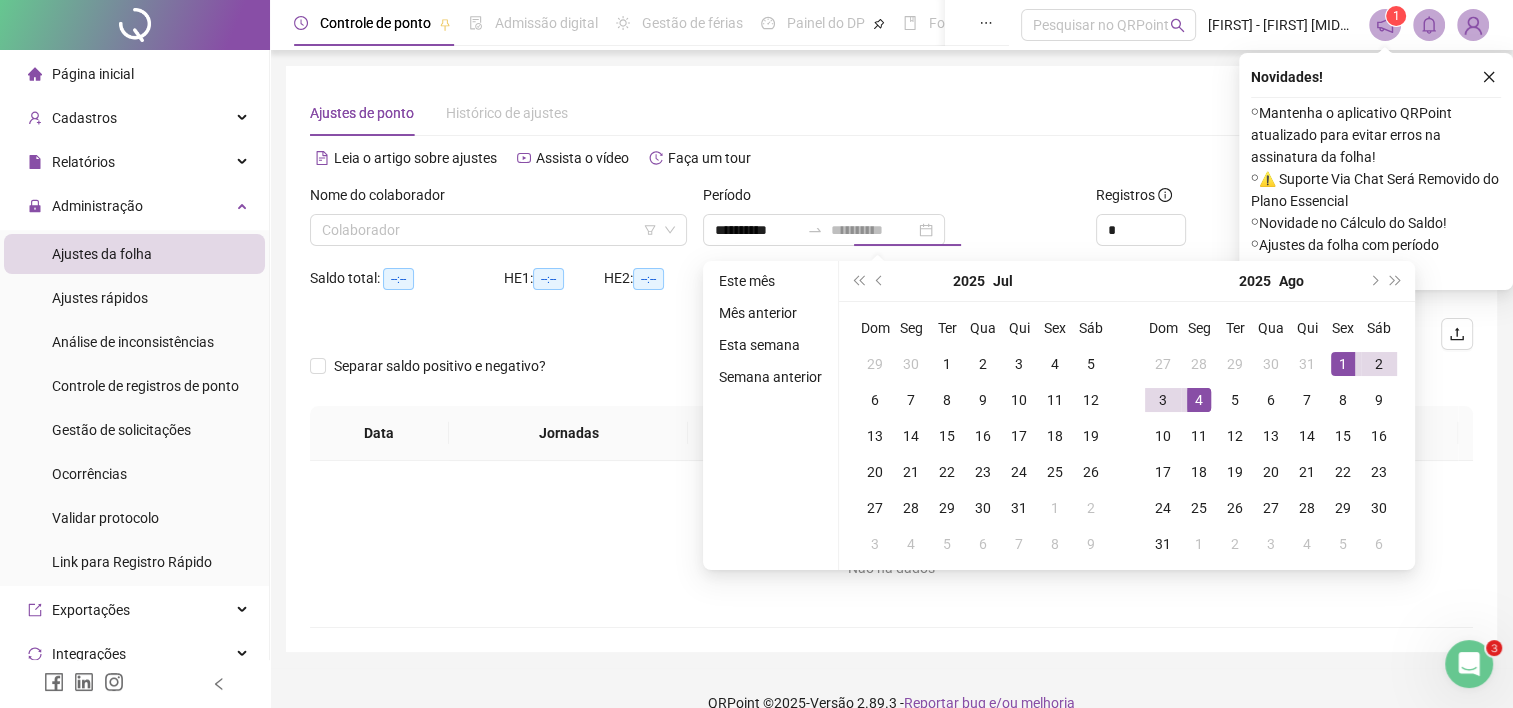 click on "4" at bounding box center (1199, 400) 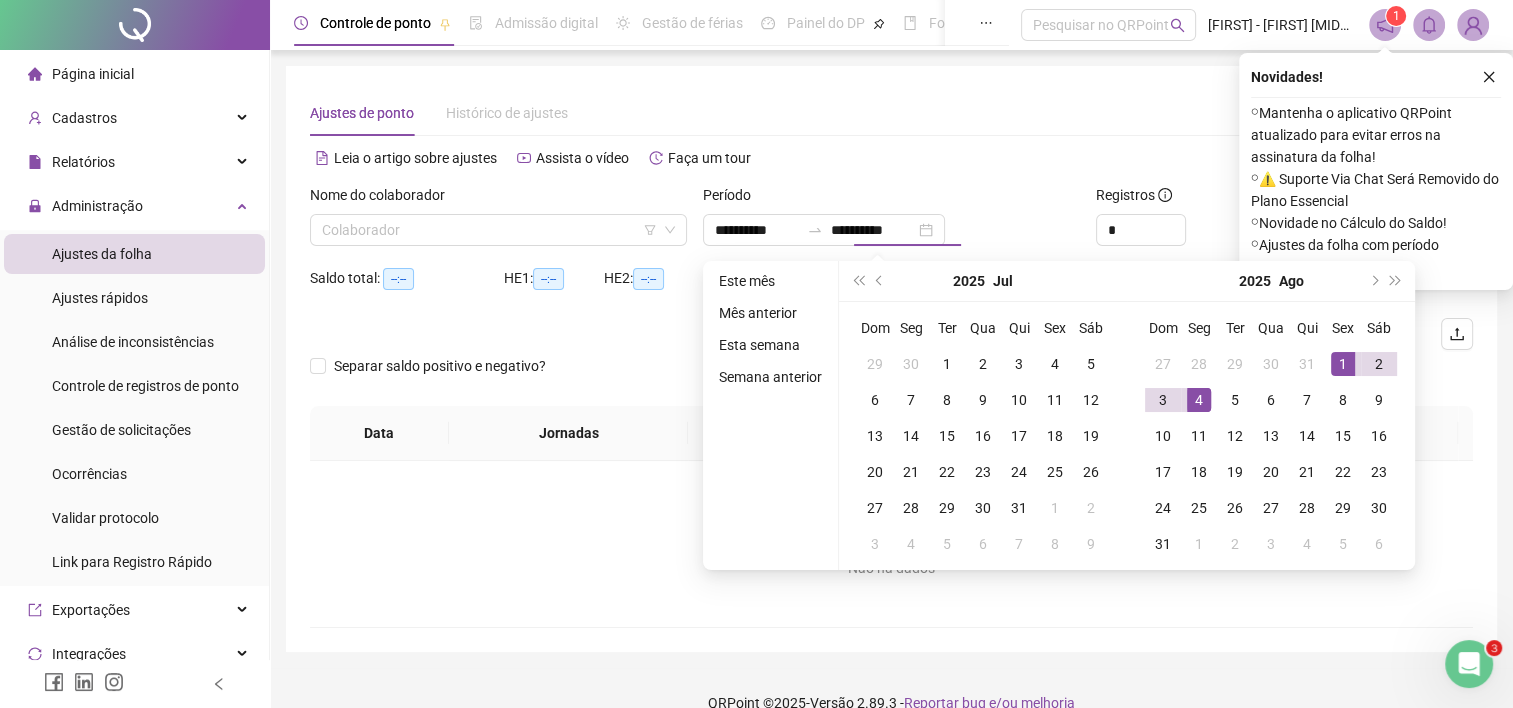 click on "Saída 2" at bounding box center [1209, 433] 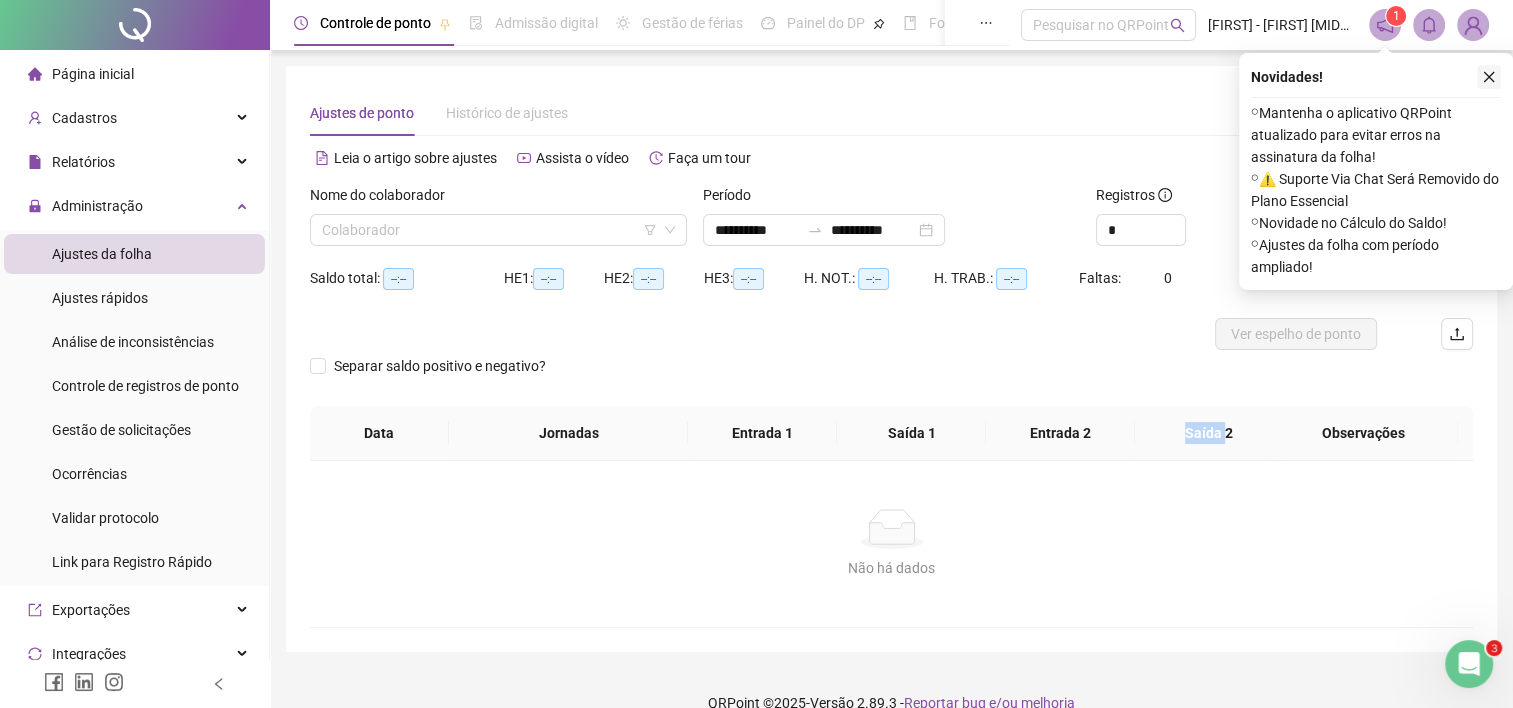 click 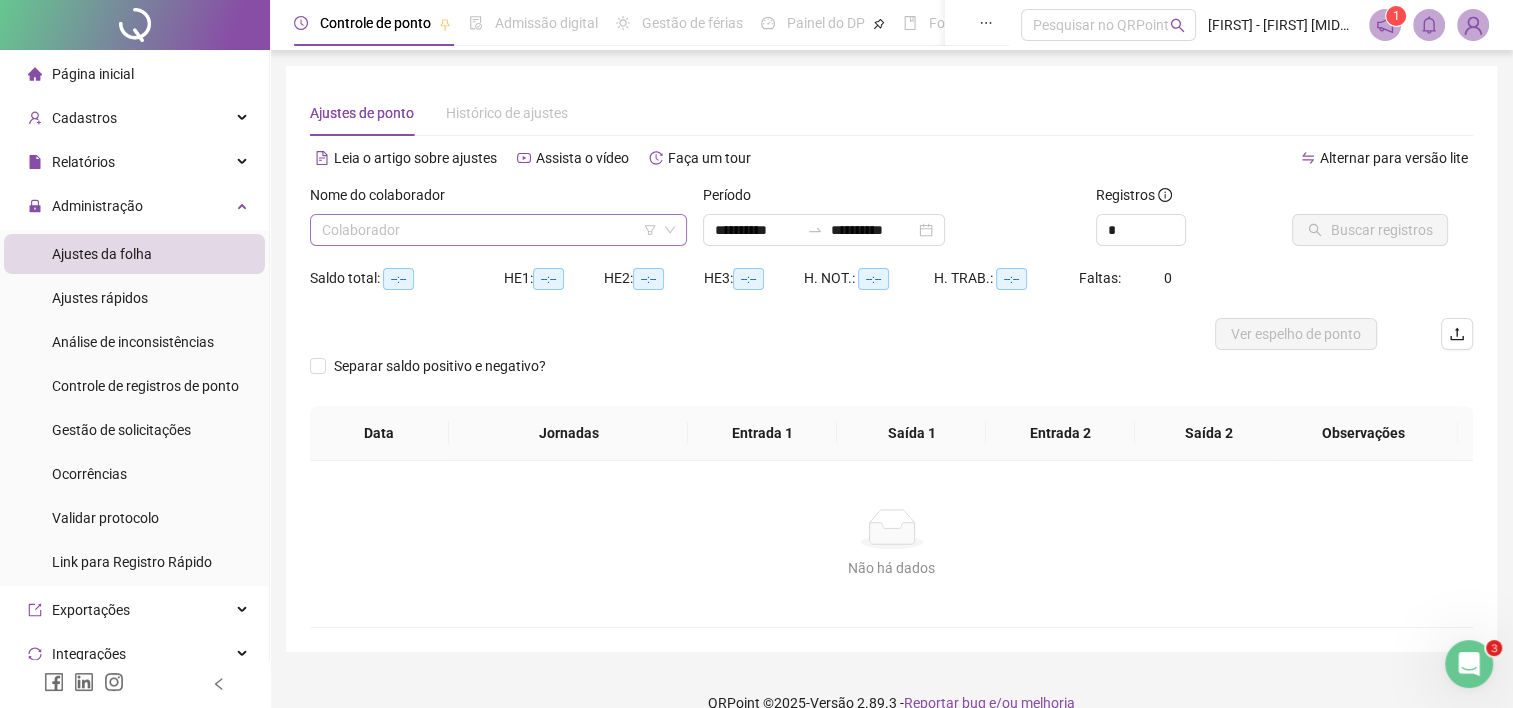 drag, startPoint x: 579, startPoint y: 224, endPoint x: 575, endPoint y: 236, distance: 12.649111 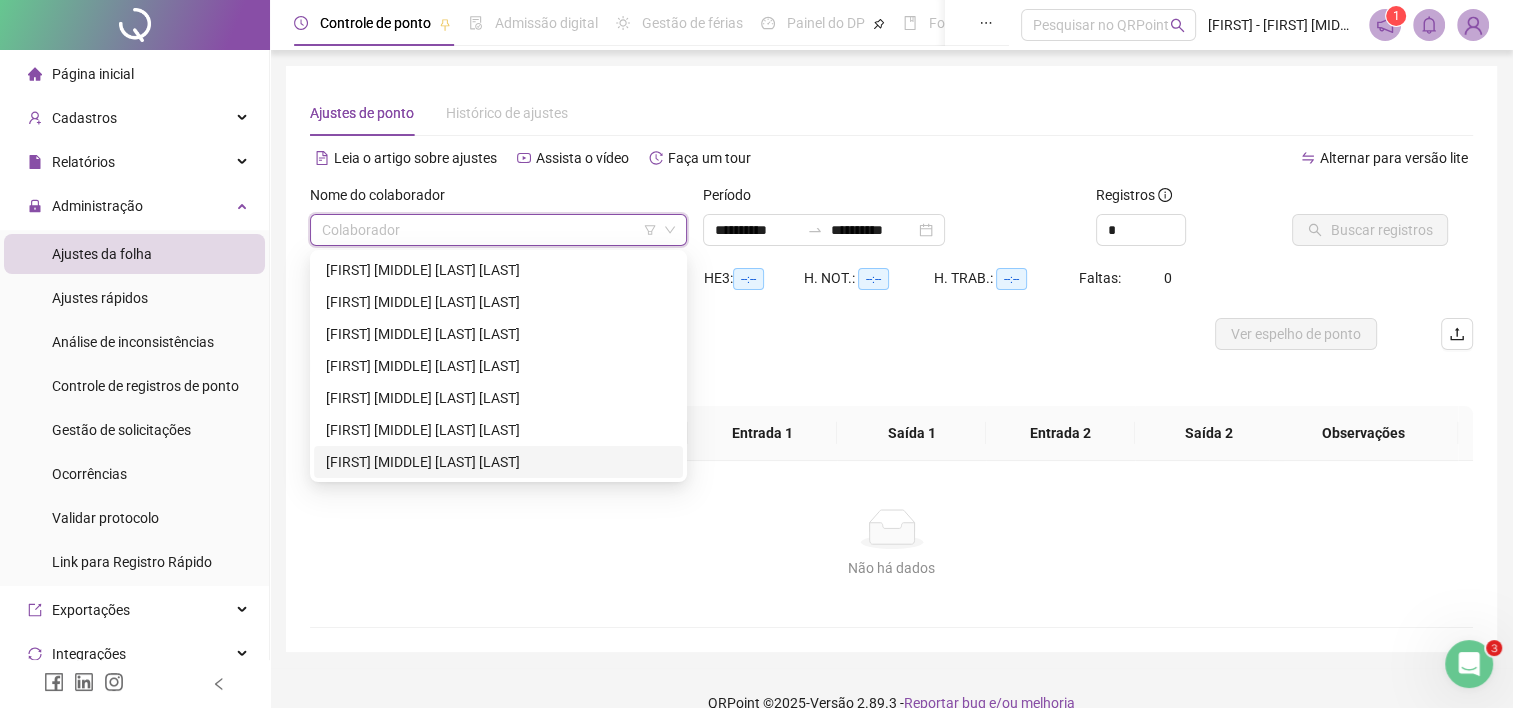 drag, startPoint x: 540, startPoint y: 460, endPoint x: 560, endPoint y: 437, distance: 30.479502 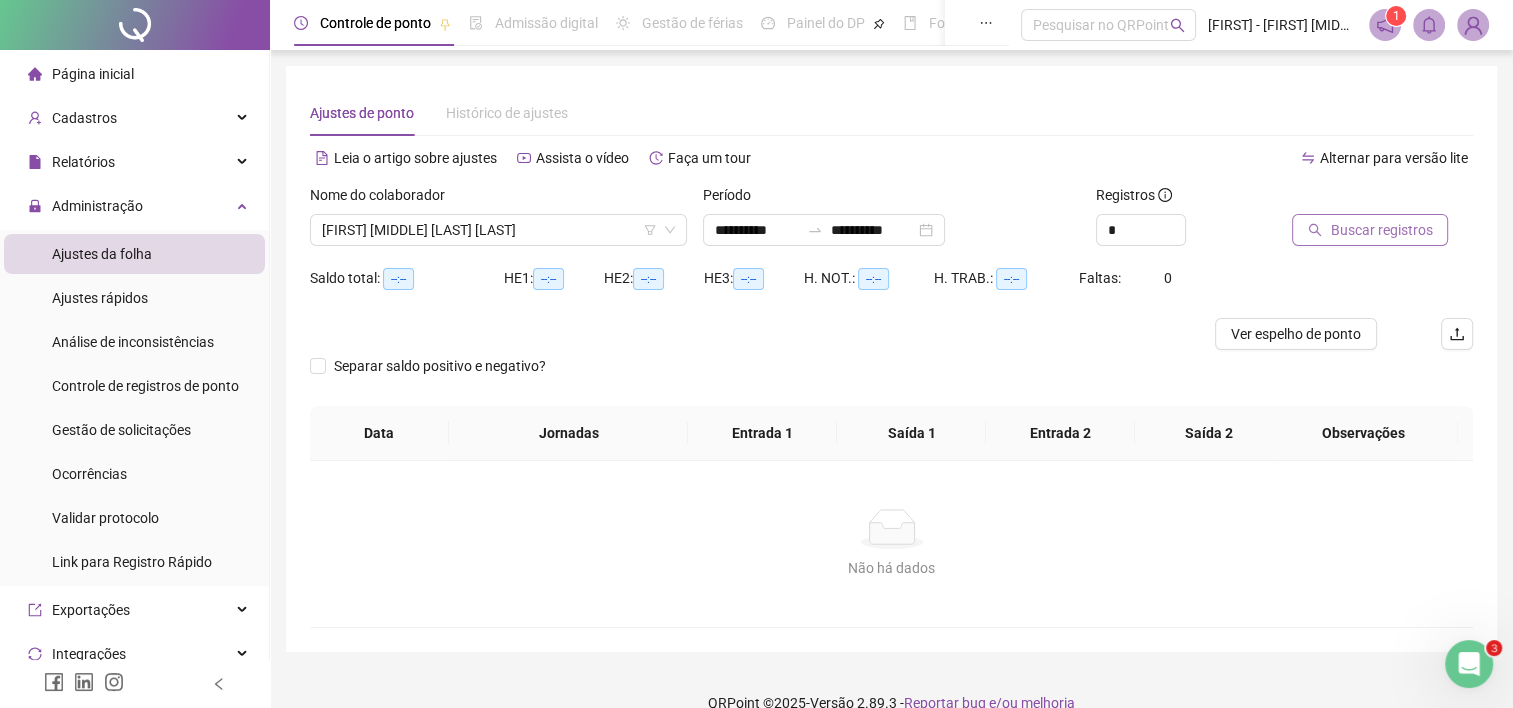 click on "Buscar registros" at bounding box center [1381, 230] 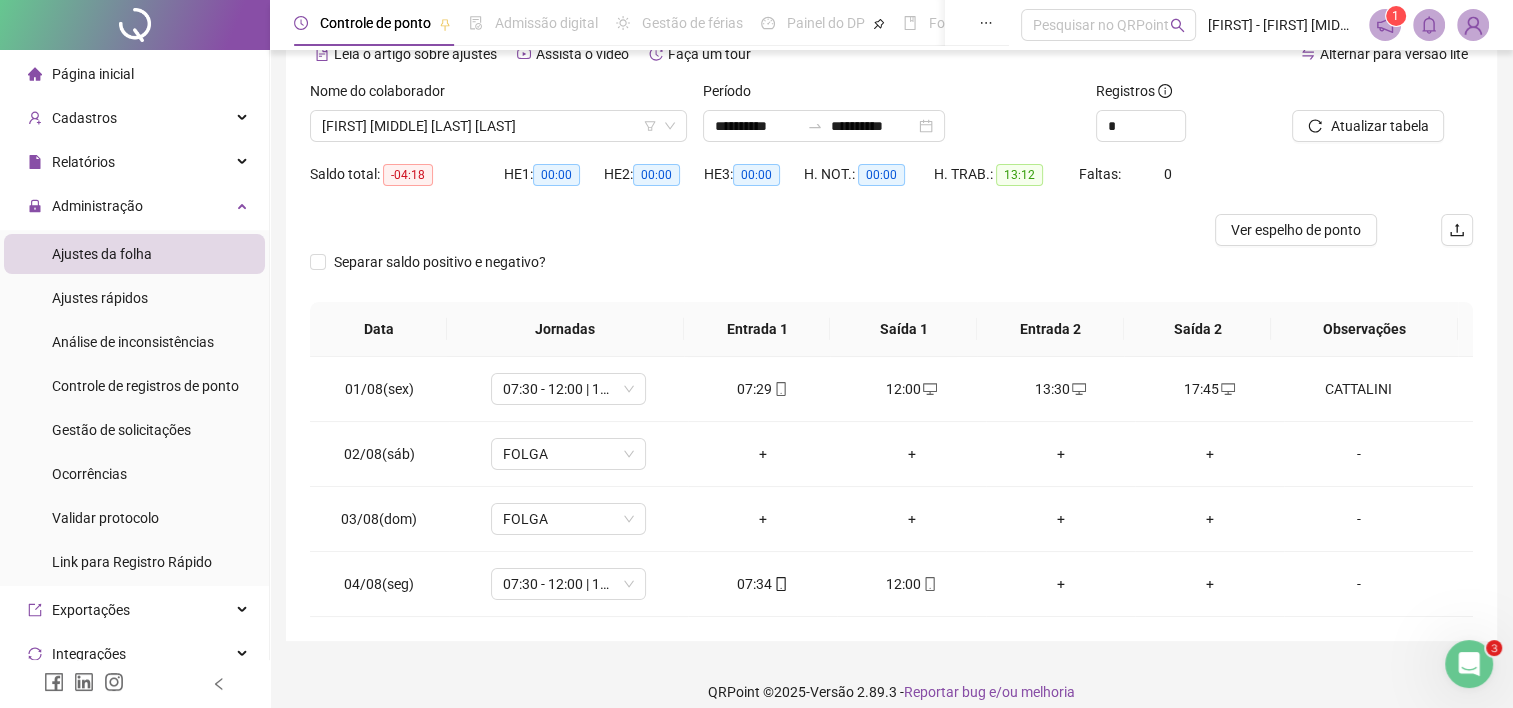 scroll, scrollTop: 122, scrollLeft: 0, axis: vertical 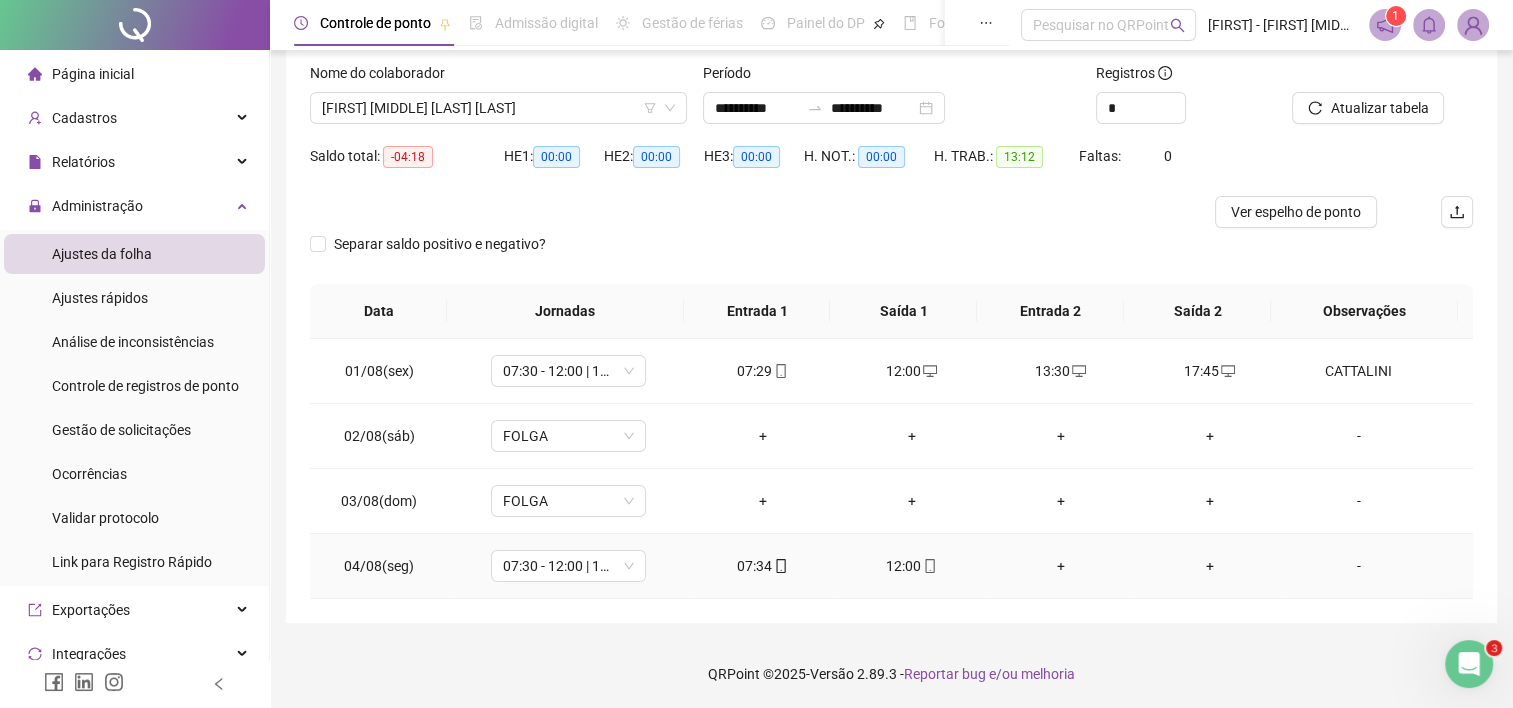 click on "-" at bounding box center [1378, 566] 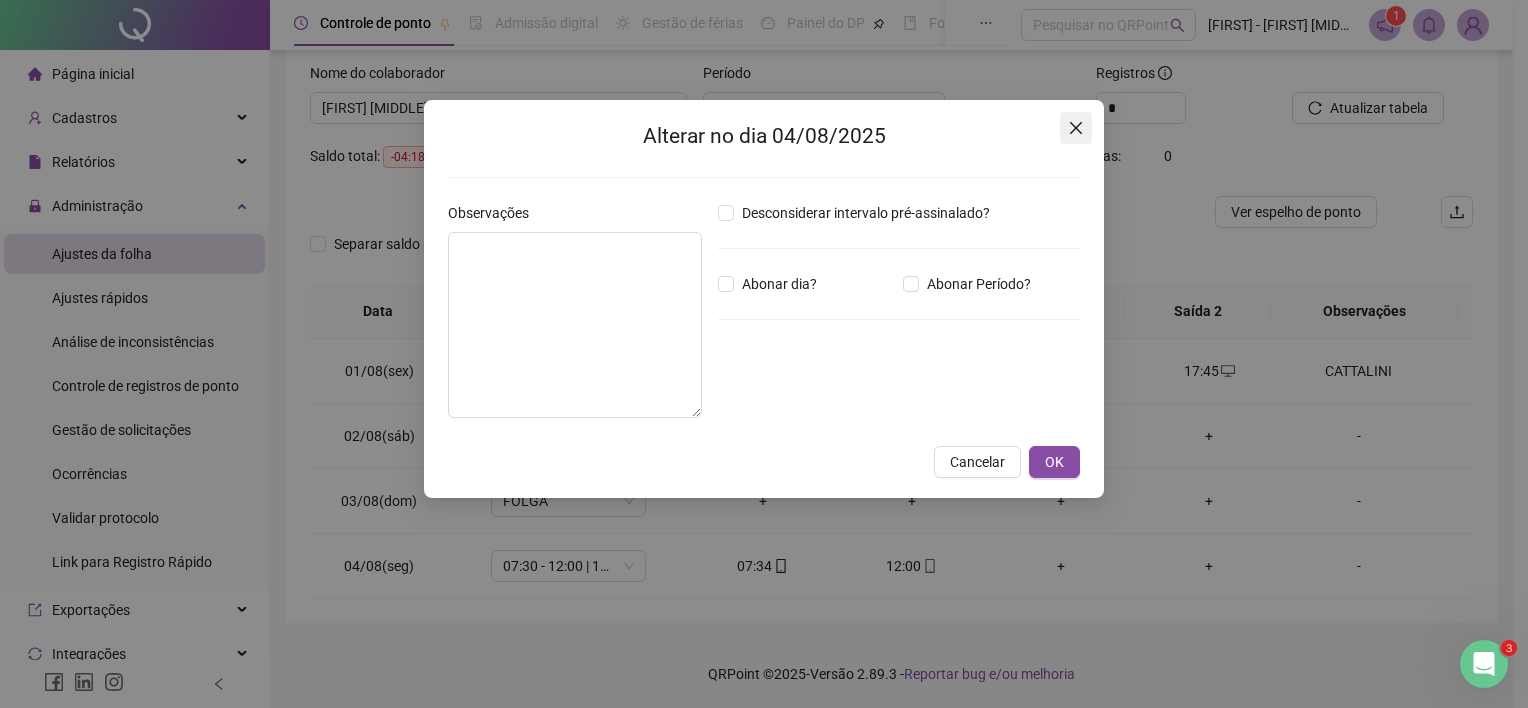 click 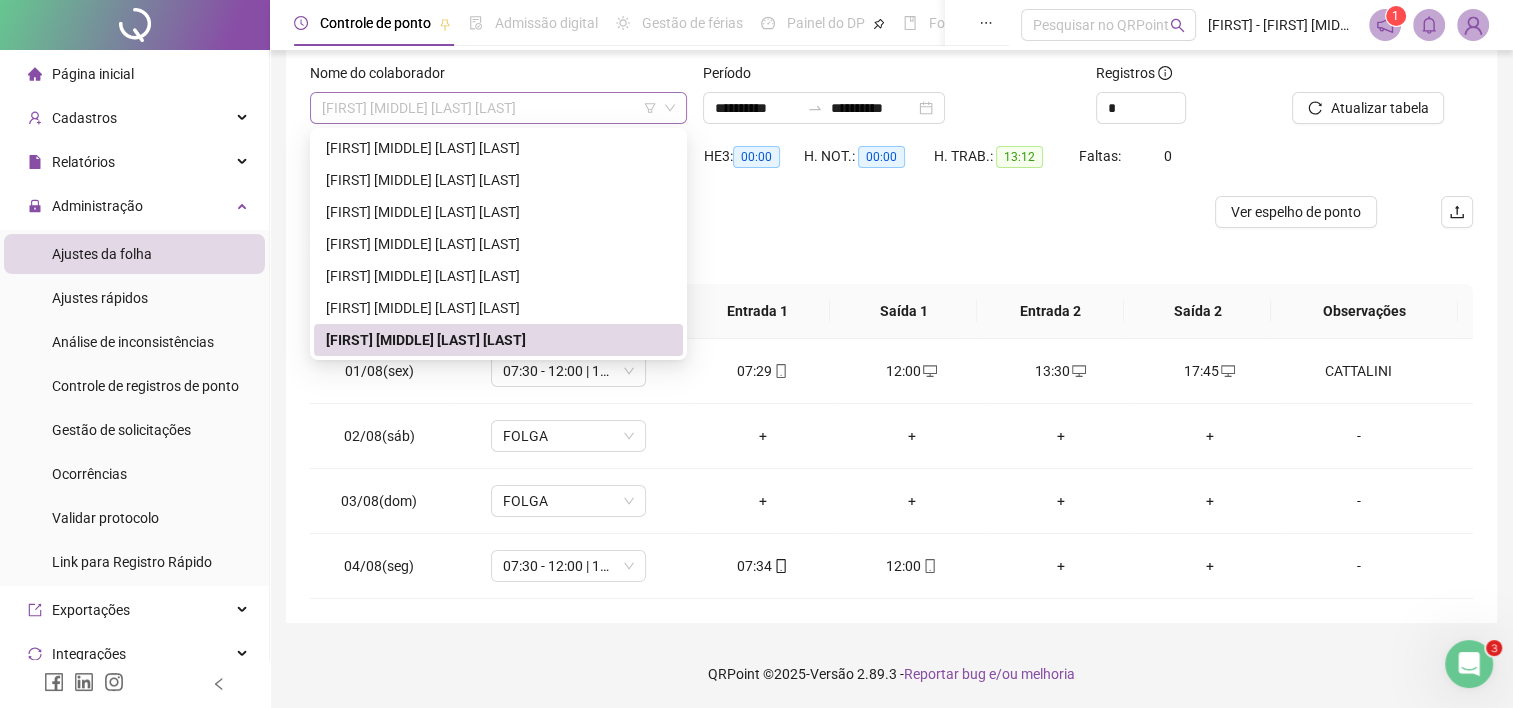 click on "[FIRST] [MIDDLE] [LAST] [LAST]" at bounding box center (498, 108) 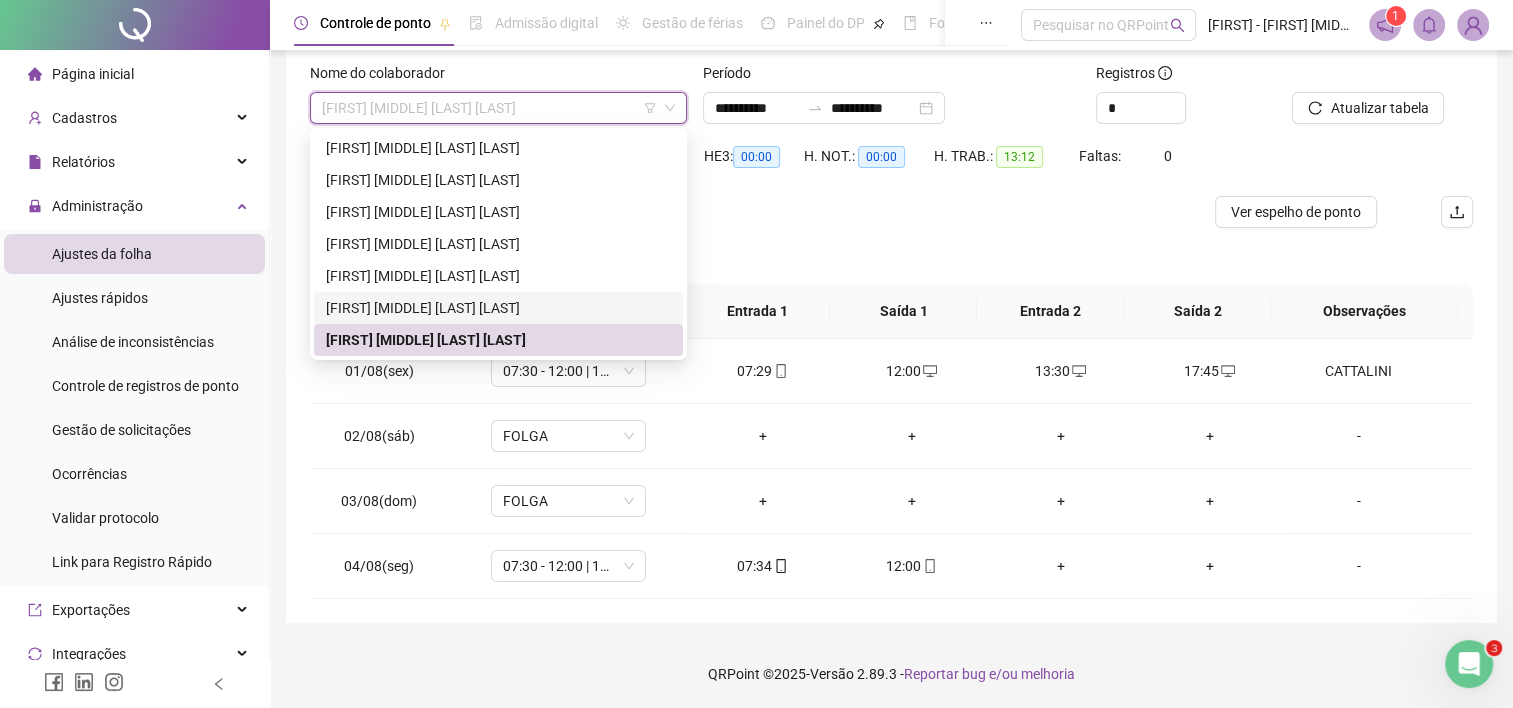 drag, startPoint x: 475, startPoint y: 308, endPoint x: 682, endPoint y: 257, distance: 213.19006 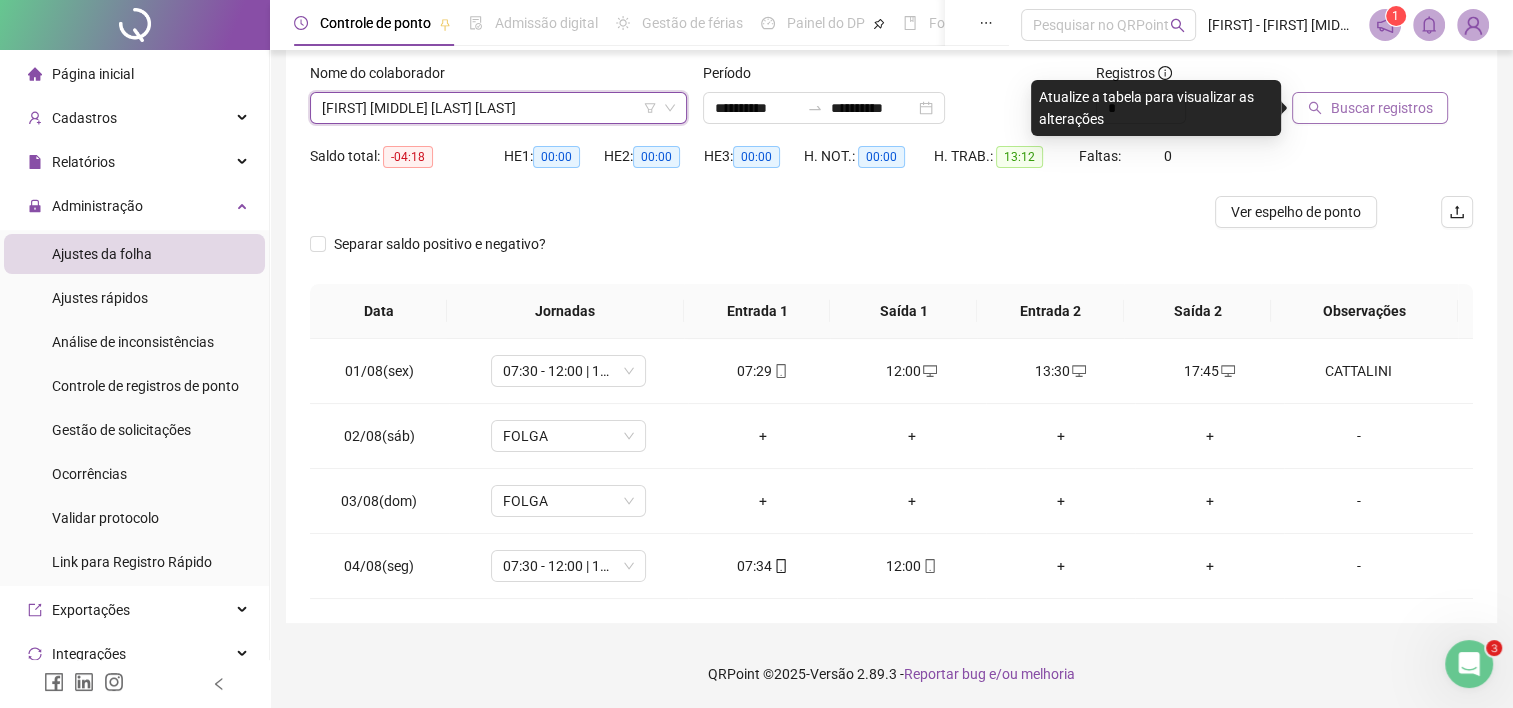 click on "Buscar registros" at bounding box center [1370, 108] 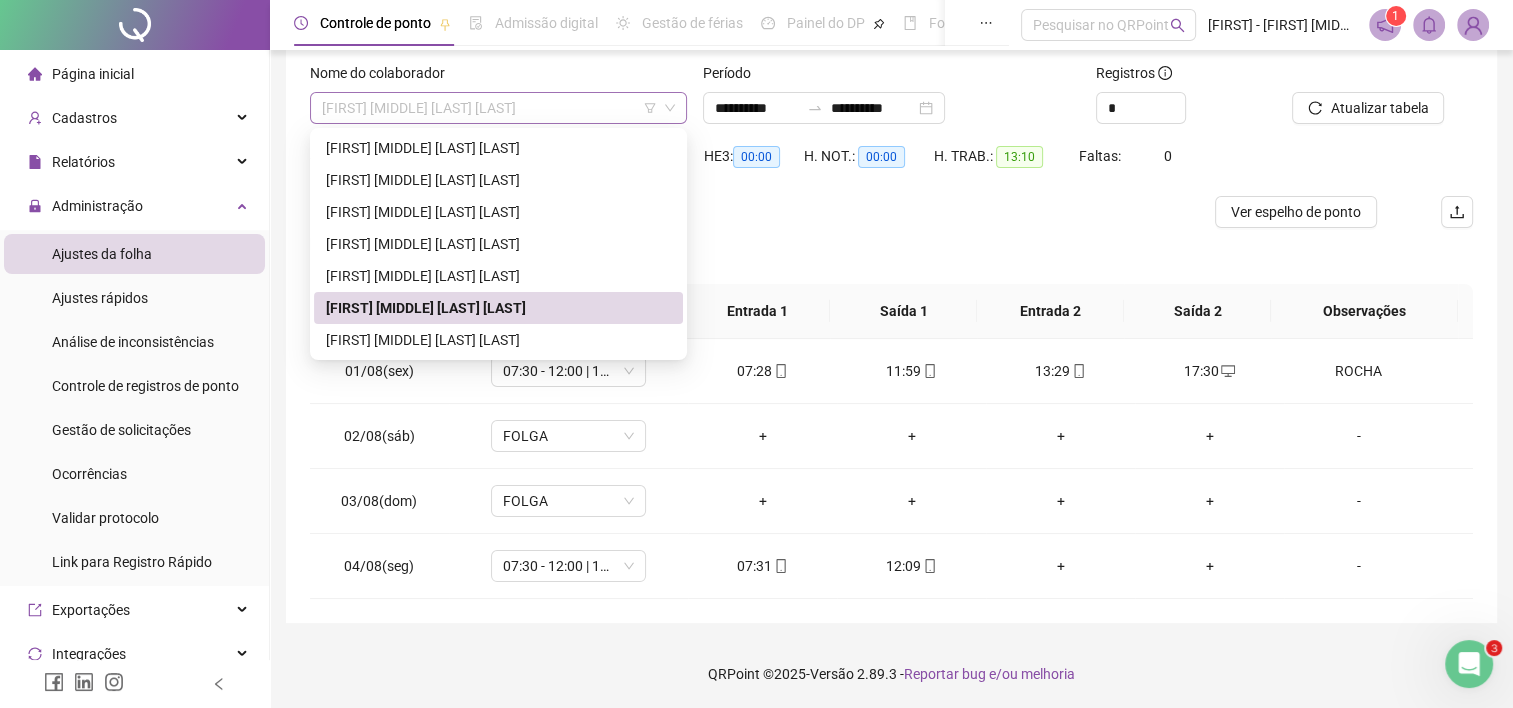 click on "[FIRST] [MIDDLE] [LAST] [LAST]" at bounding box center (498, 108) 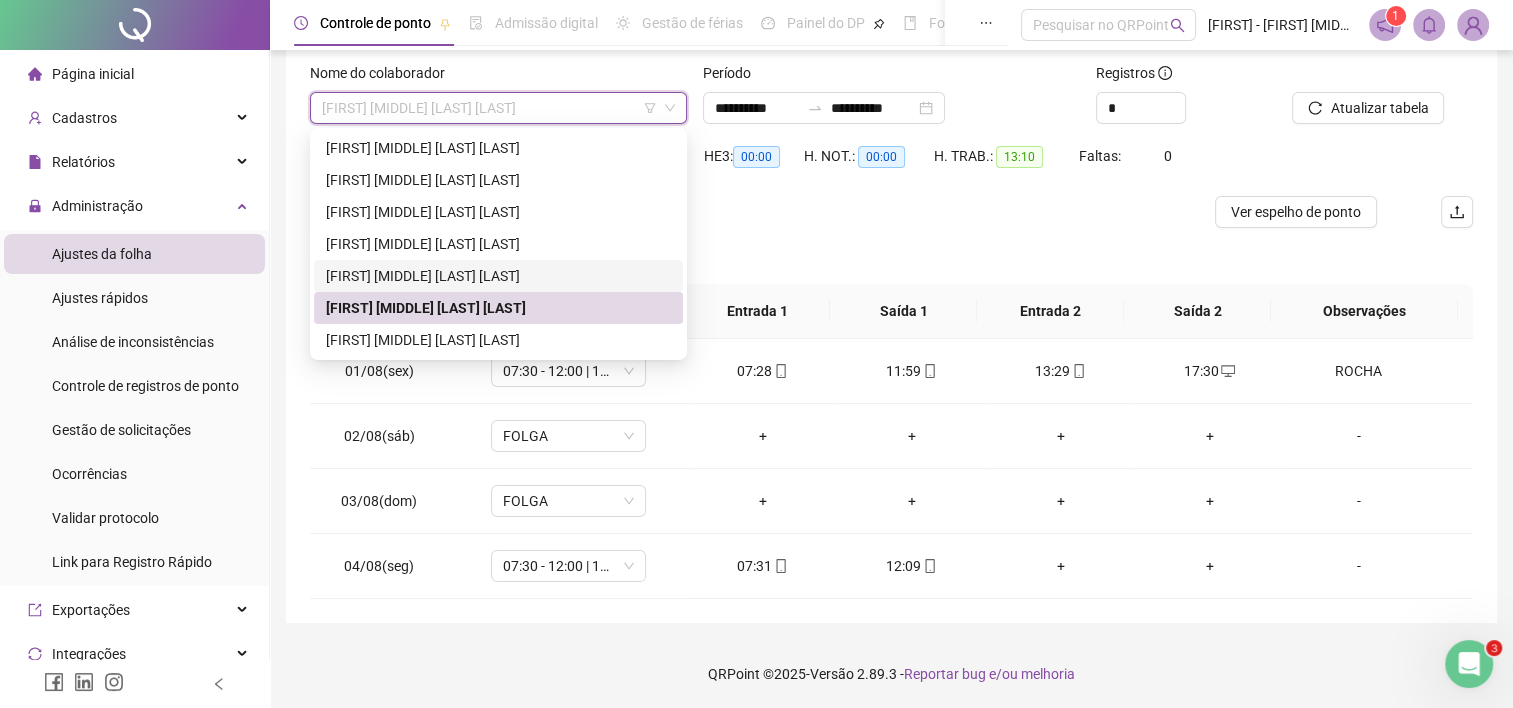 click on "[FIRST] [MIDDLE] [LAST] [LAST]" at bounding box center (498, 276) 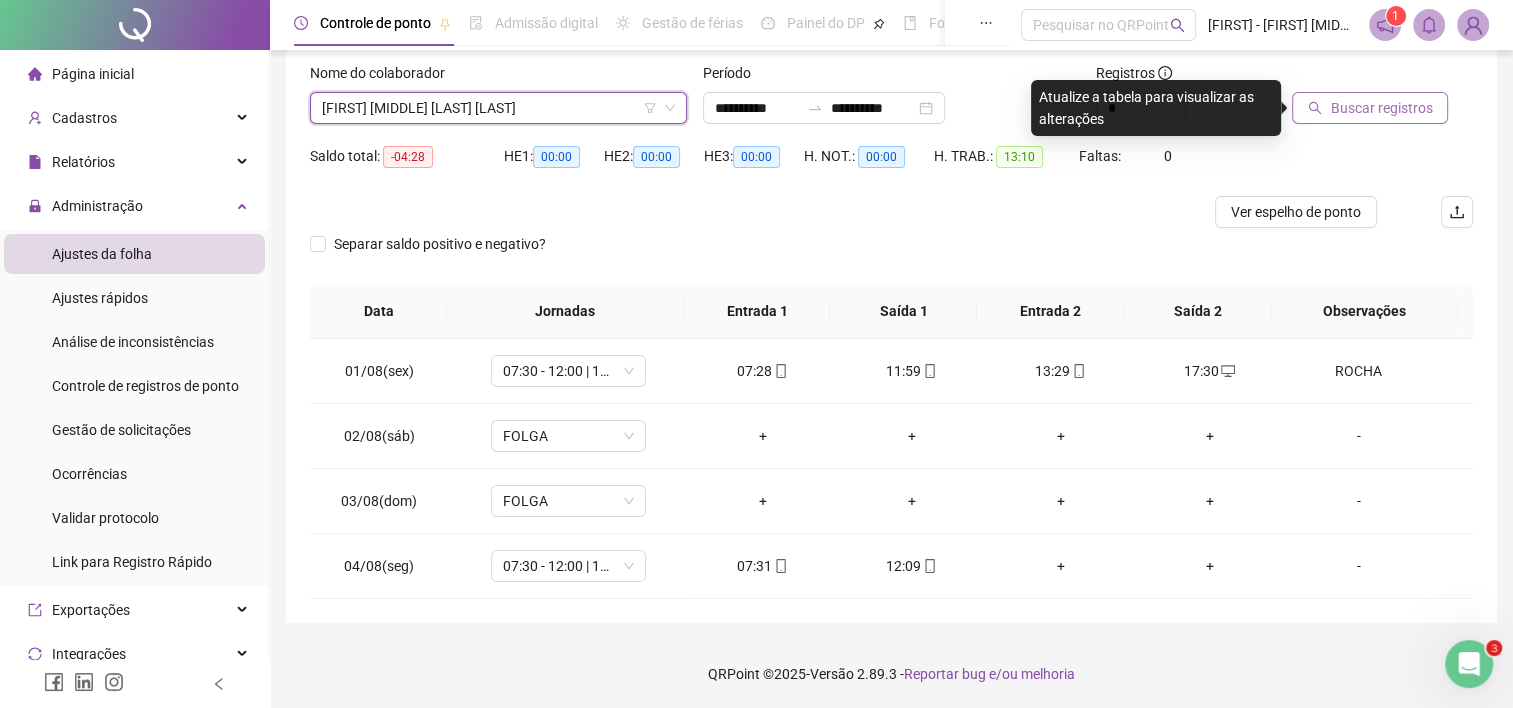 click on "Buscar registros" at bounding box center (1381, 108) 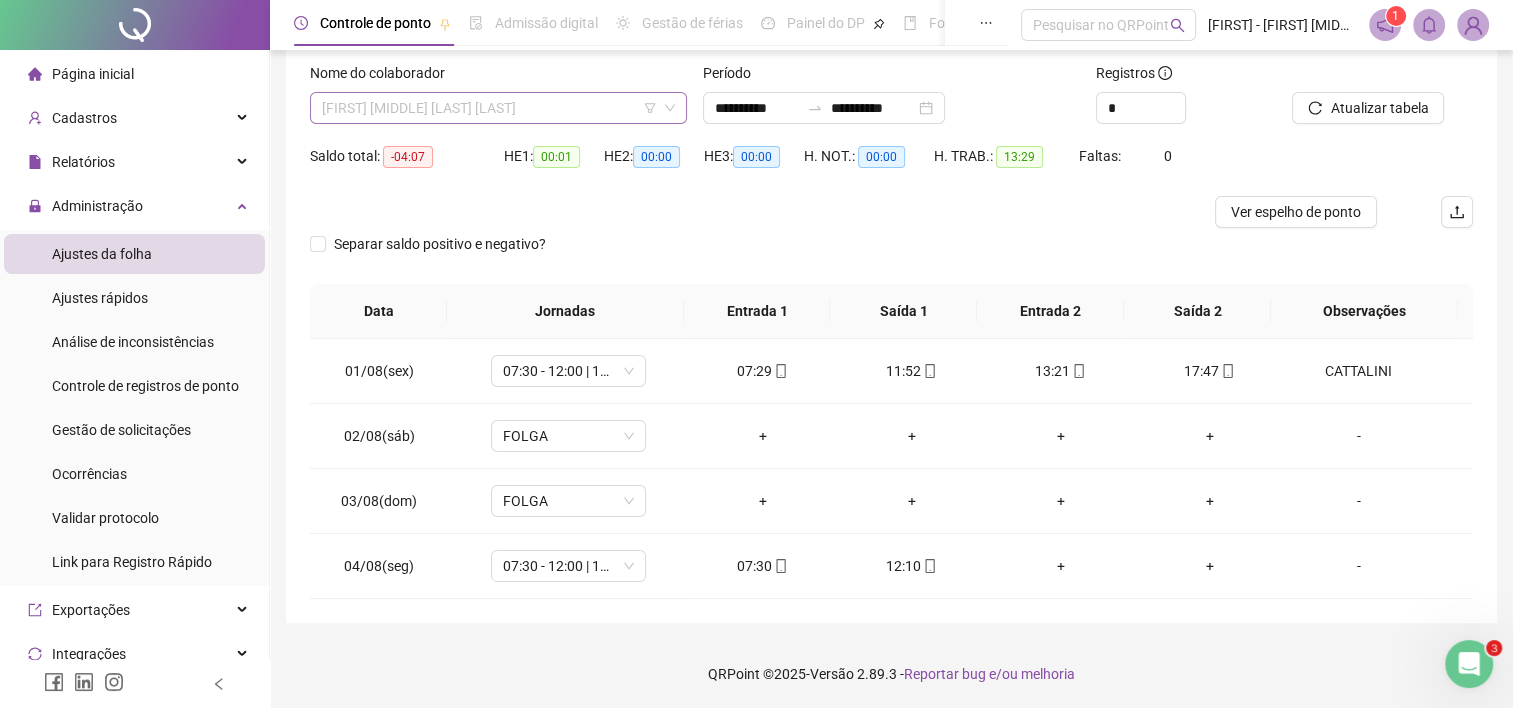 click on "[FIRST] [MIDDLE] [LAST] [LAST]" at bounding box center (498, 108) 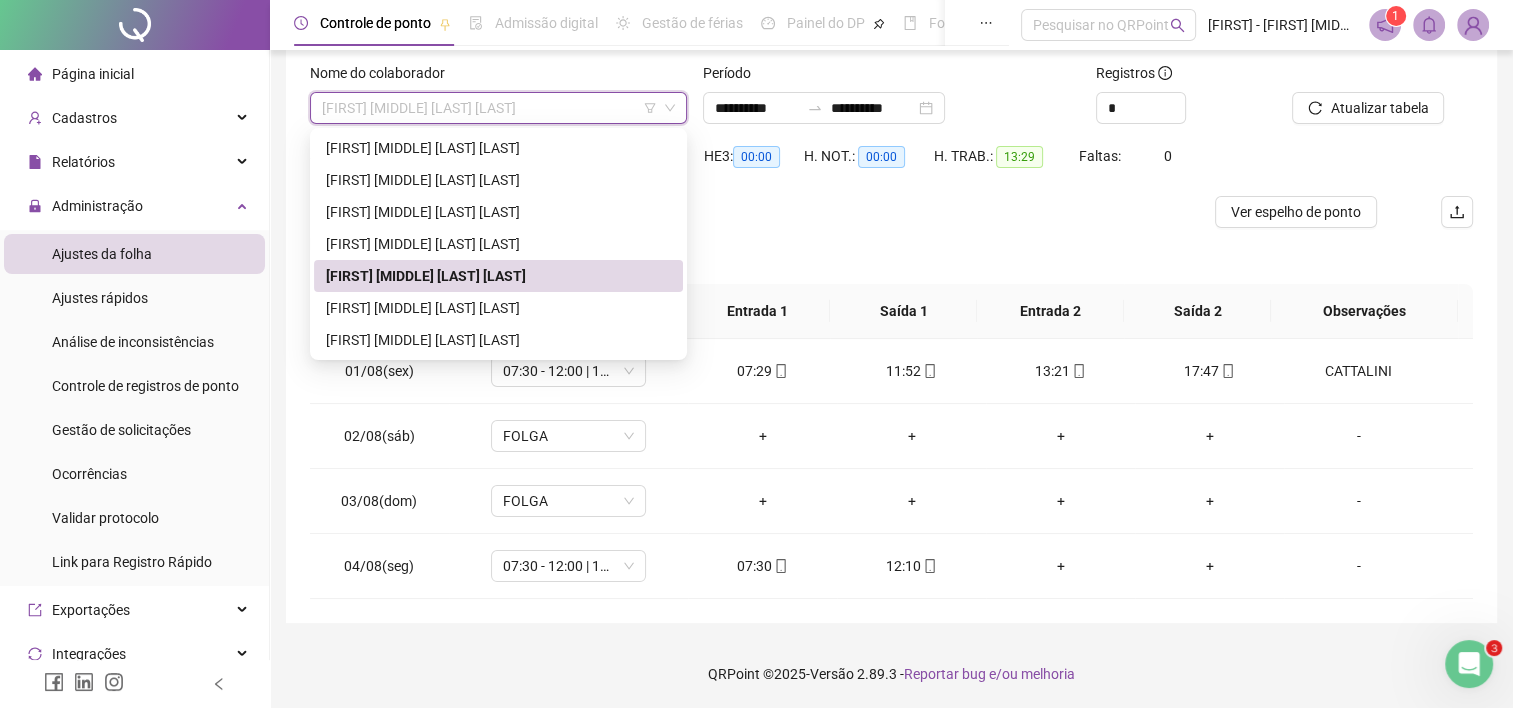 click on "[FIRST] [MIDDLE] [LAST] [LAST]" at bounding box center (498, 276) 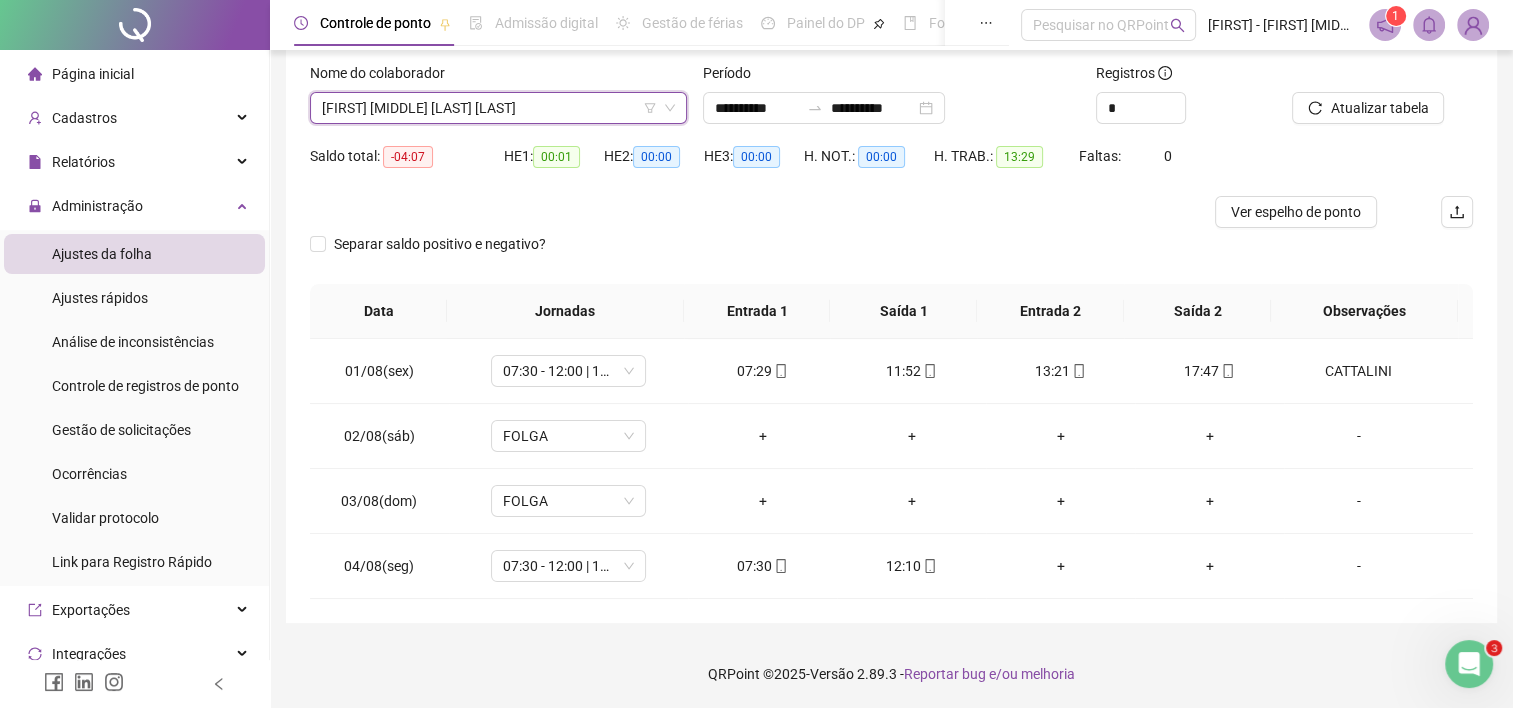 click on "[FIRST] [MIDDLE] [LAST] [LAST]" at bounding box center (498, 108) 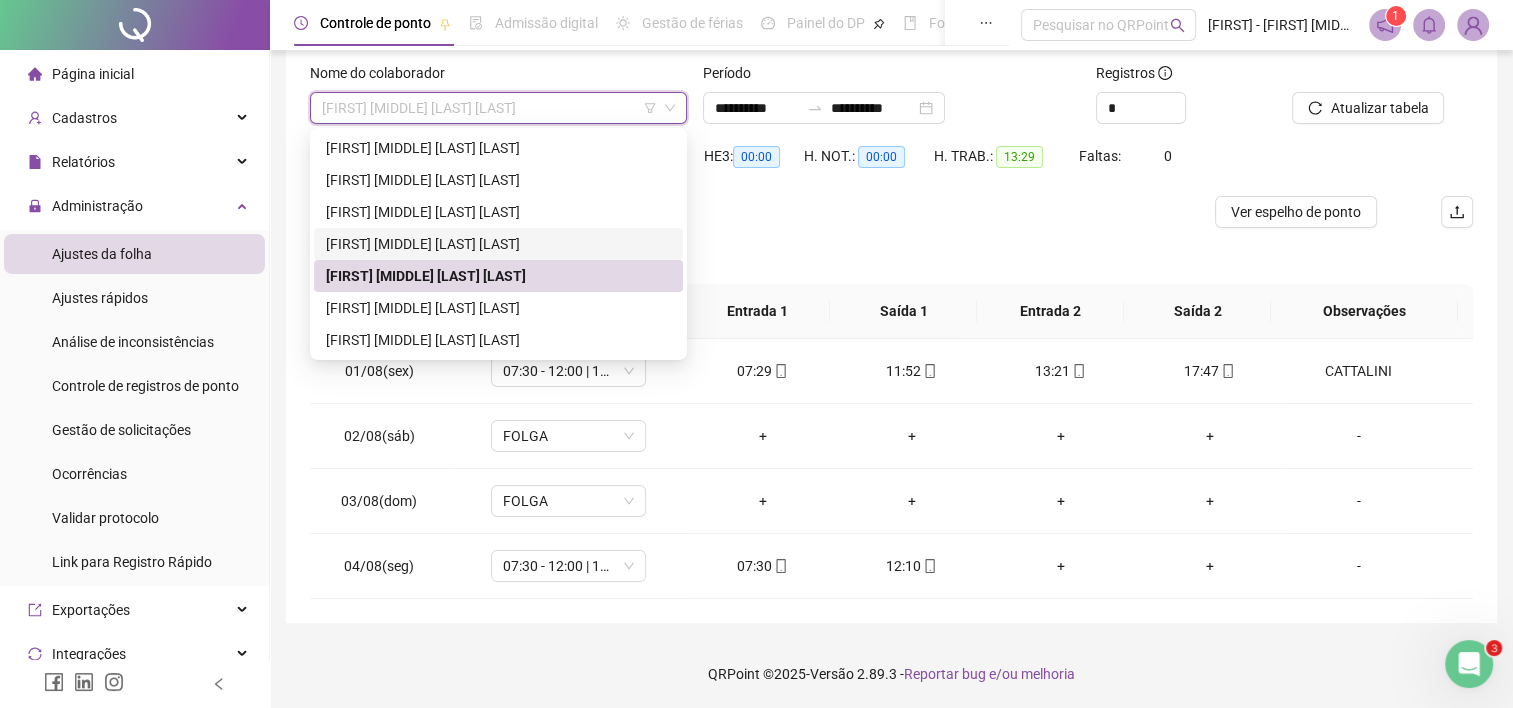 click on "[FIRST] [MIDDLE] [LAST] [LAST]" at bounding box center (498, 244) 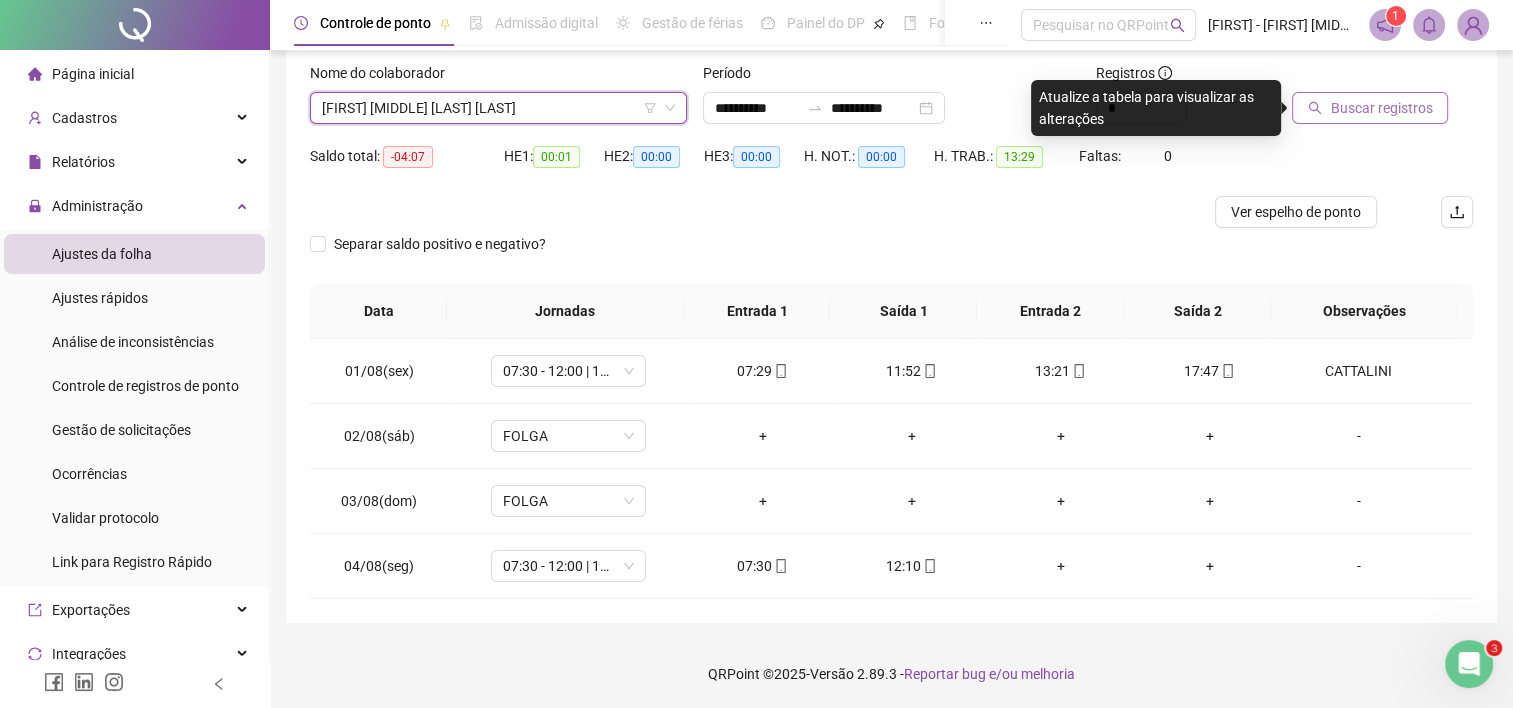 click on "Buscar registros" at bounding box center [1381, 108] 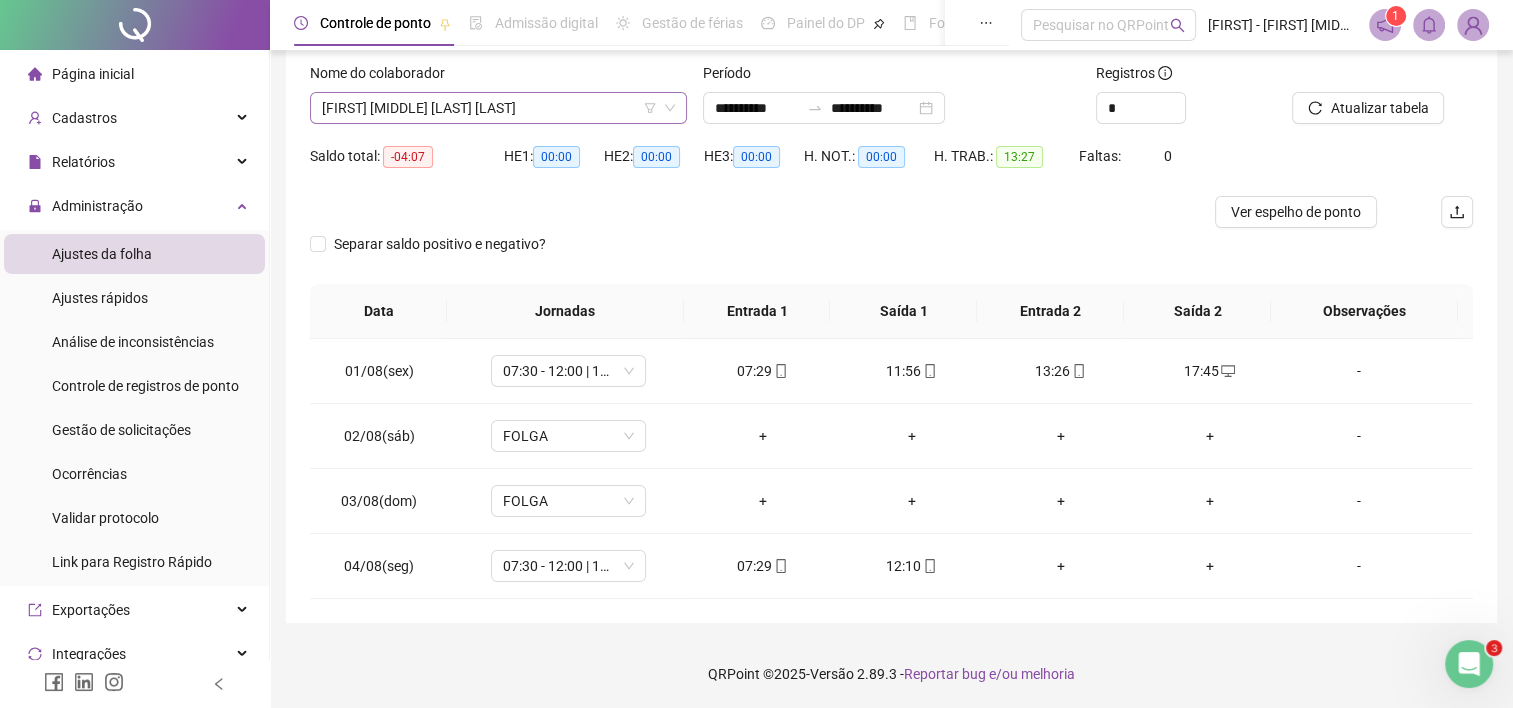 click on "[FIRST] [MIDDLE] [LAST] [LAST]" at bounding box center [498, 108] 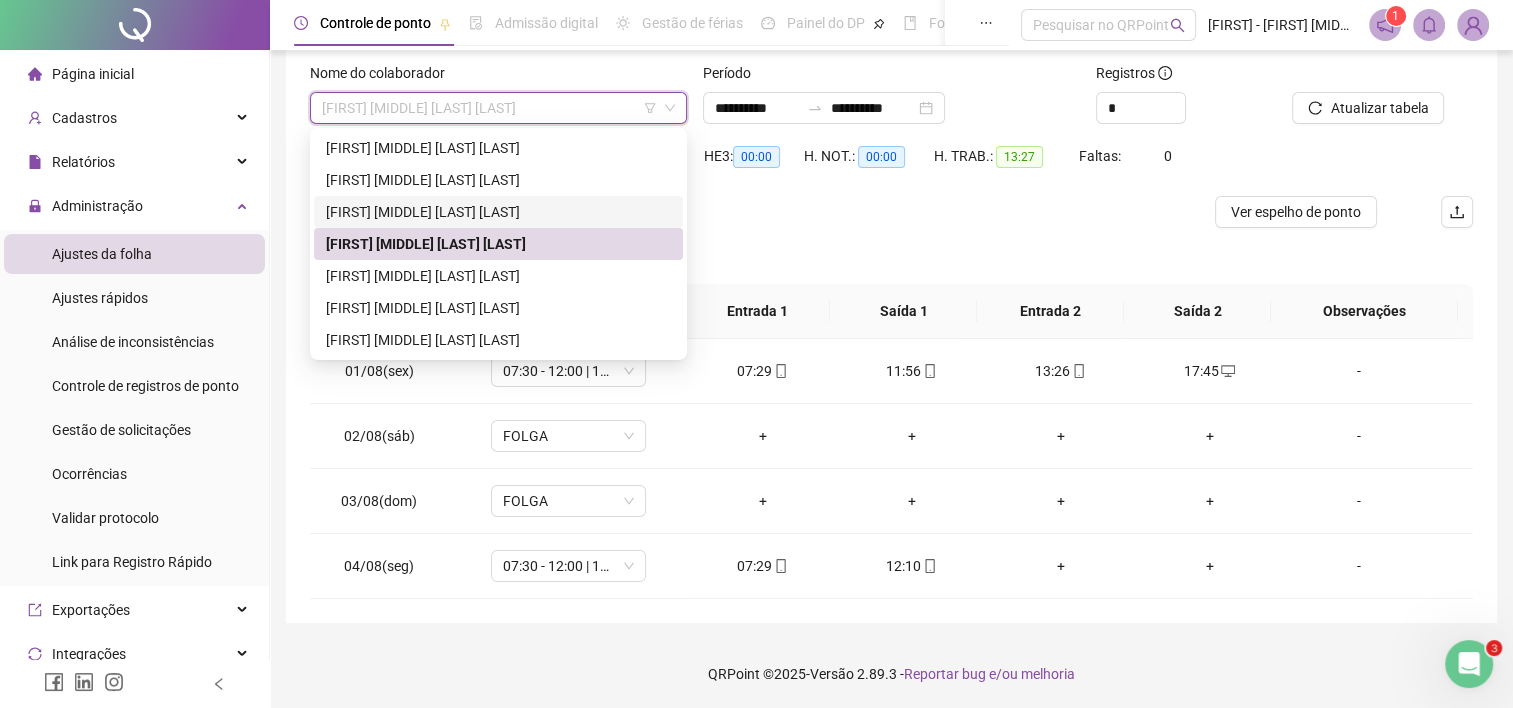 click on "[FIRST] [MIDDLE] [LAST] [LAST]" at bounding box center (498, 212) 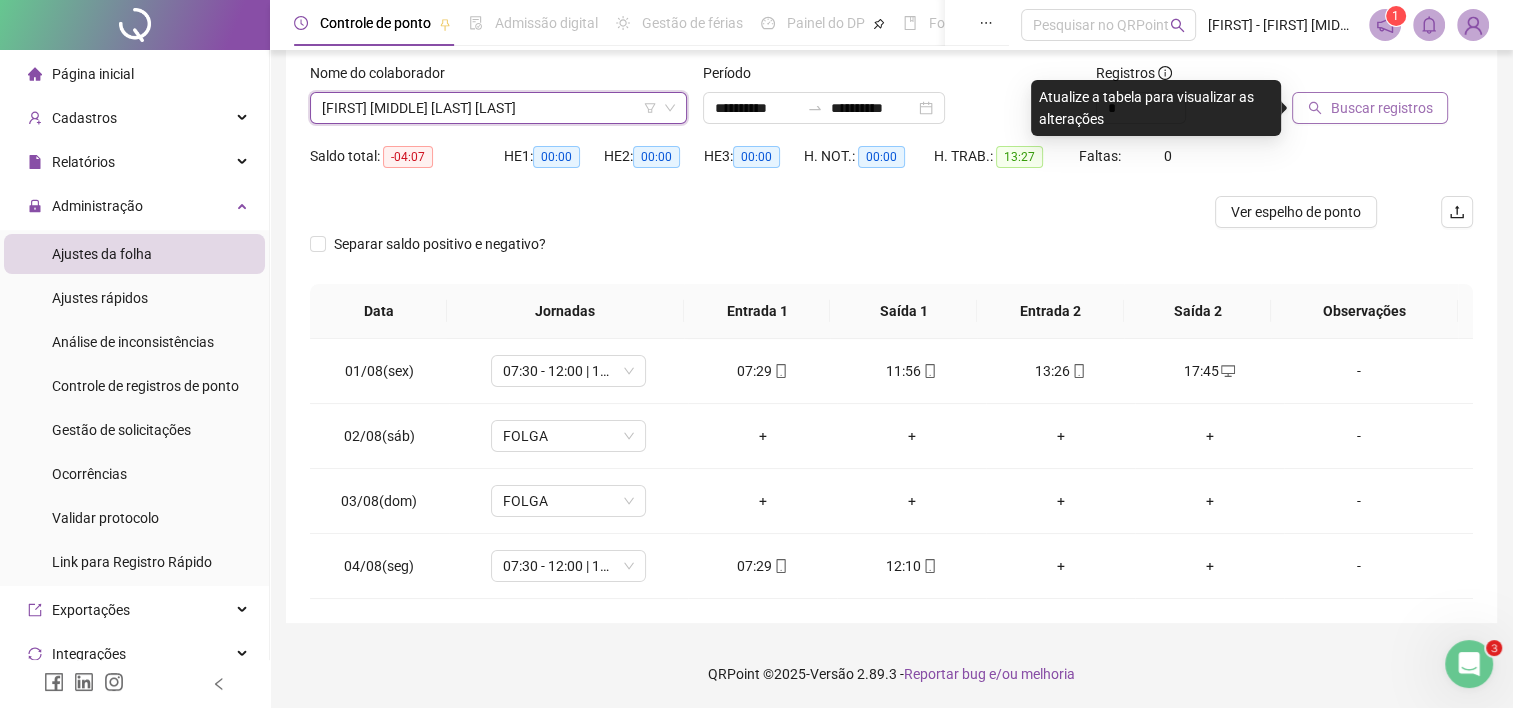 click on "Buscar registros" at bounding box center (1381, 108) 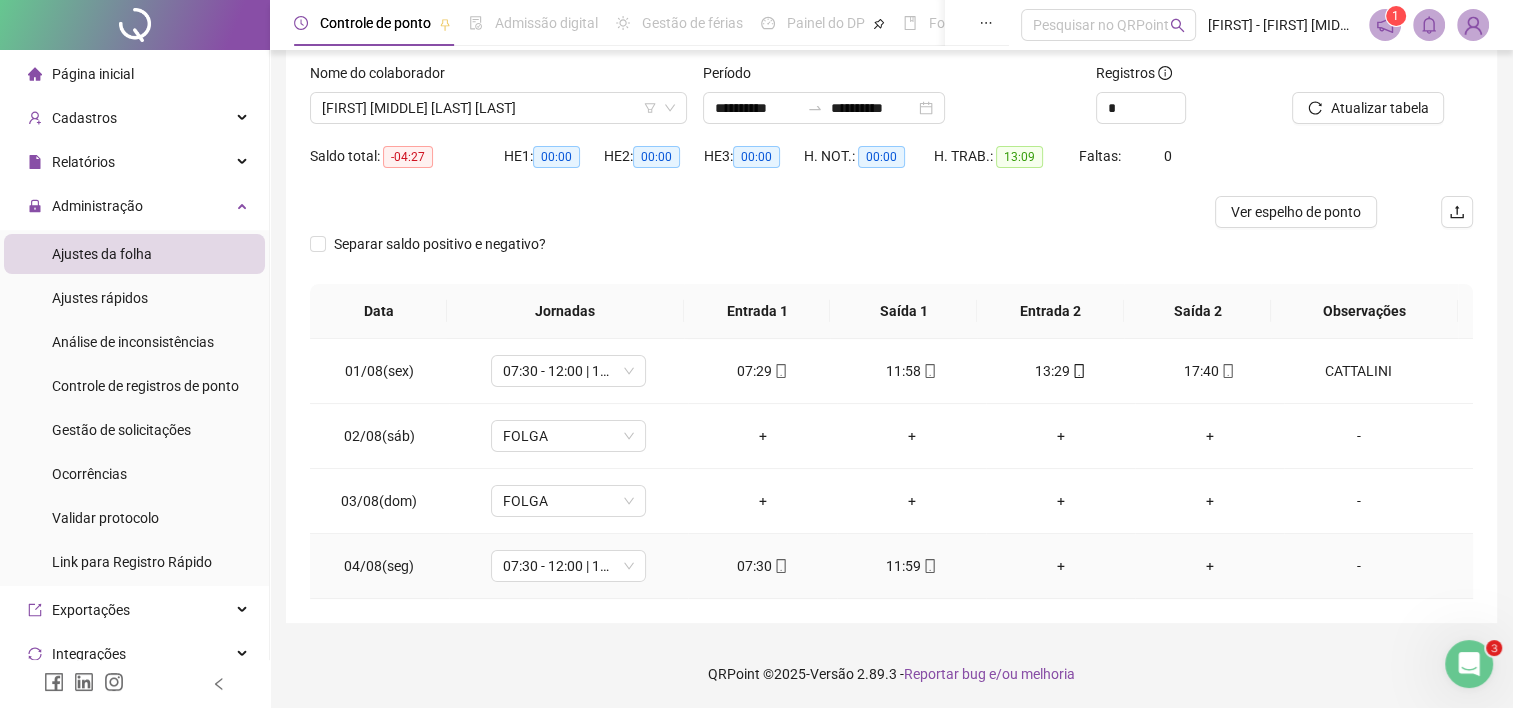 click on "-" at bounding box center [1359, 566] 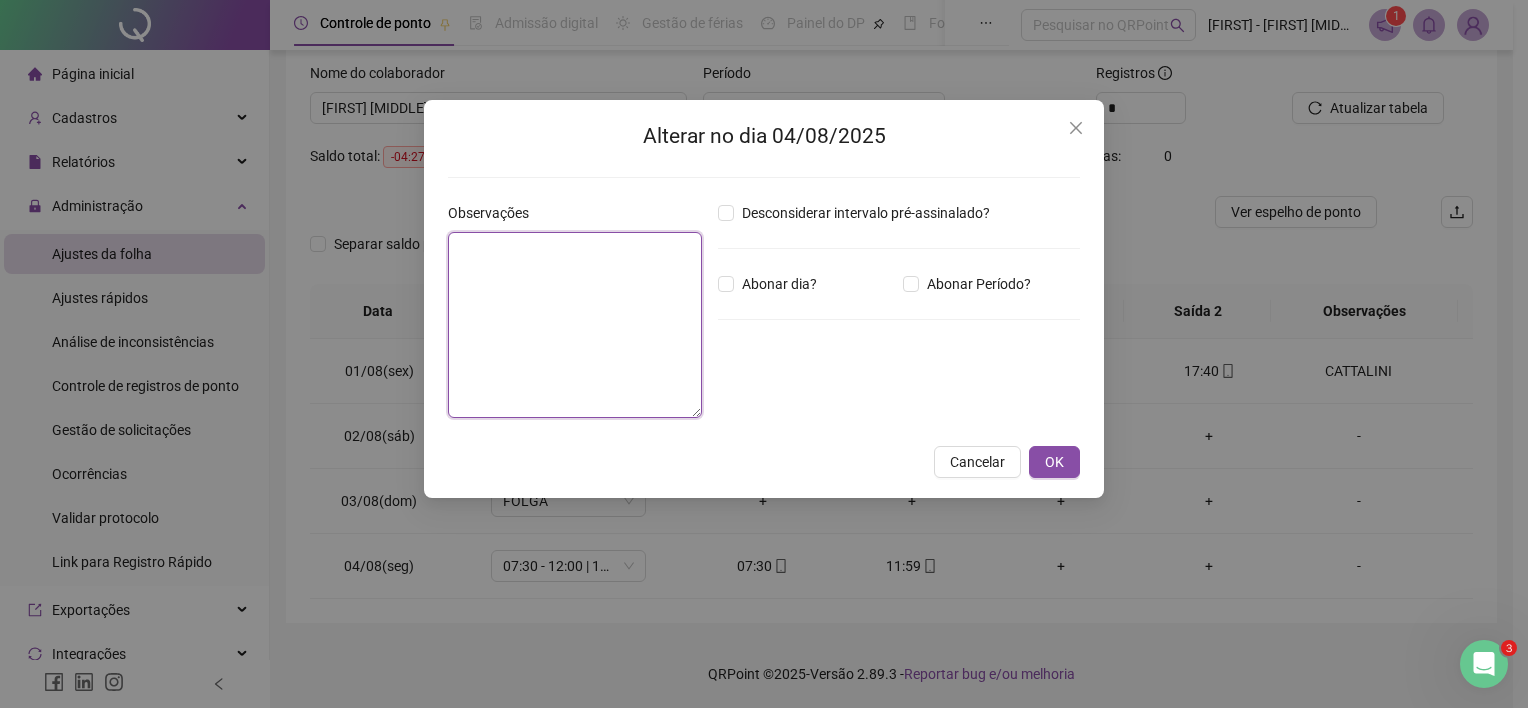 click at bounding box center [575, 325] 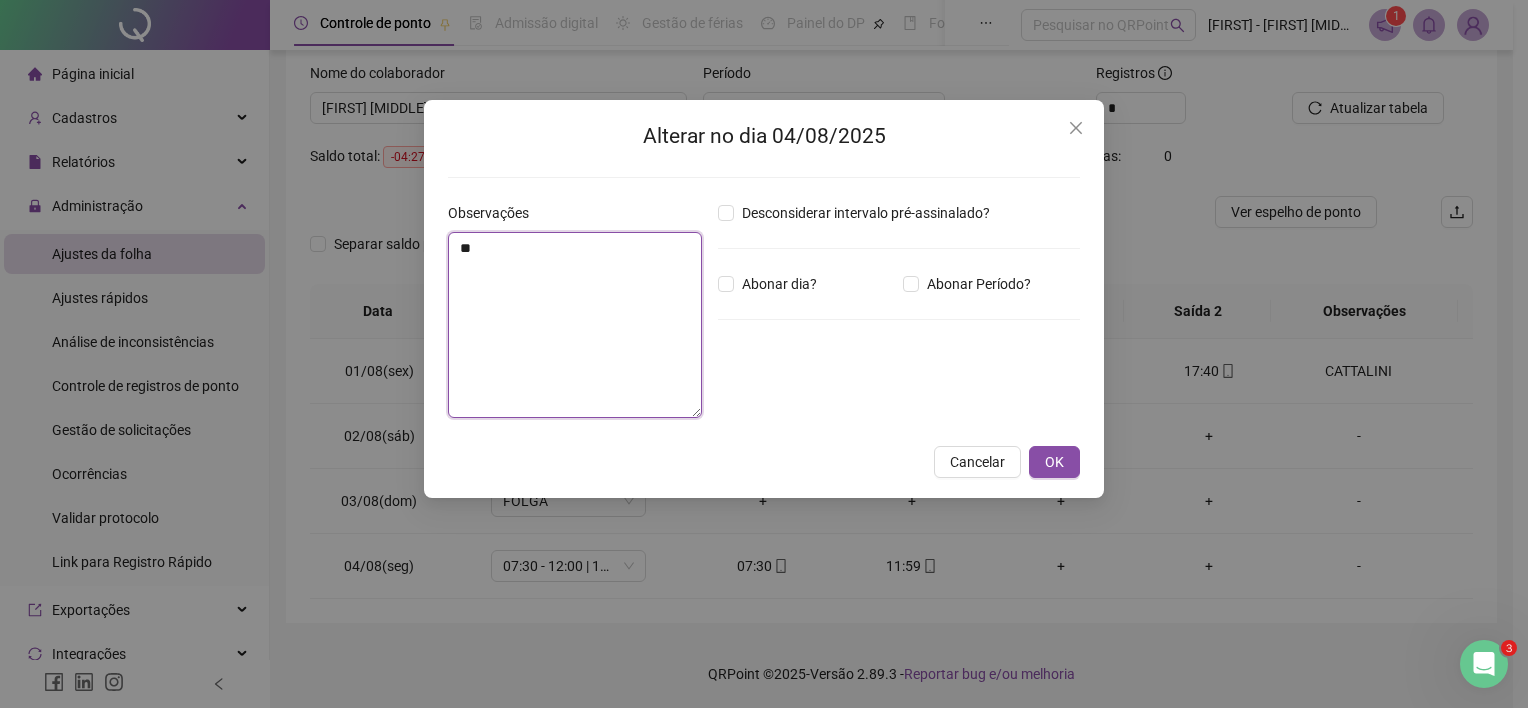 type on "*" 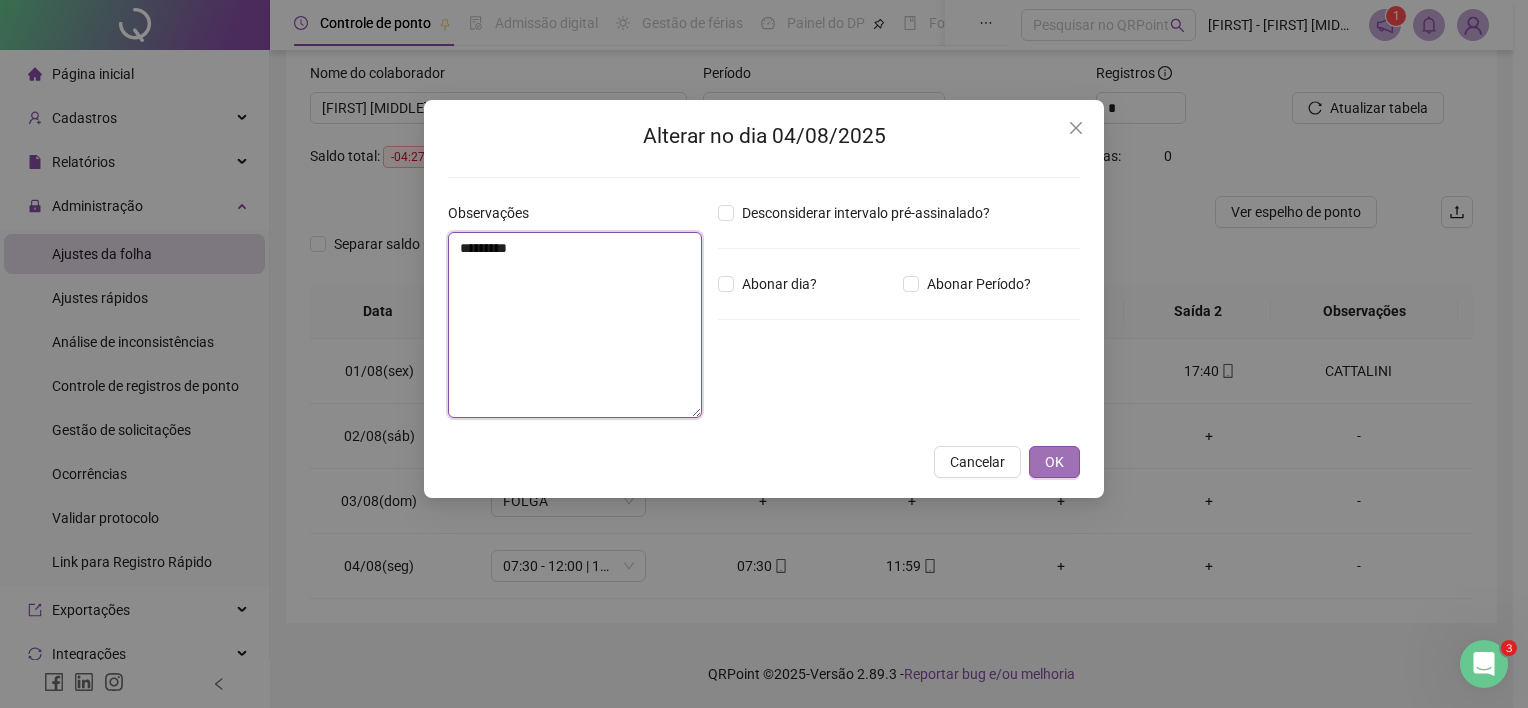 type on "*********" 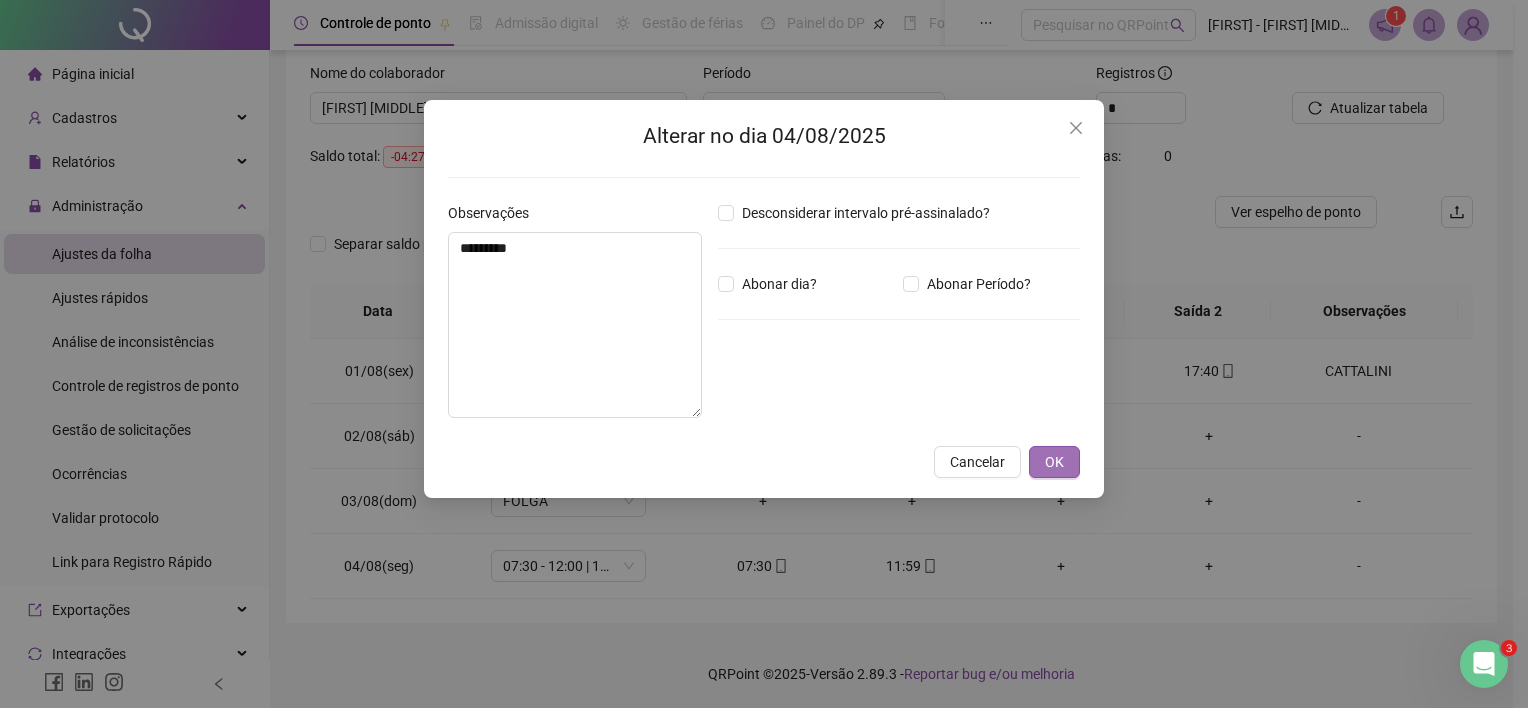 click on "OK" at bounding box center (1054, 462) 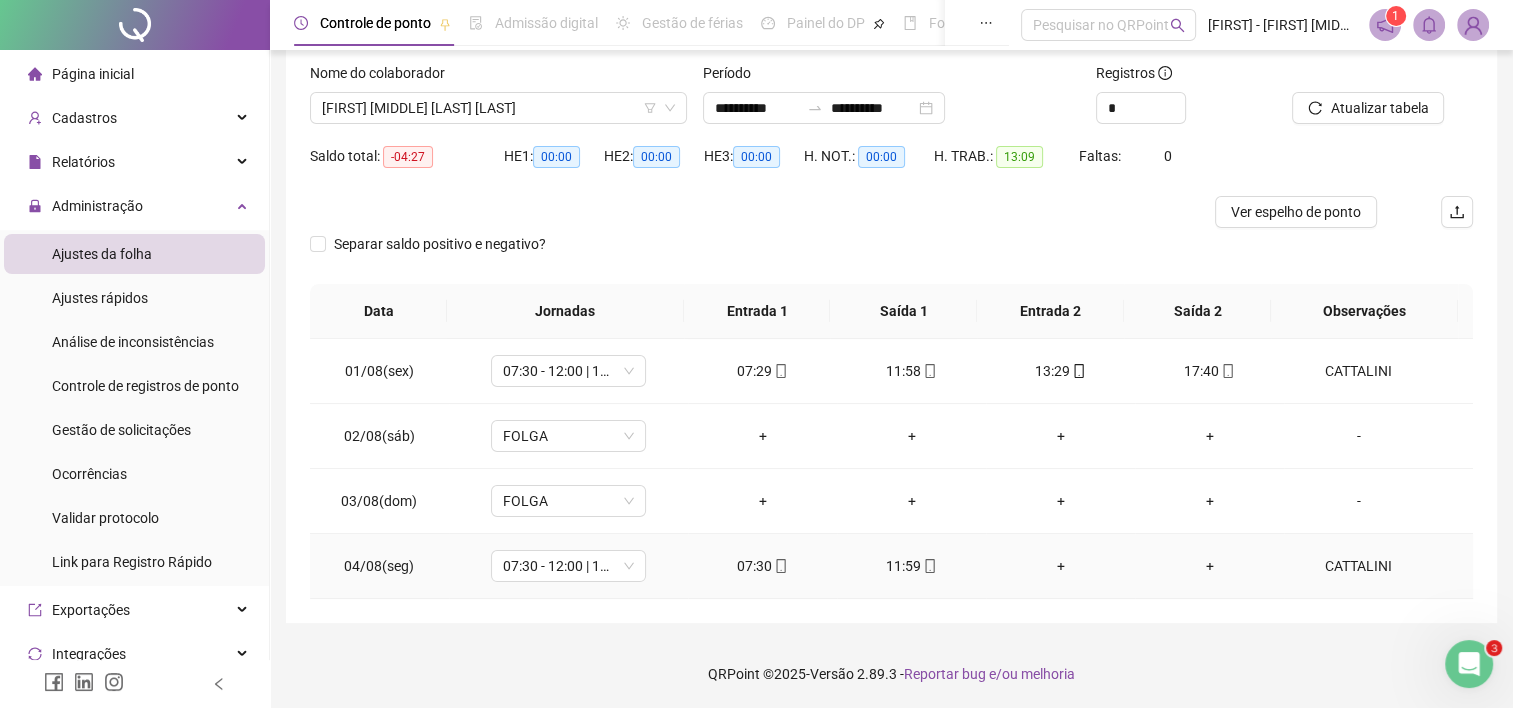 click on "CATTALINI" at bounding box center [1359, 566] 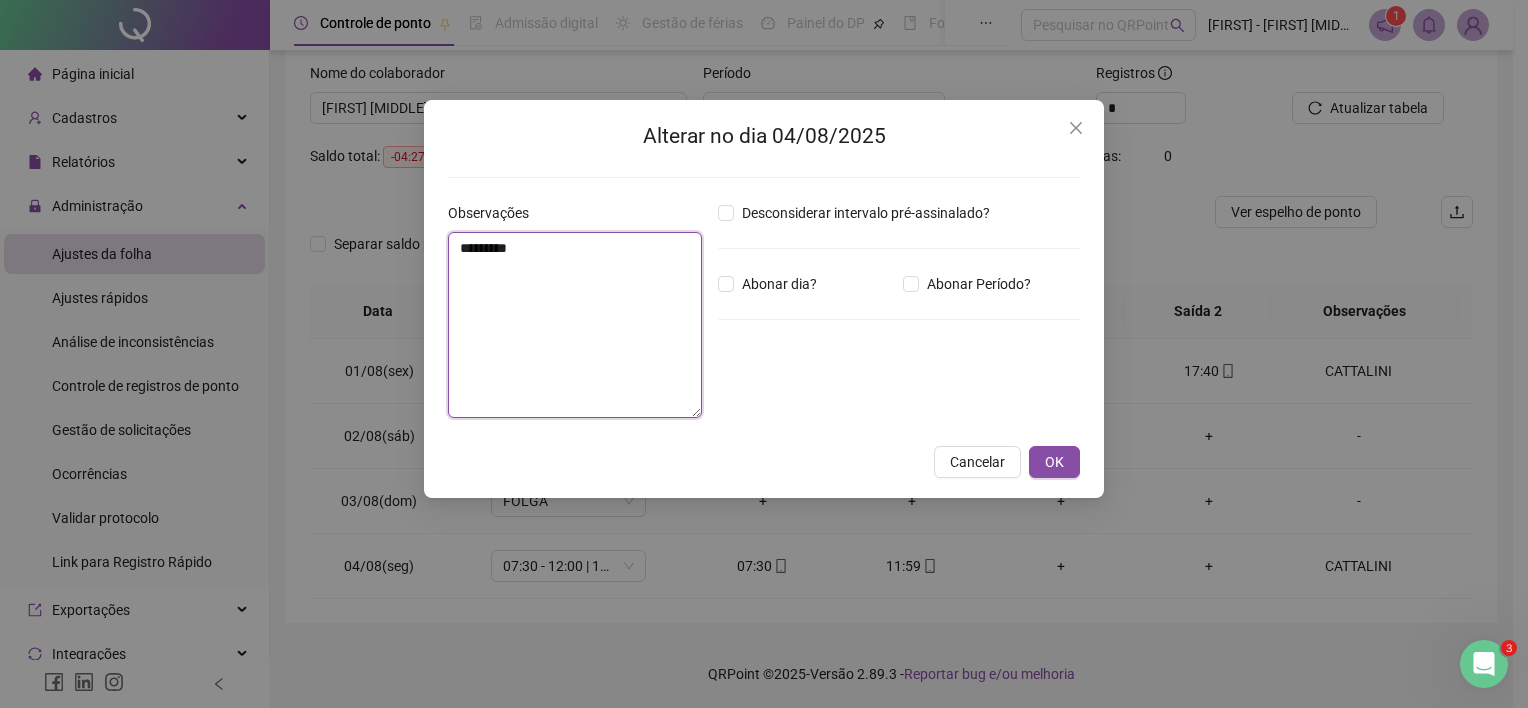 click on "*********" at bounding box center (575, 325) 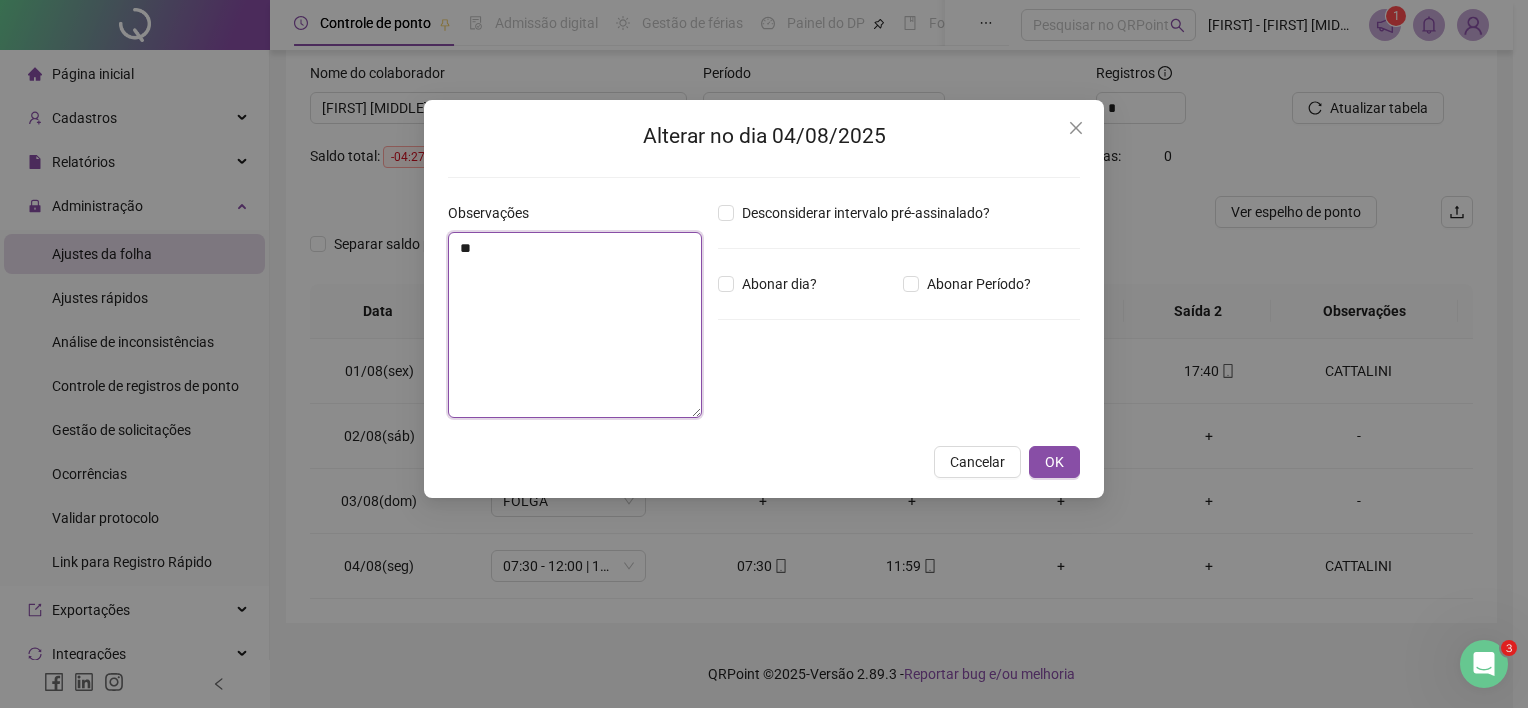 type on "*" 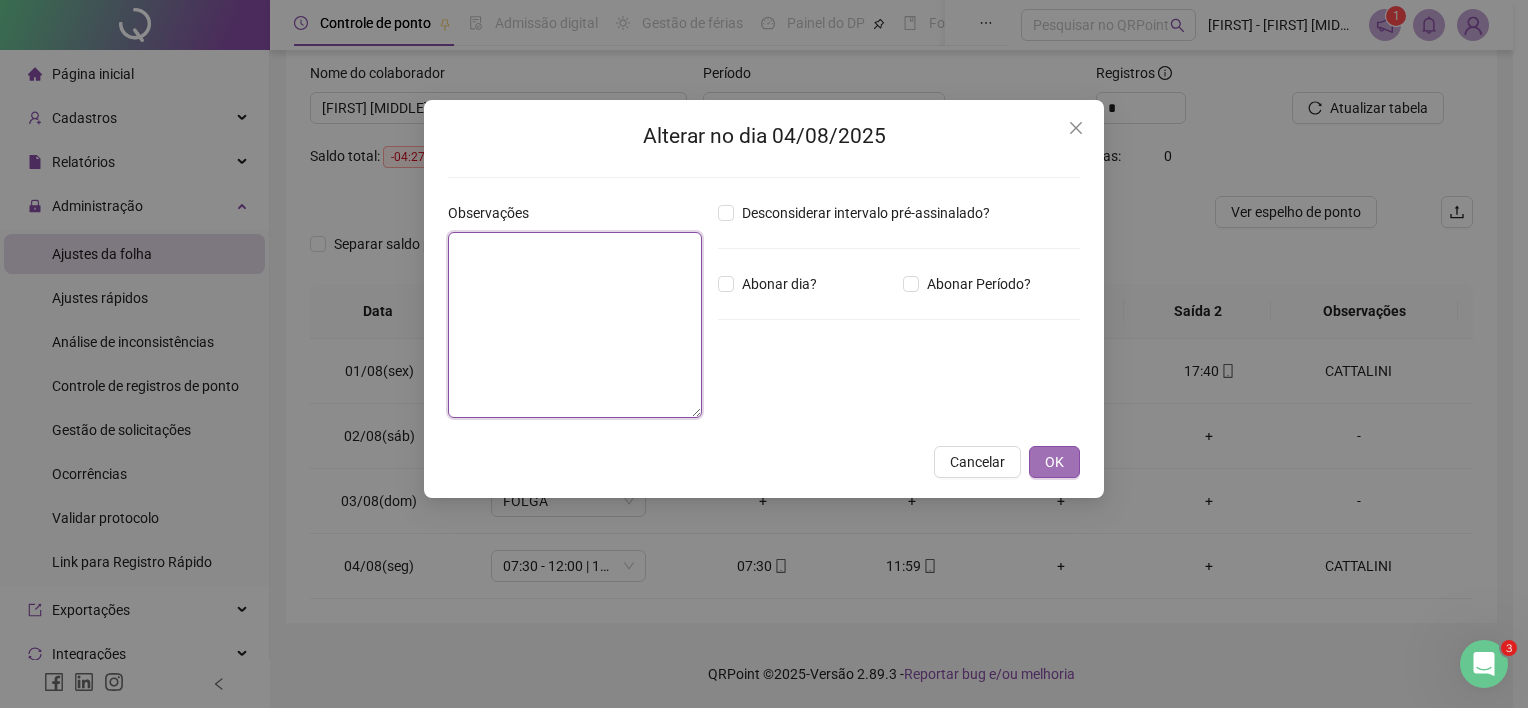 type 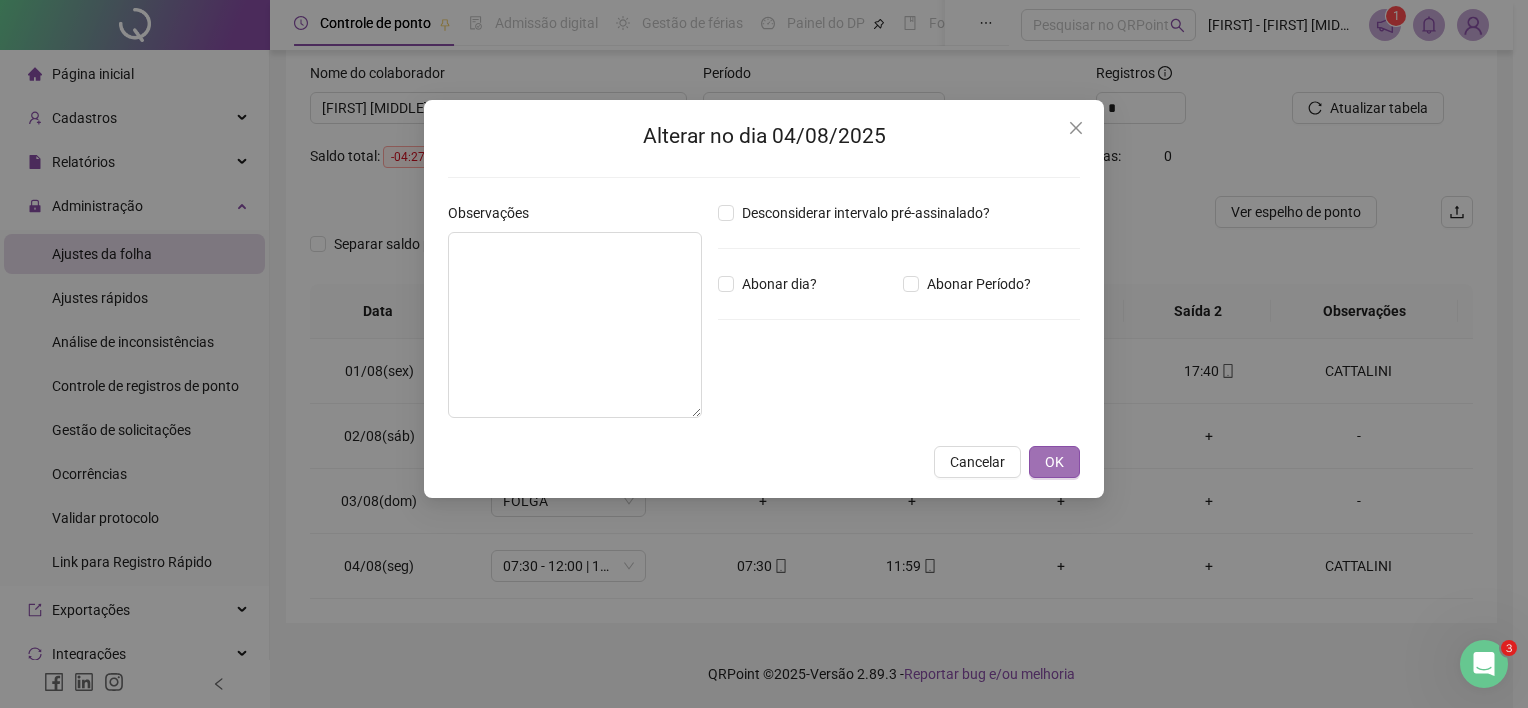 click on "OK" at bounding box center (1054, 462) 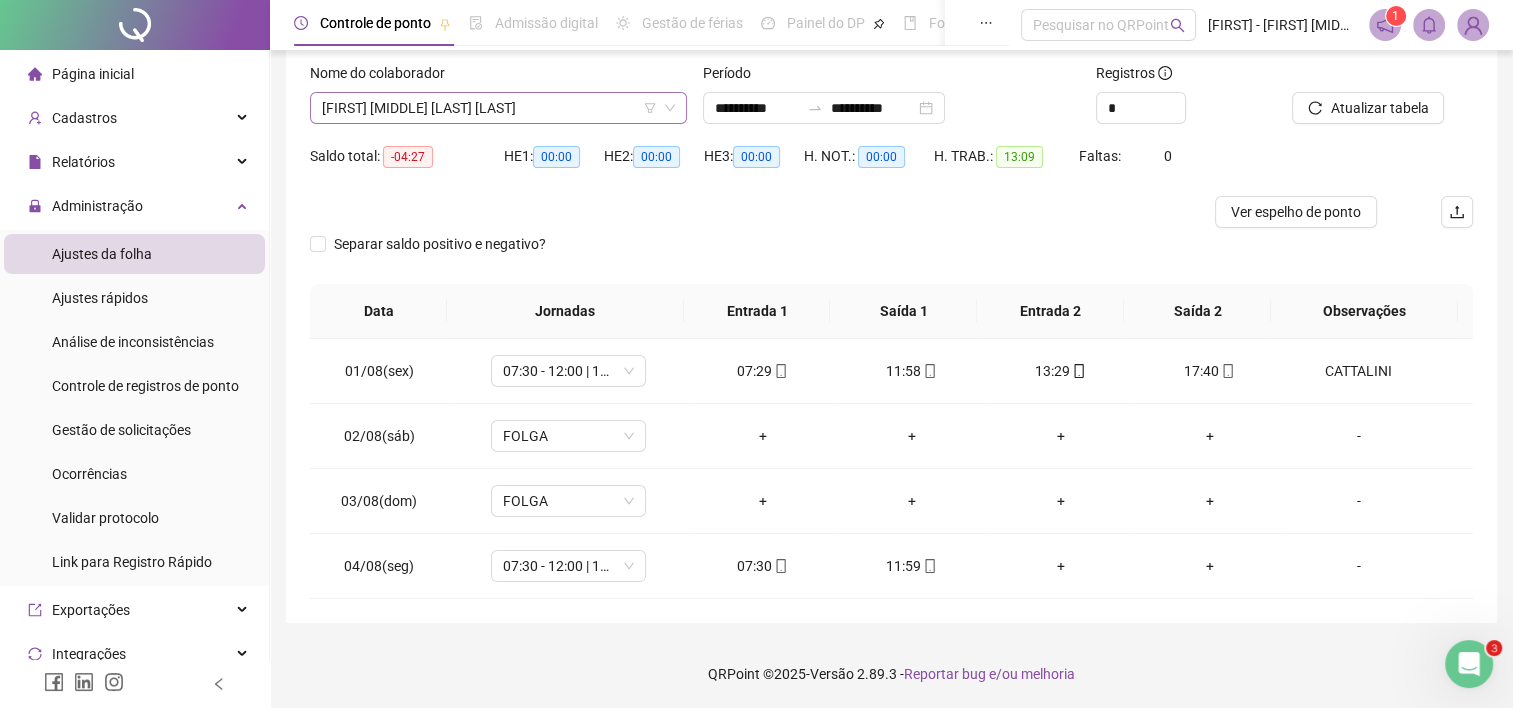 click on "[FIRST] [MIDDLE] [LAST] [LAST]" at bounding box center [498, 108] 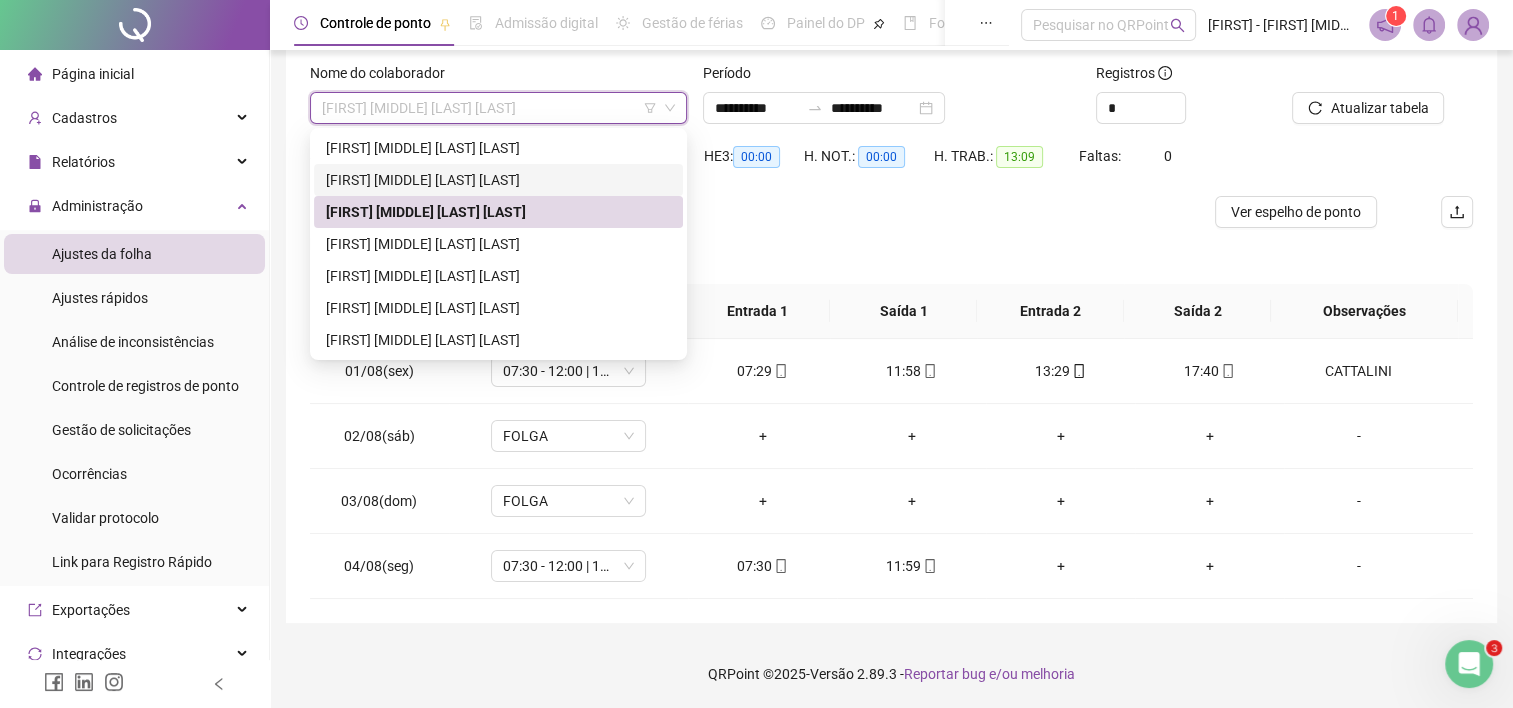 click on "[FIRST] [MIDDLE] [LAST] [LAST]" at bounding box center (498, 180) 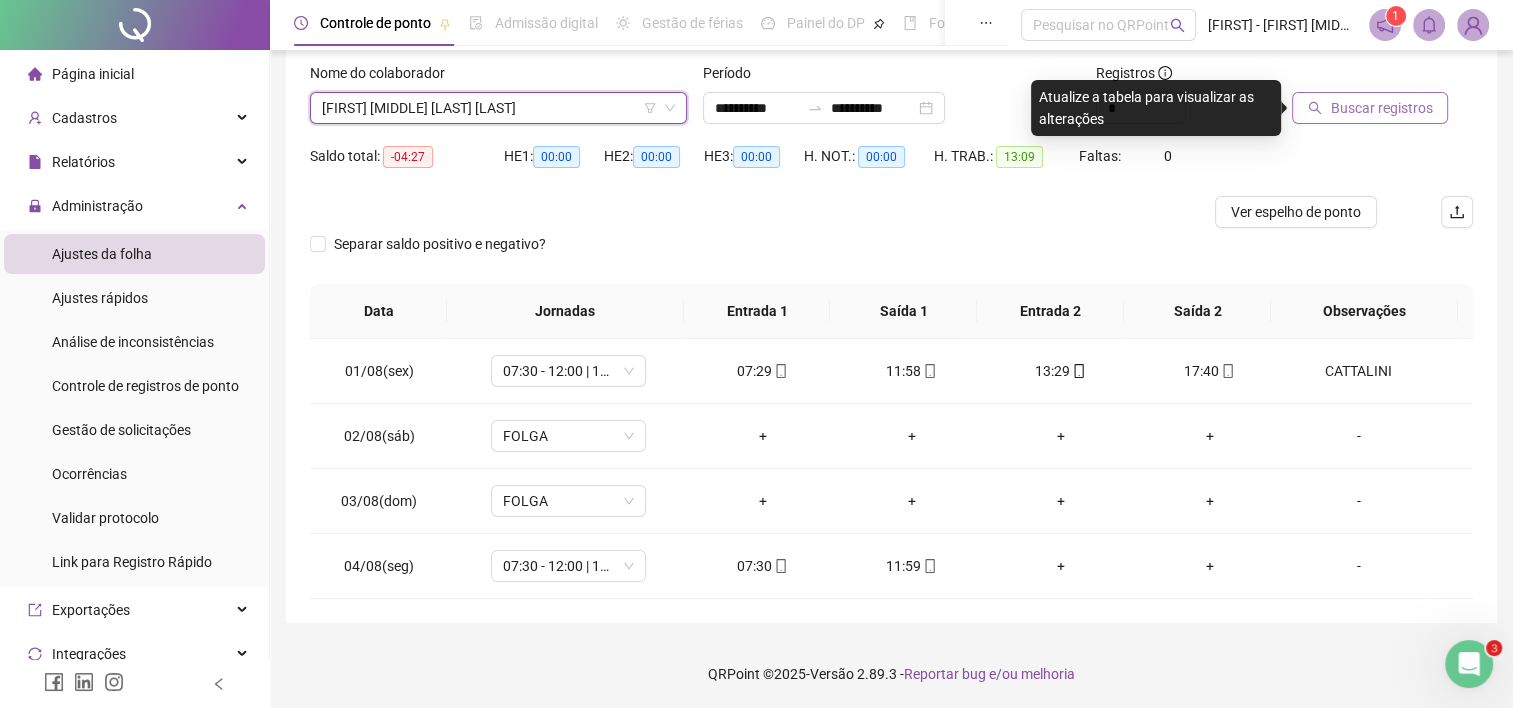 click on "Buscar registros" at bounding box center [1381, 108] 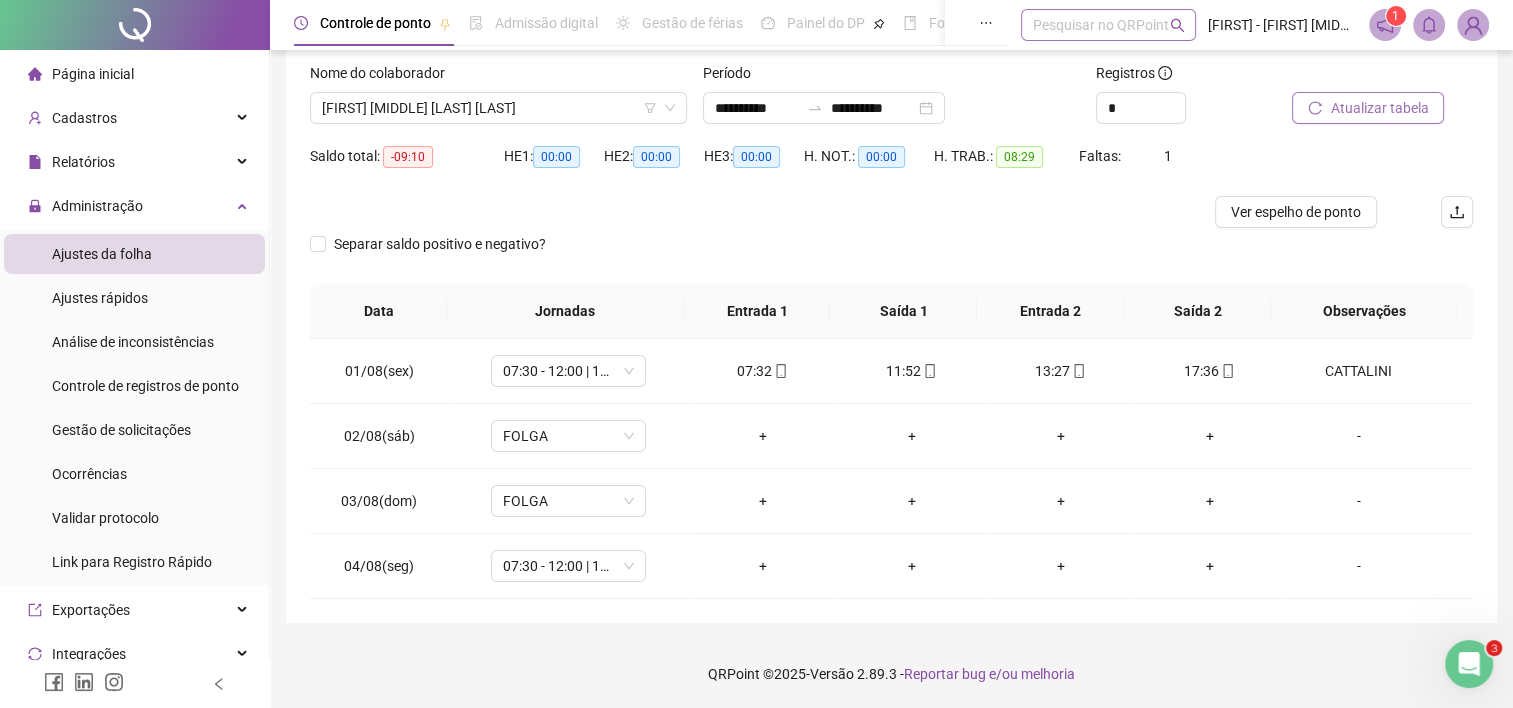 click on "Pesquisar no QRPoint" at bounding box center (1108, 25) 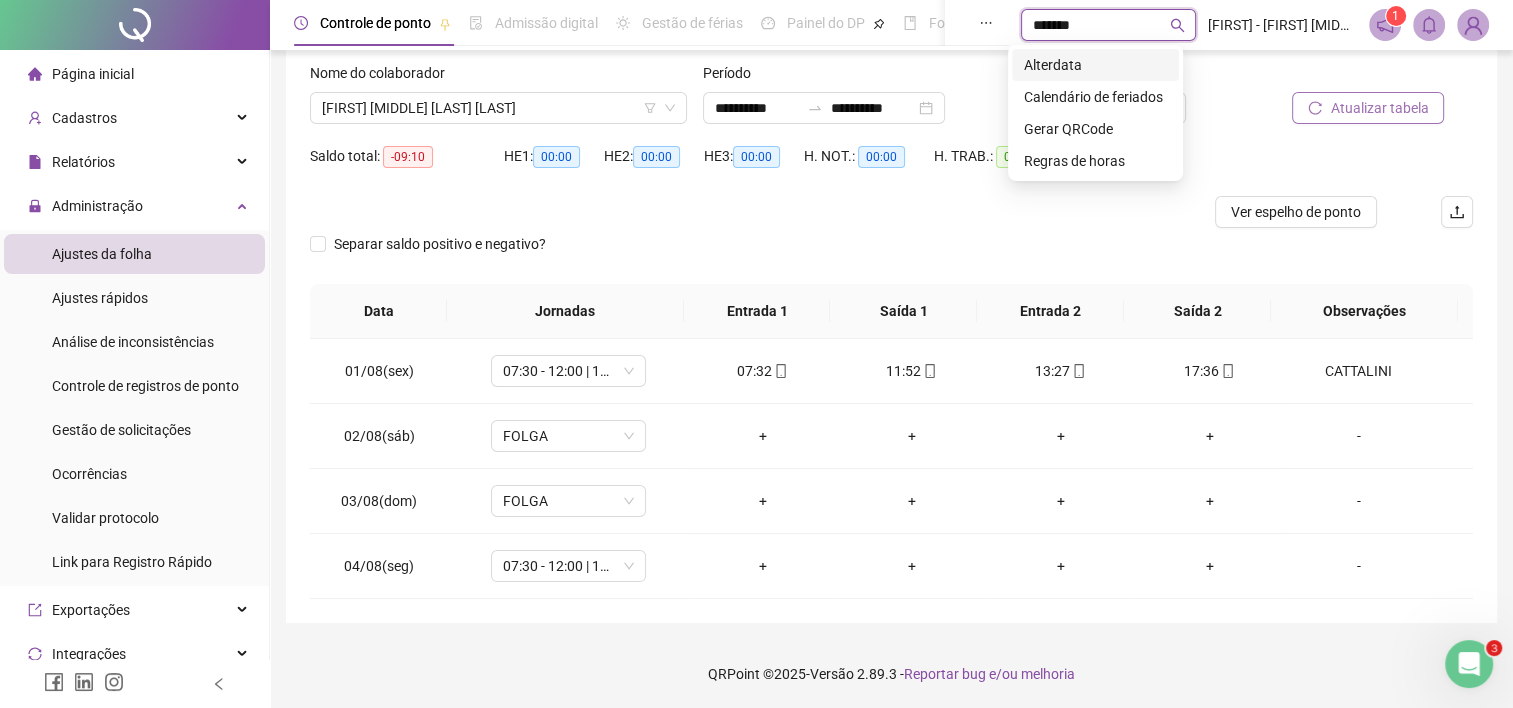 type on "******" 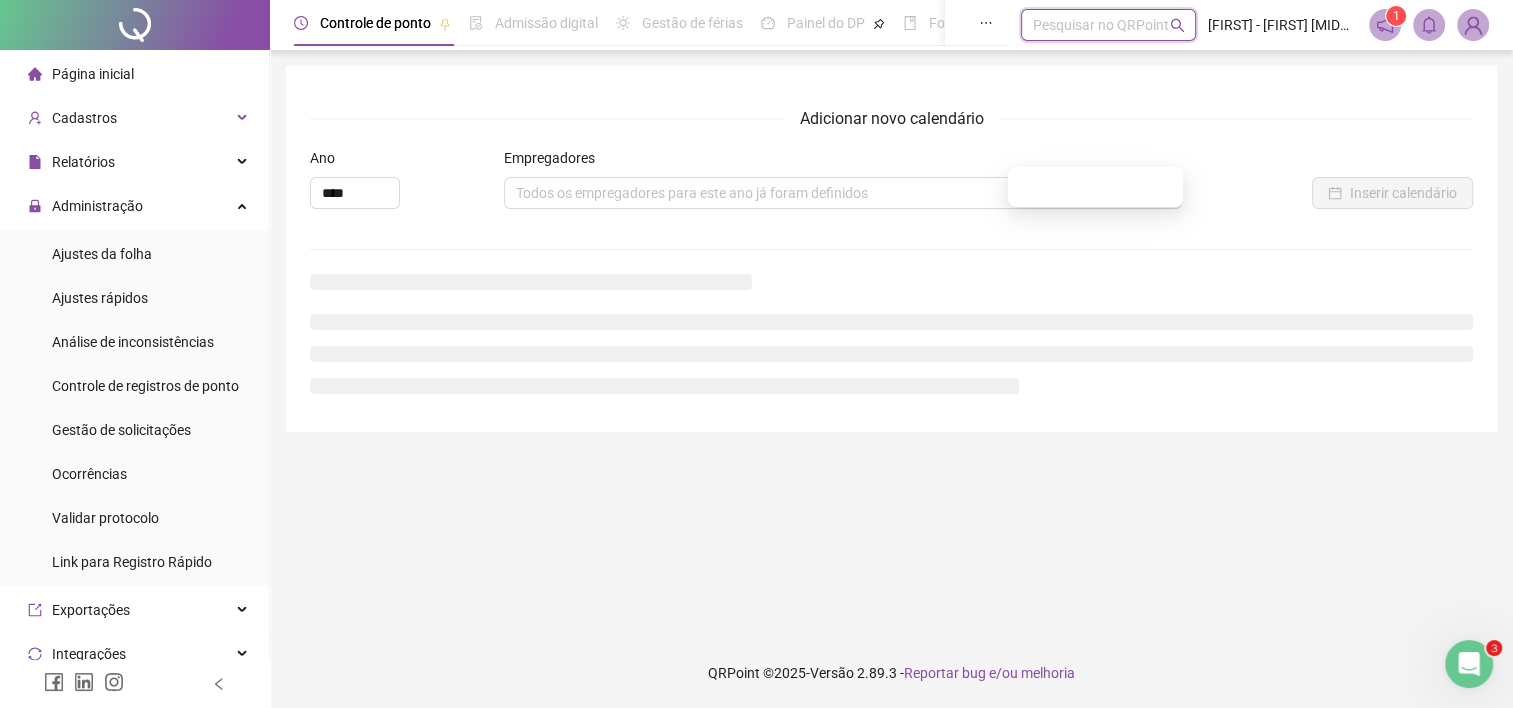 scroll, scrollTop: 0, scrollLeft: 0, axis: both 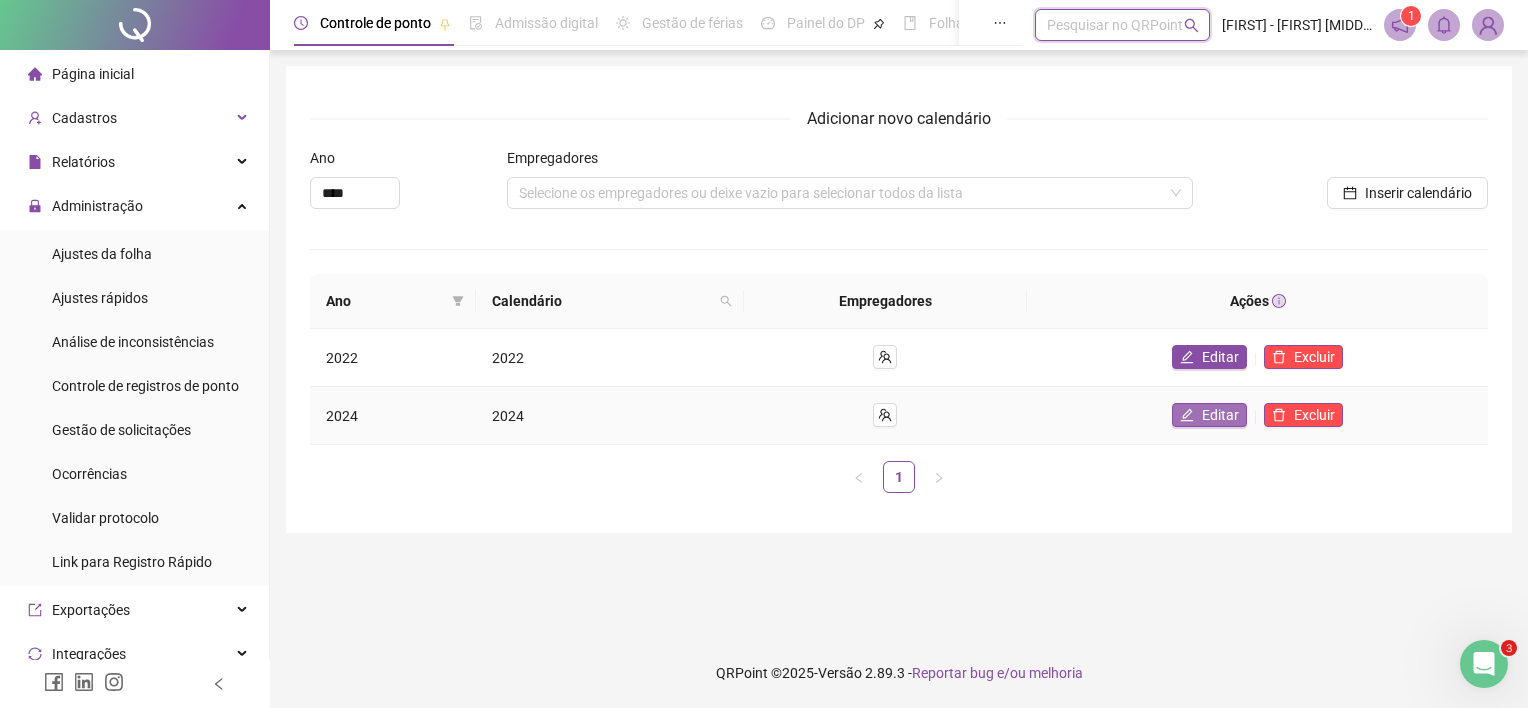 click on "Editar" at bounding box center [1220, 415] 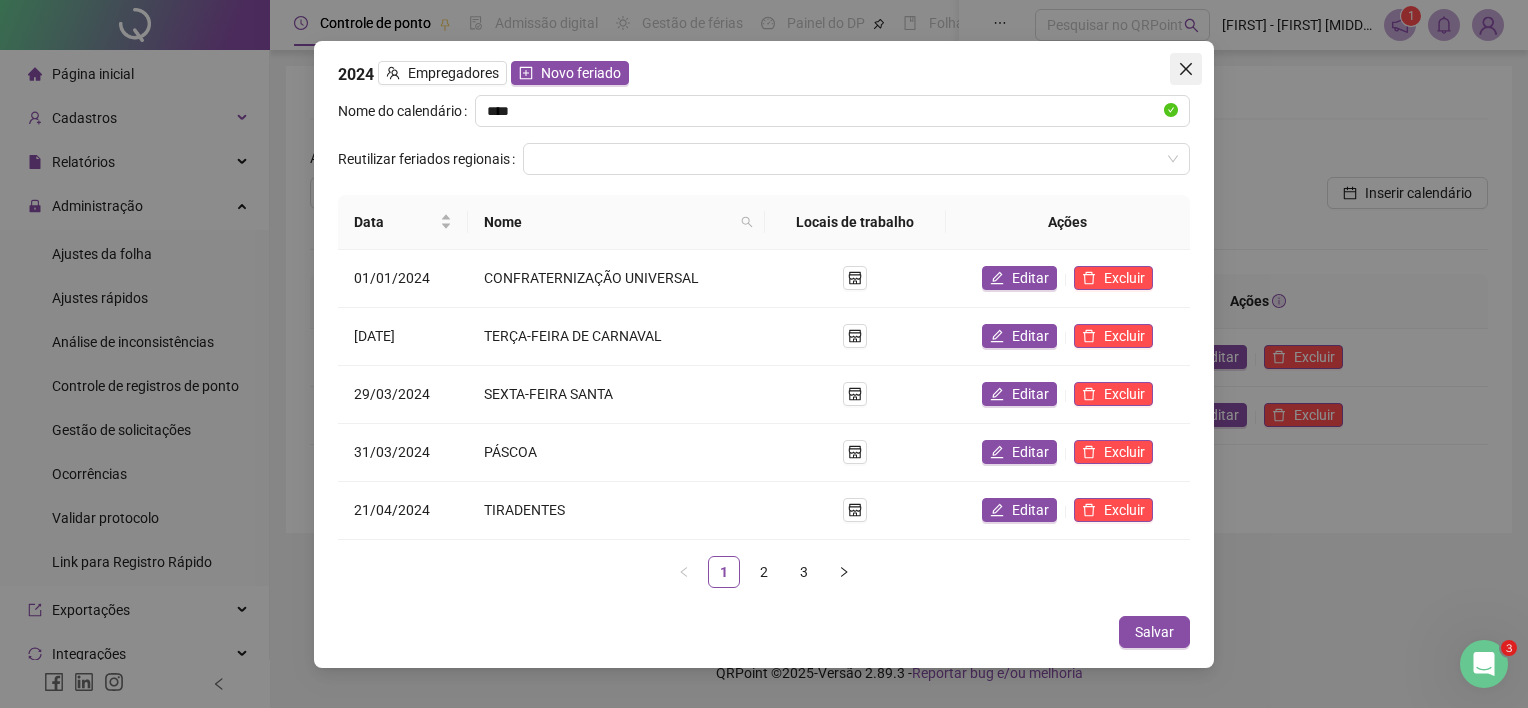 click 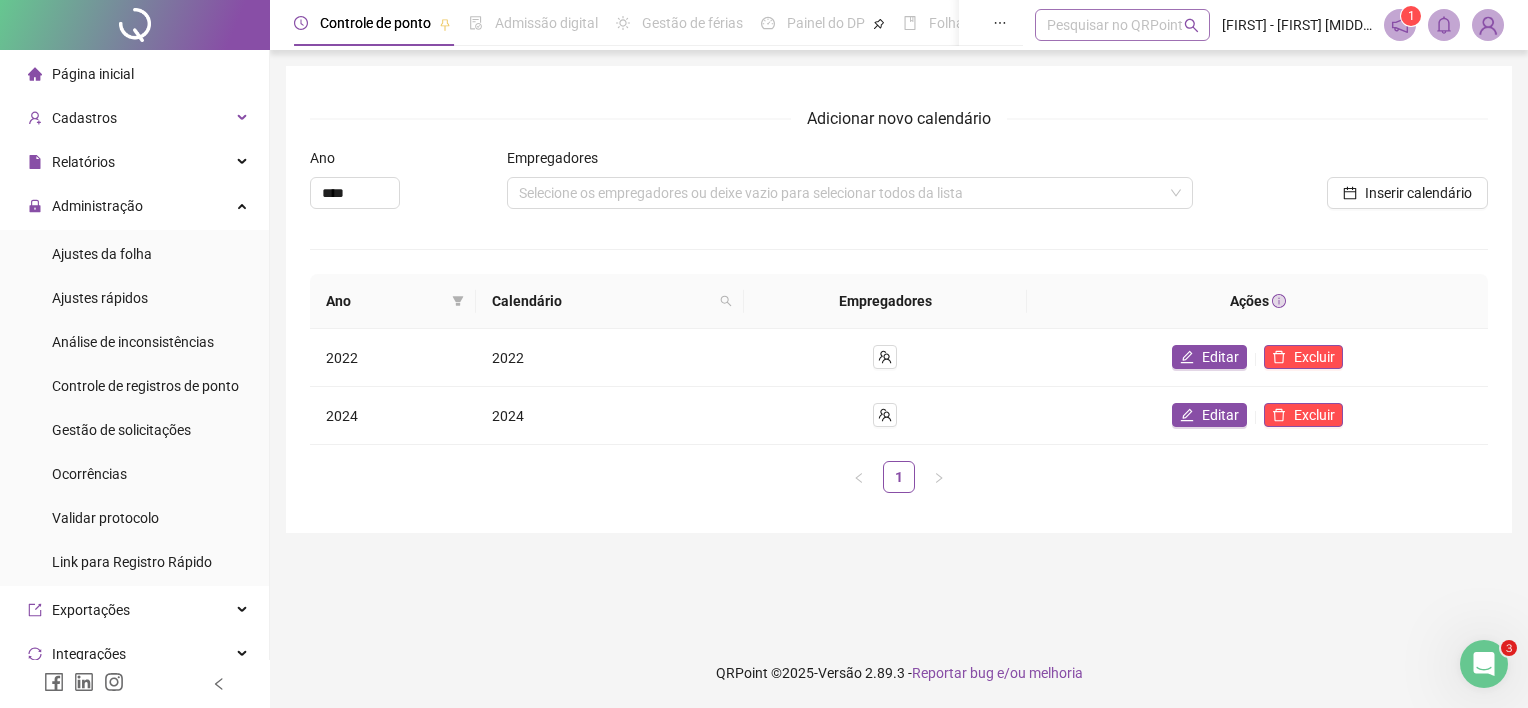 click on "Pesquisar no QRPoint" at bounding box center [1122, 25] 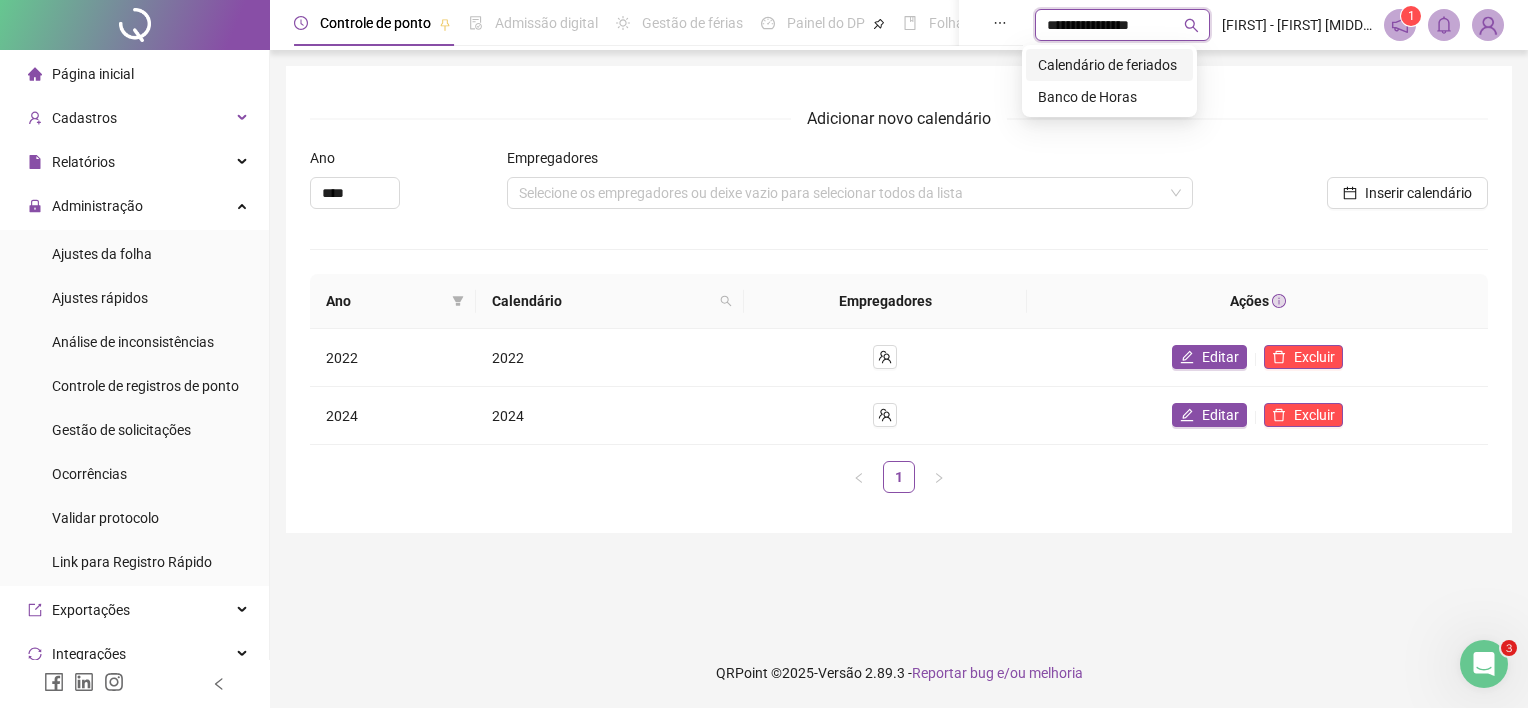 type on "**********" 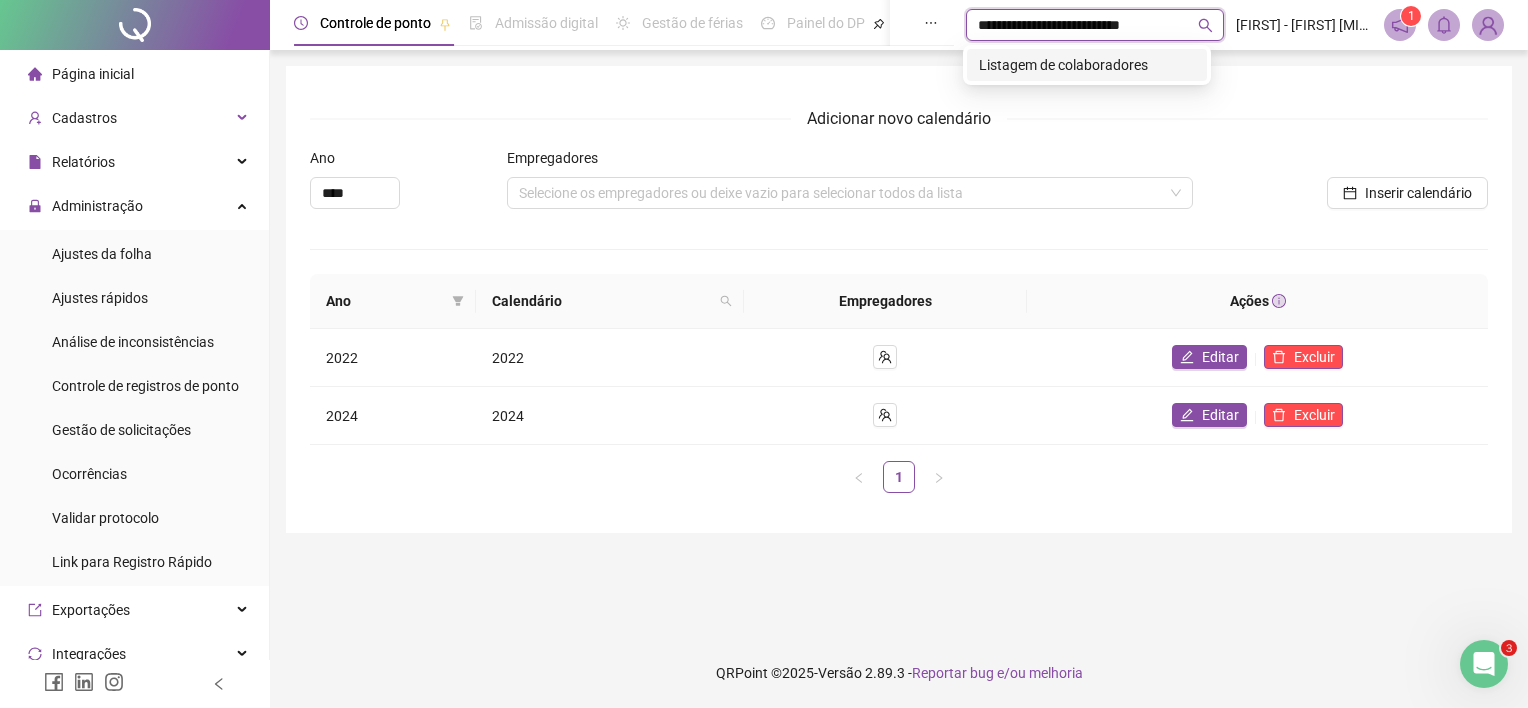 type on "**********" 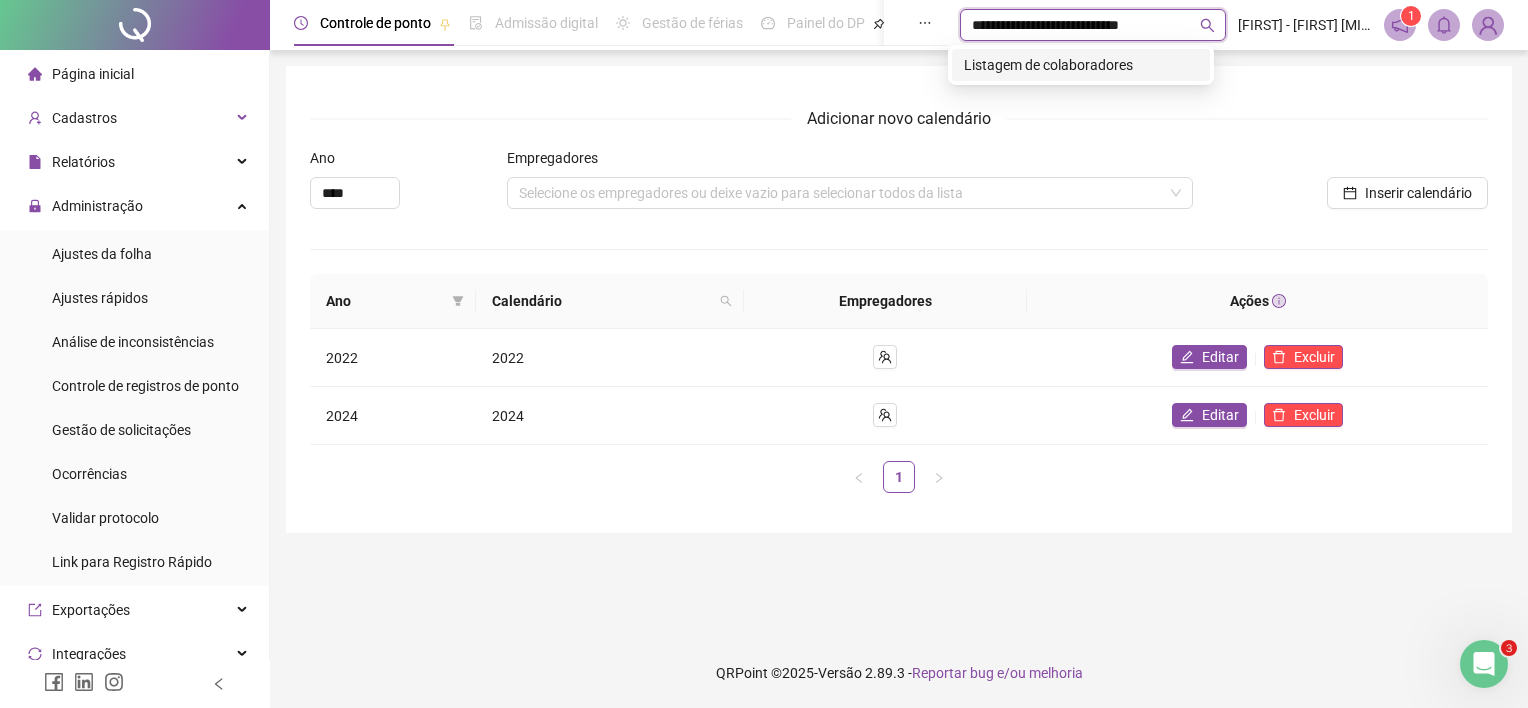 type 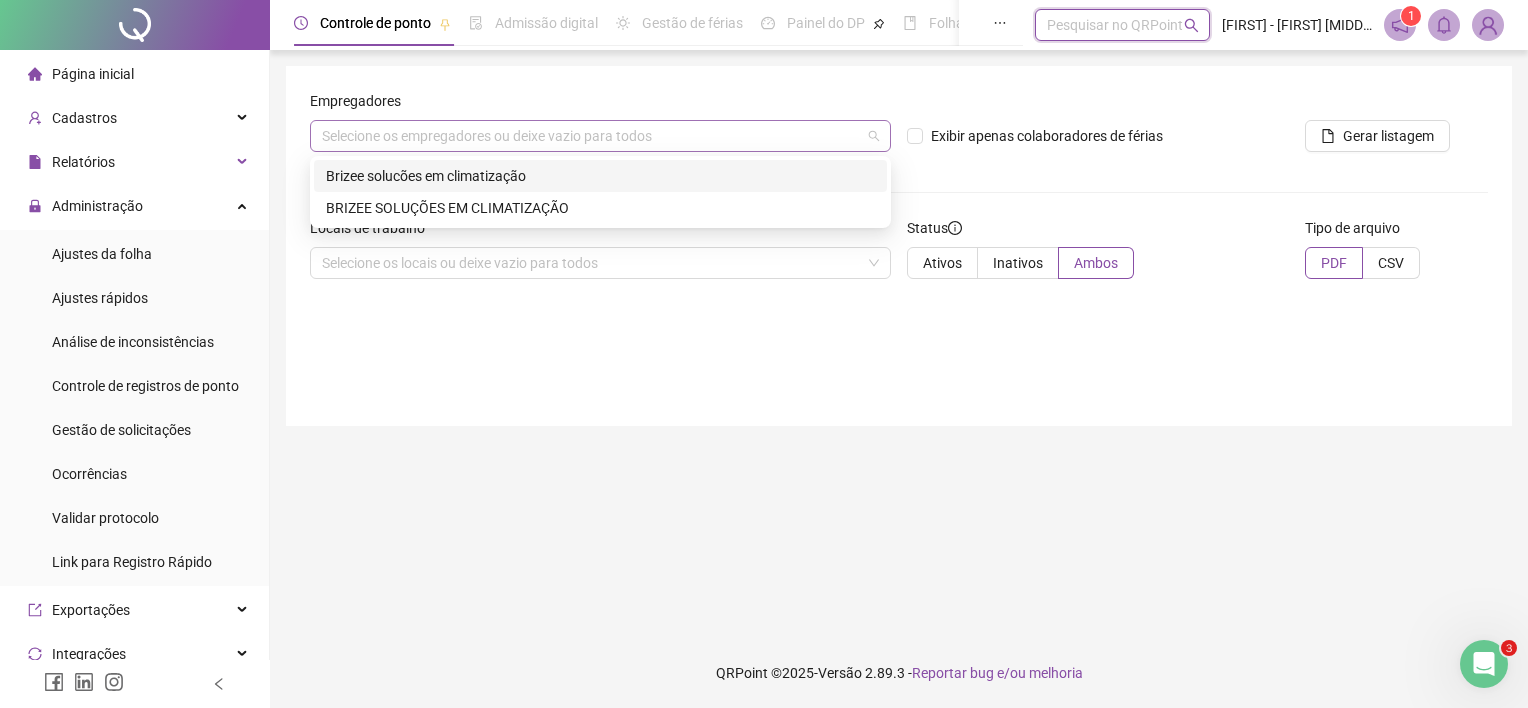 click on "Selecione os empregadores ou deixe vazio para todos" at bounding box center (600, 136) 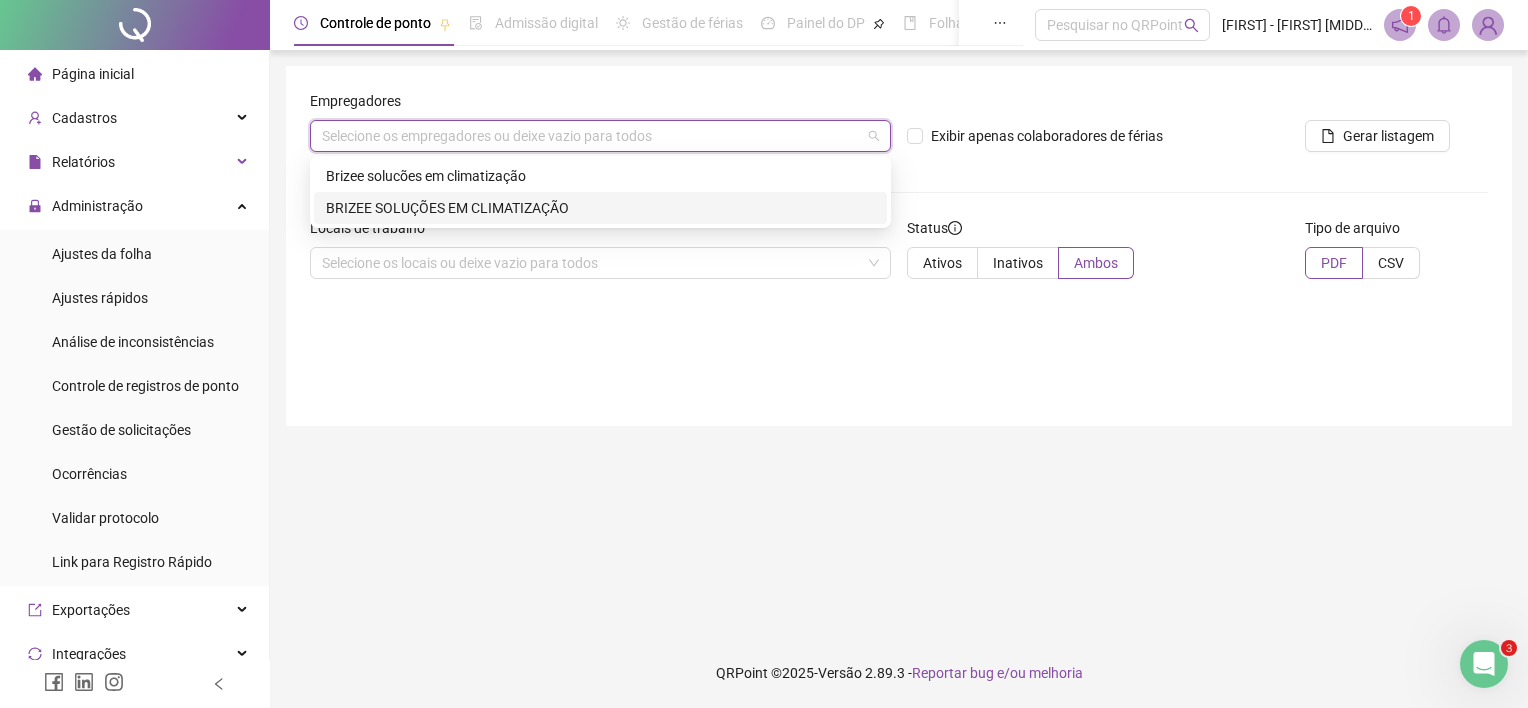 click on "BRIZEE SOLUÇÕES EM CLIMATIZAÇÃO" at bounding box center [600, 208] 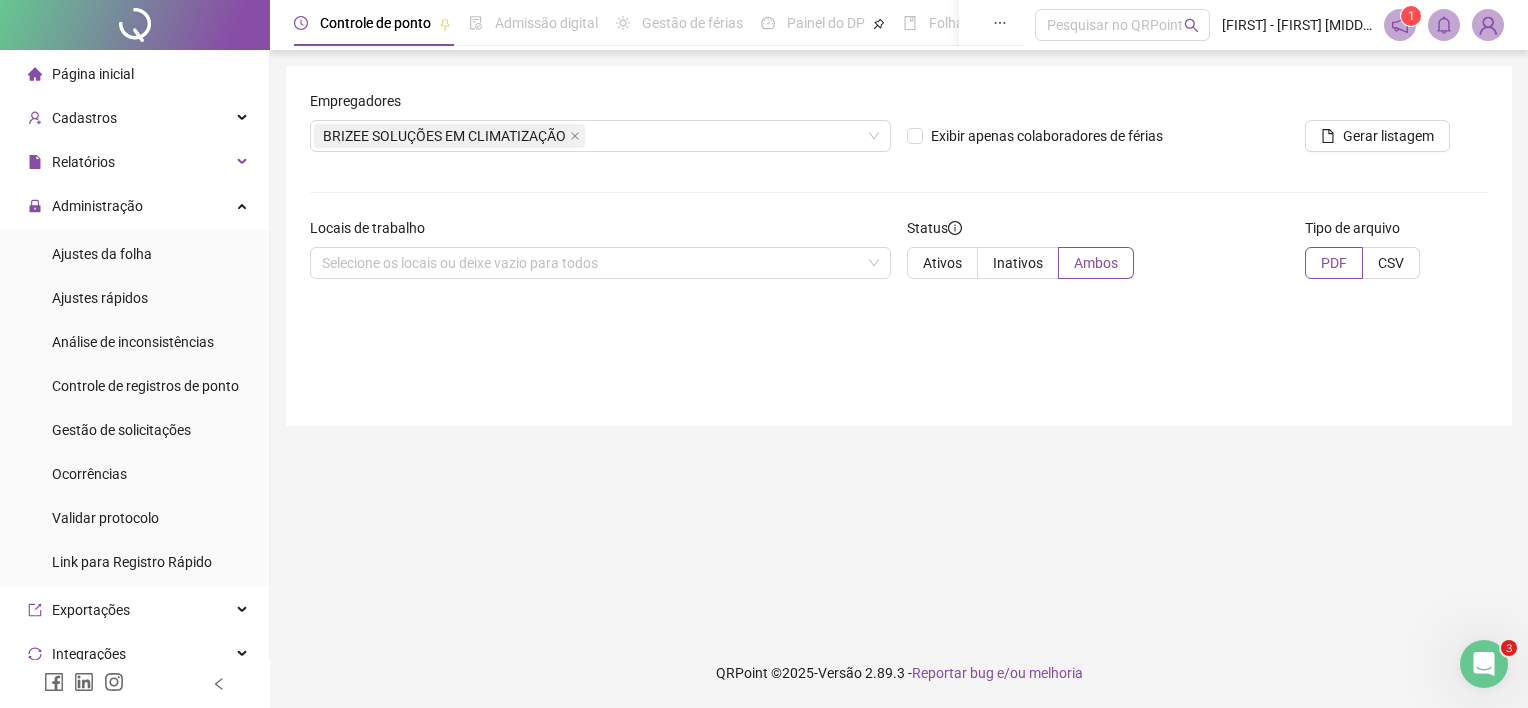 click on "Empregadores BRIZEE SOLUÇÕES EM CLIMATIZAÇÃO      Exibir apenas colaboradores de férias   Gerar listagem Locais de trabalho   Selecione os locais ou deixe vazio para todos Status   Ativos Inativos Ambos Tipo de arquivo PDF CSV" at bounding box center [899, 246] 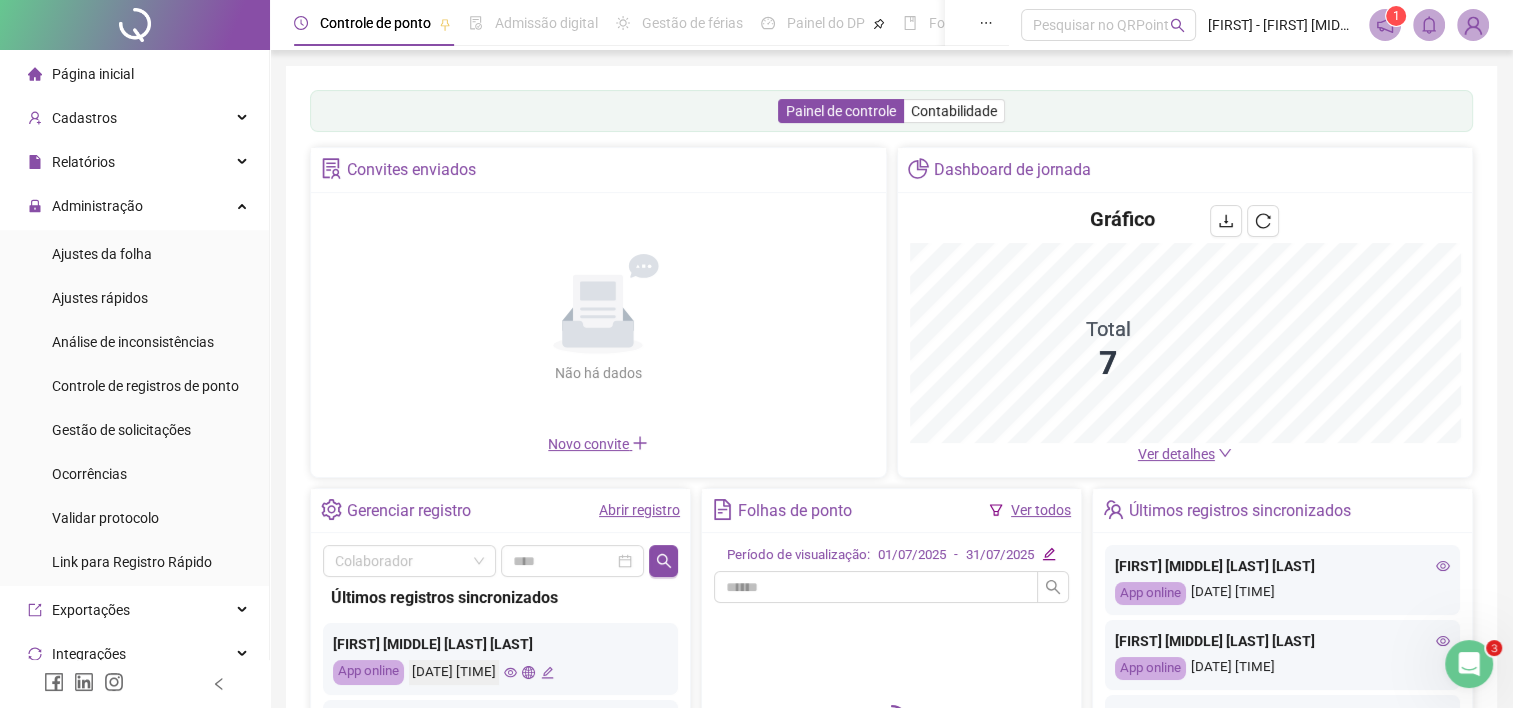 click on "Admissão digital" at bounding box center (546, 23) 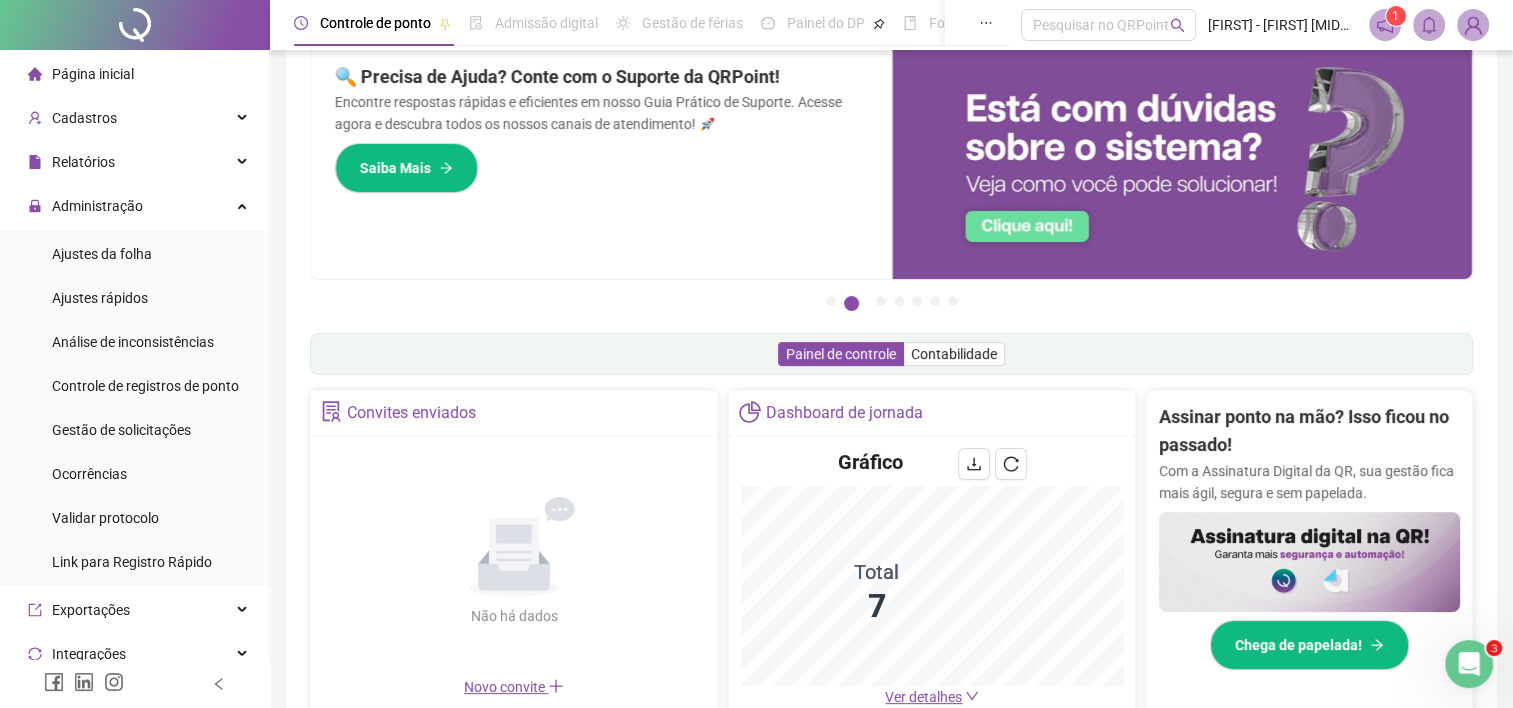 scroll, scrollTop: 0, scrollLeft: 0, axis: both 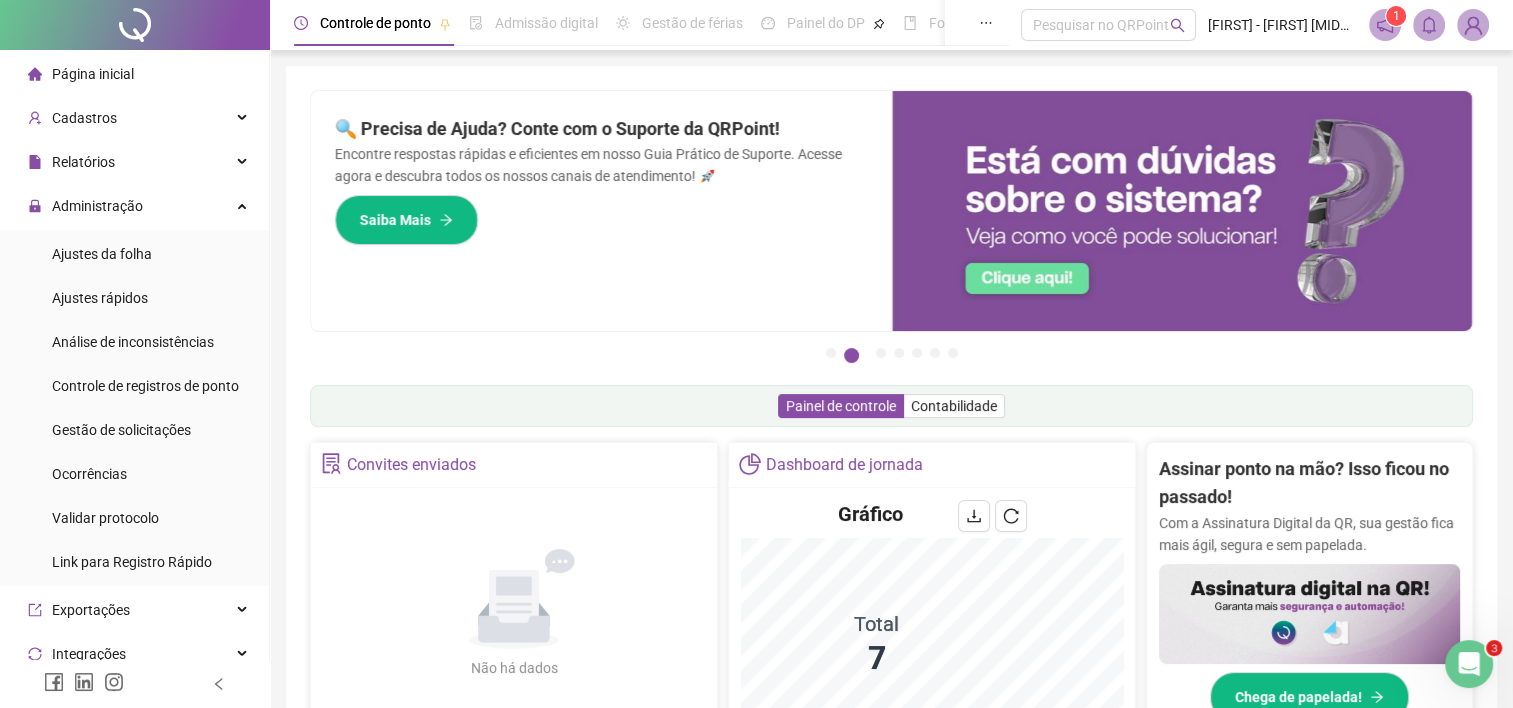 click 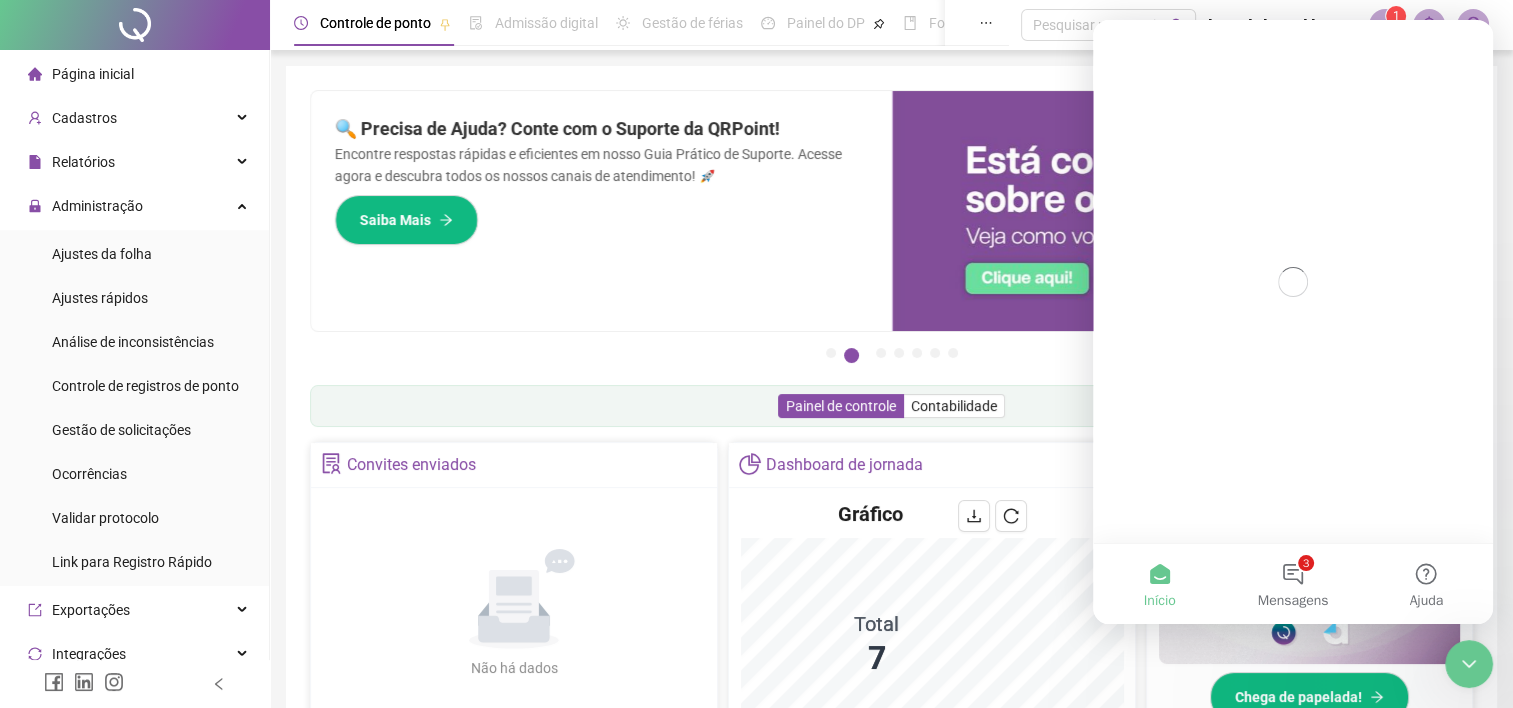 scroll, scrollTop: 0, scrollLeft: 0, axis: both 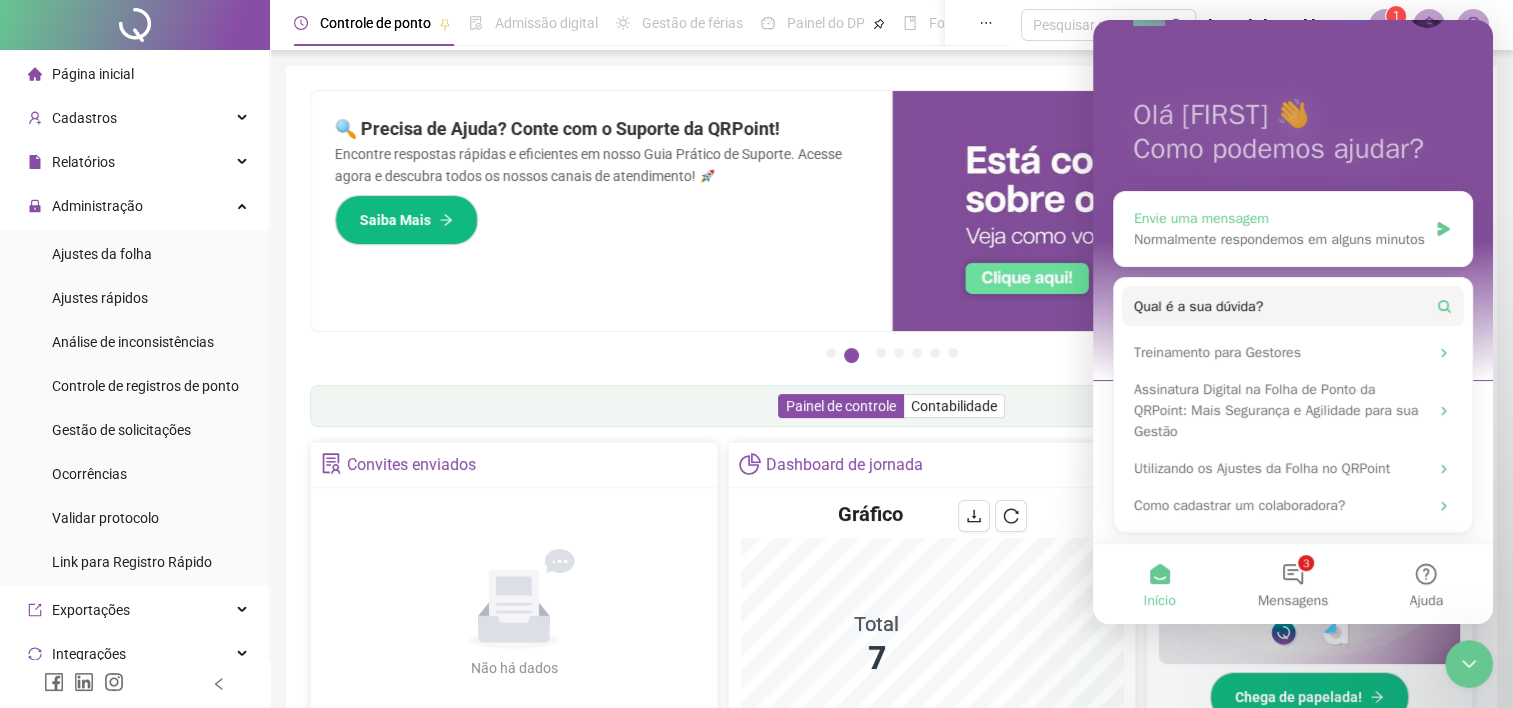 click on "Normalmente respondemos em alguns minutos" at bounding box center (1280, 239) 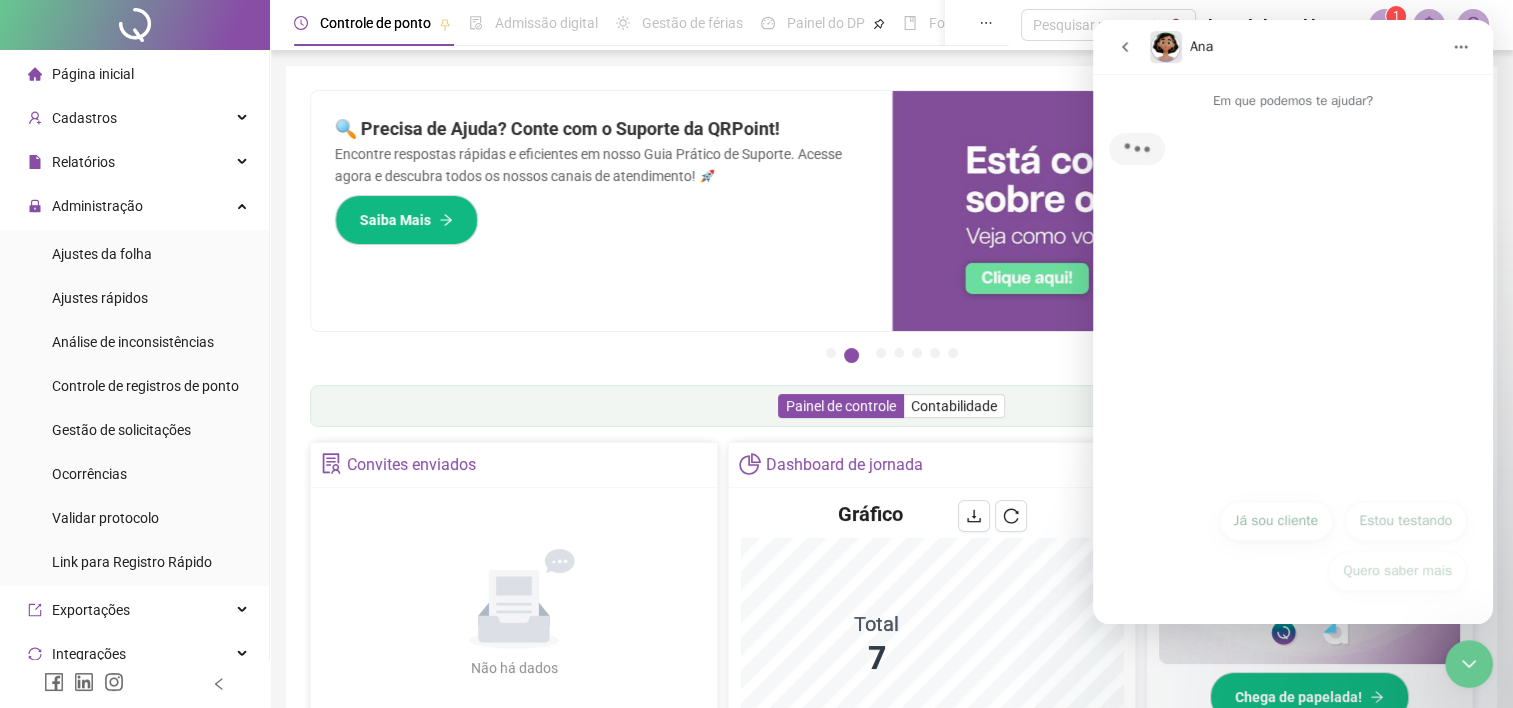 scroll, scrollTop: 0, scrollLeft: 0, axis: both 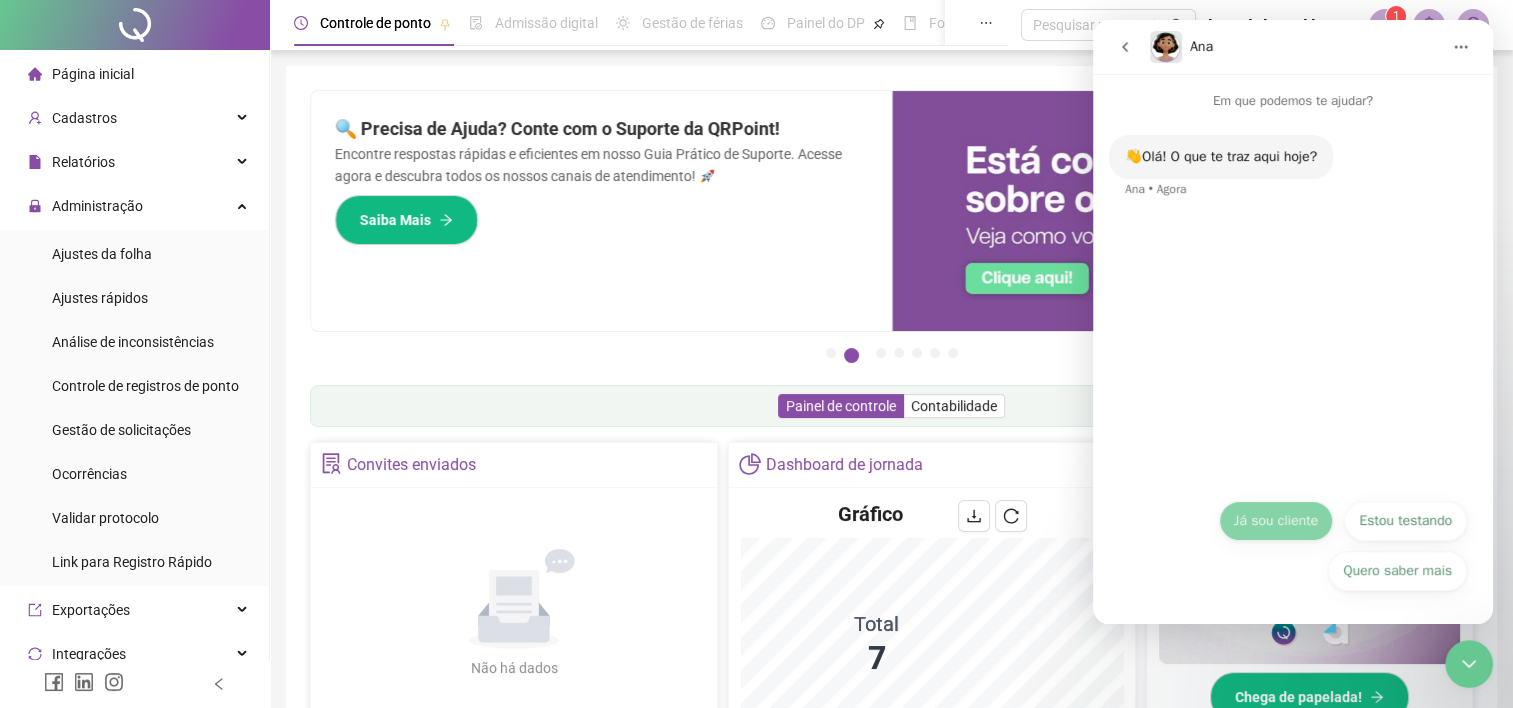 click on "Já sou cliente" at bounding box center (1276, 521) 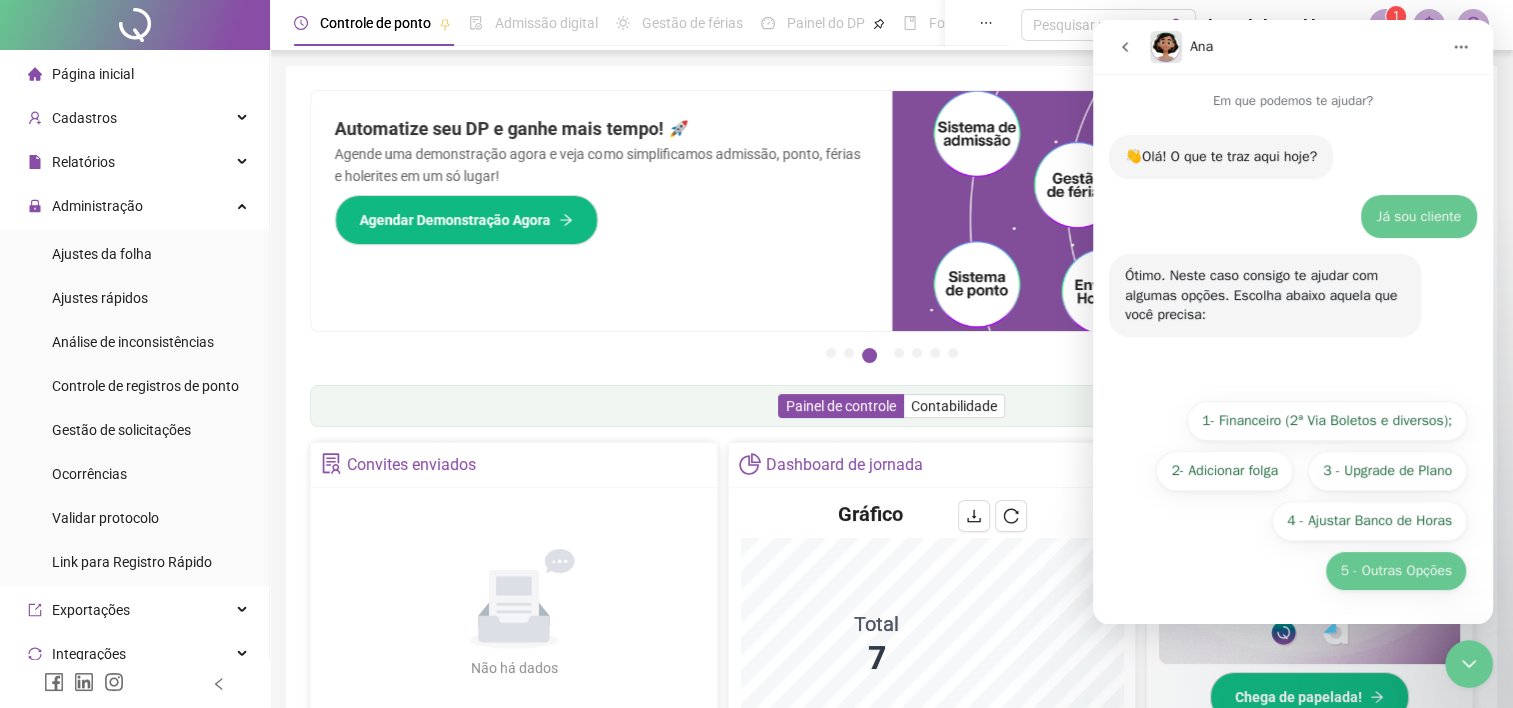 click on "5 - Outras Opções" at bounding box center (1396, 571) 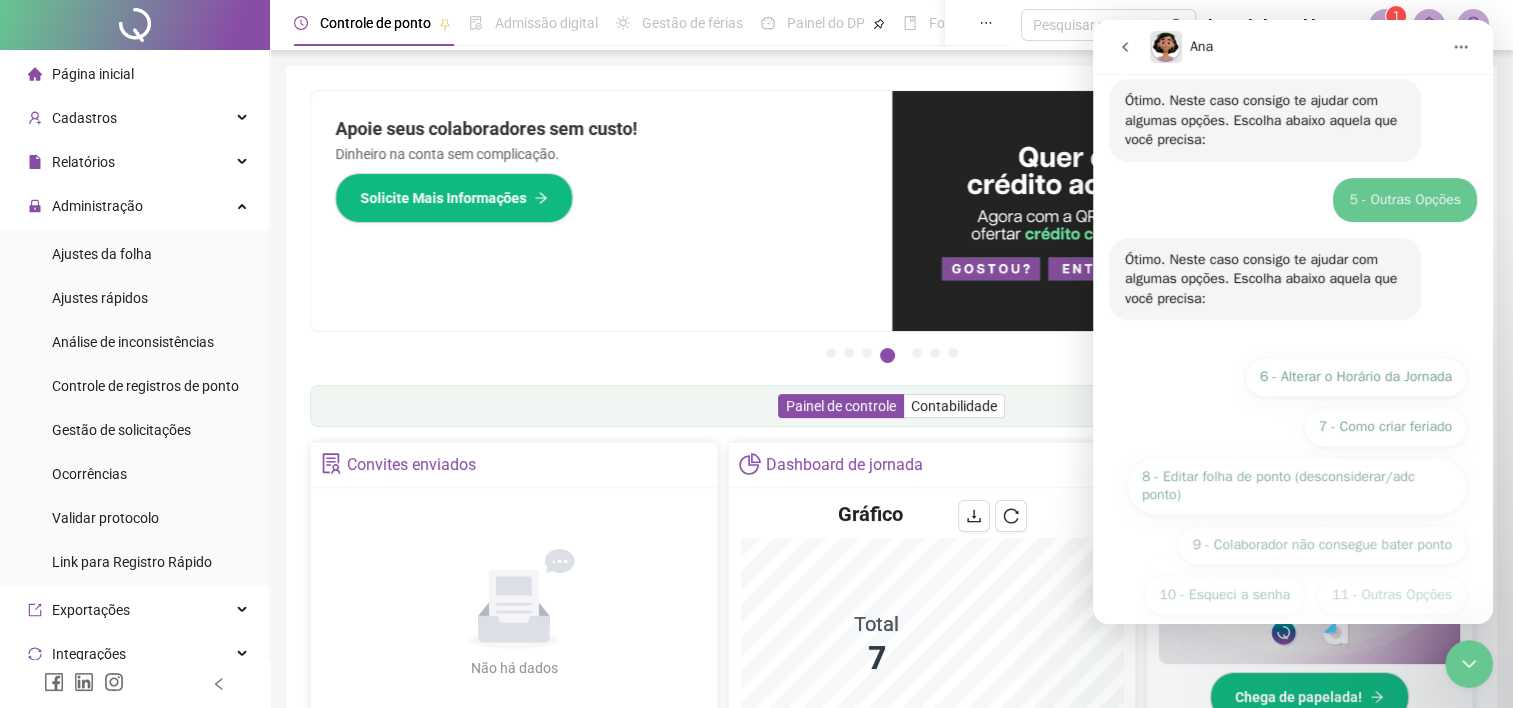 scroll, scrollTop: 199, scrollLeft: 0, axis: vertical 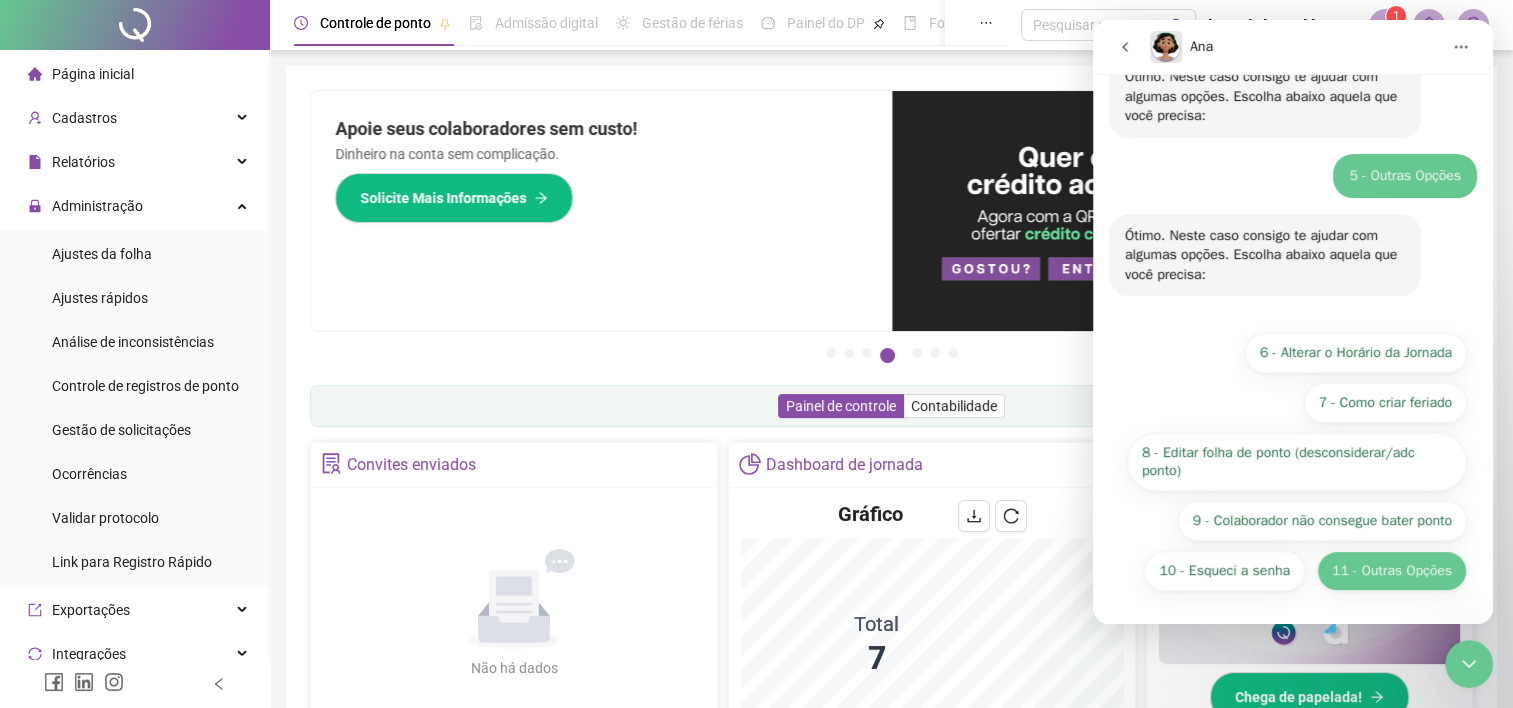 click on "11 - Outras Opções" at bounding box center [1392, 571] 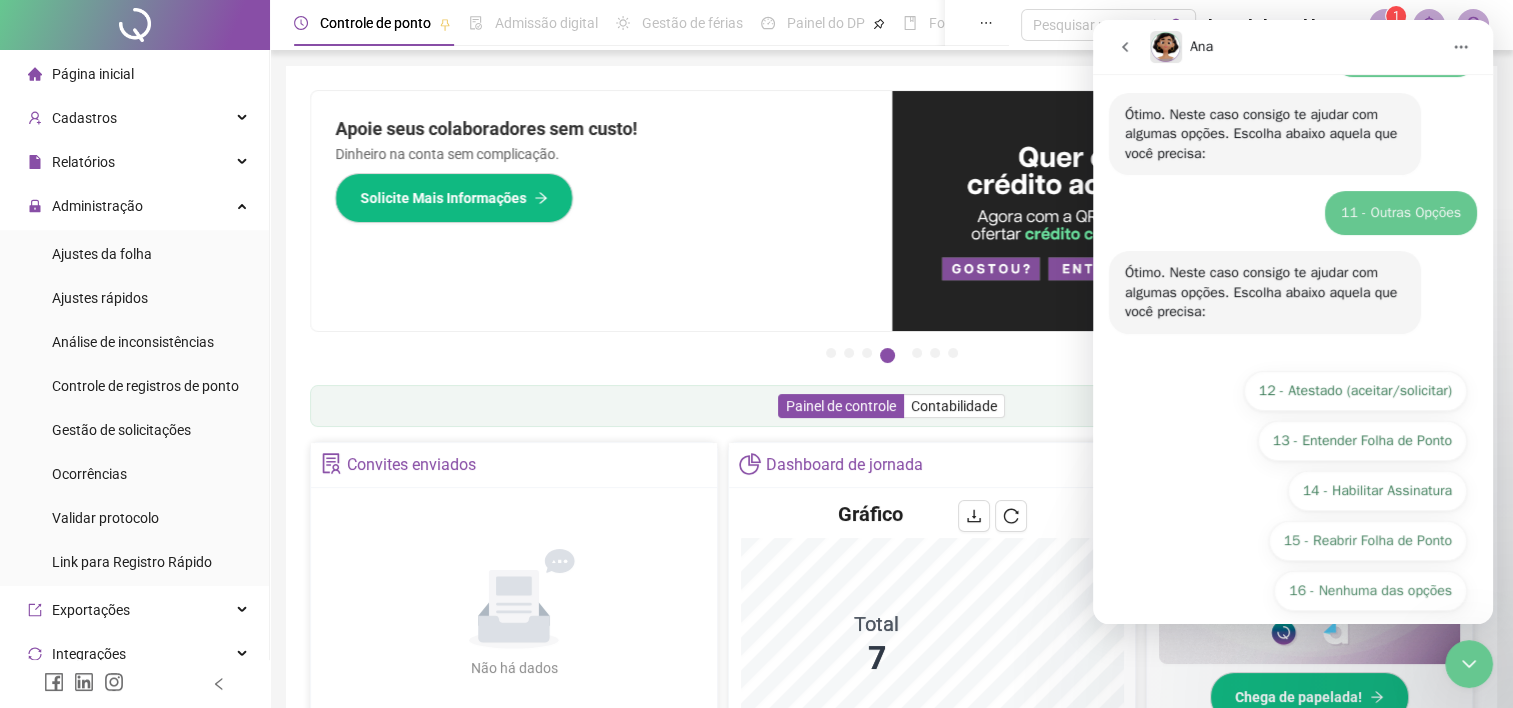 scroll, scrollTop: 339, scrollLeft: 0, axis: vertical 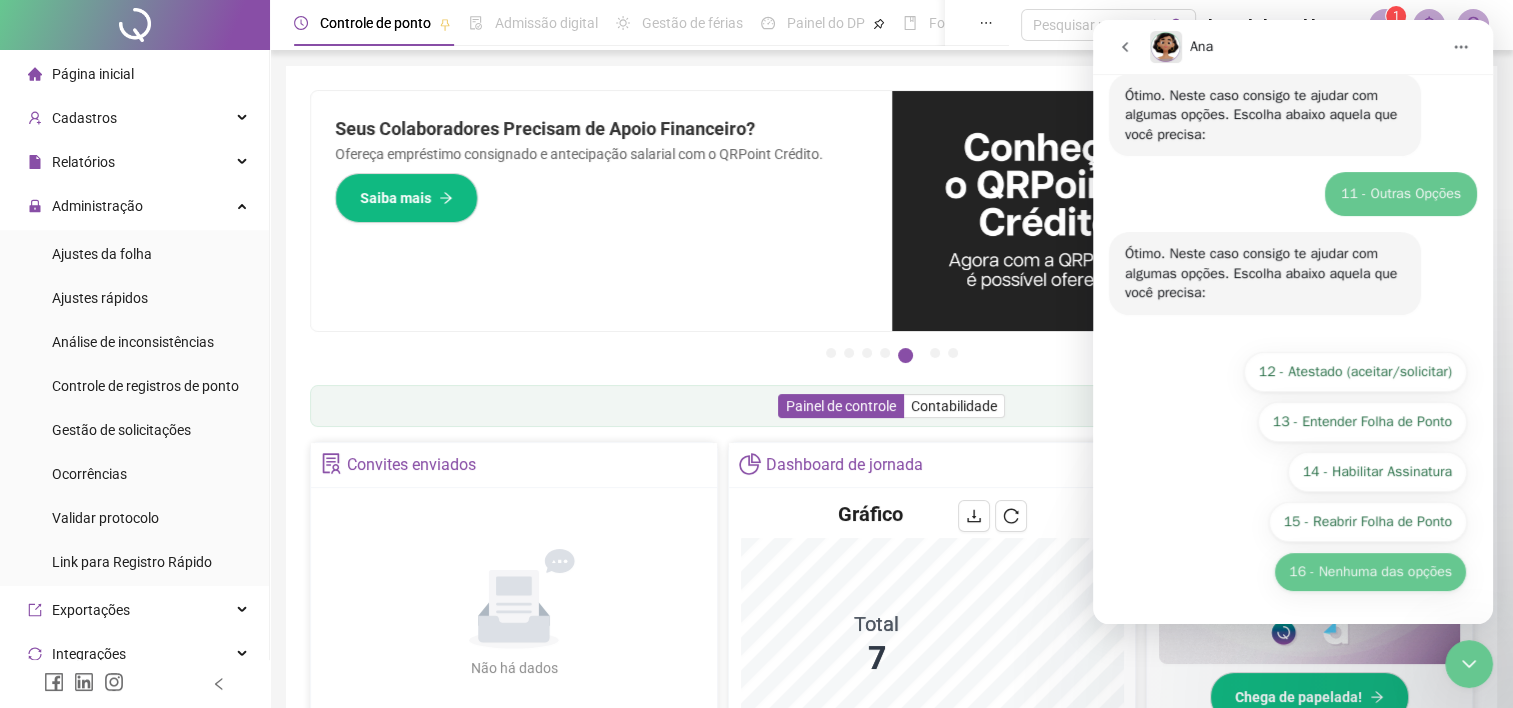 click on "16 - Nenhuma das opções" at bounding box center [1370, 572] 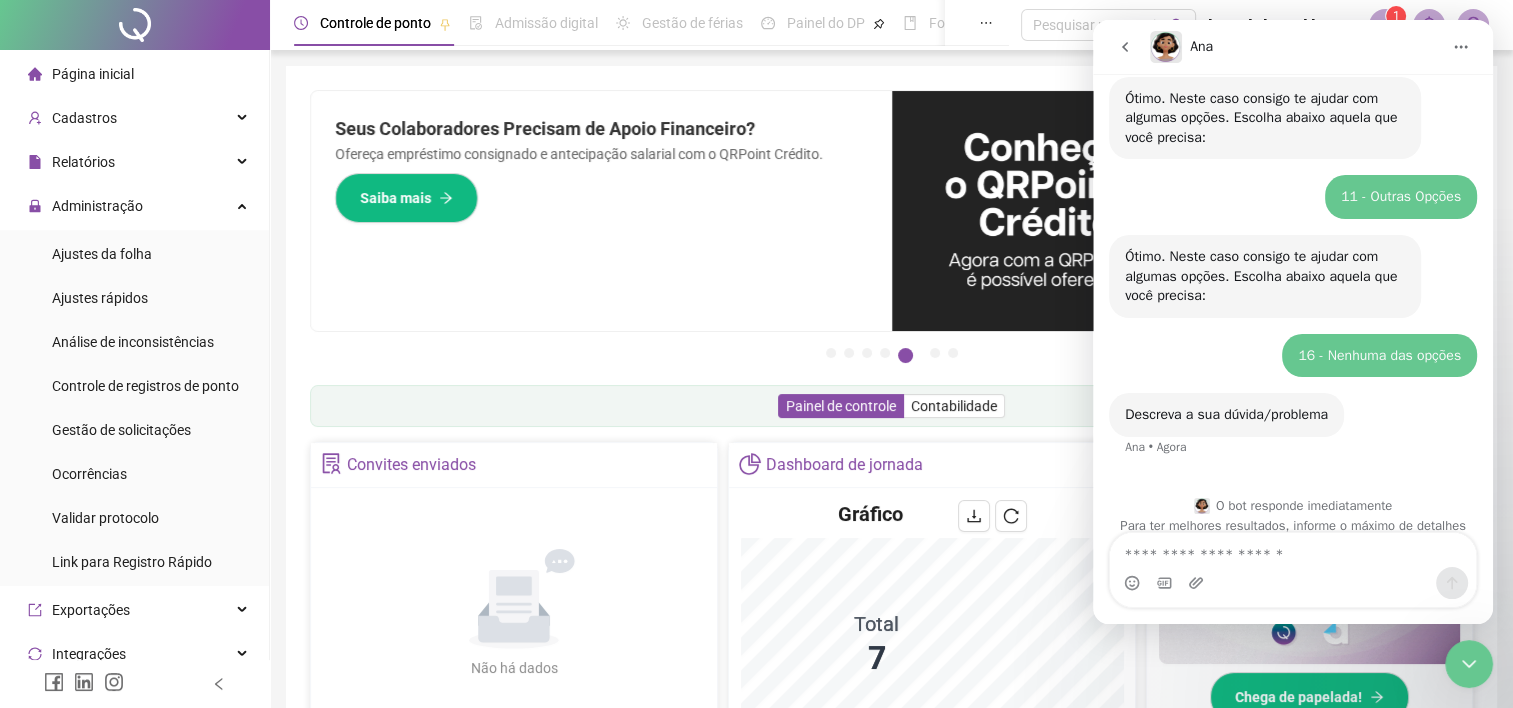 scroll, scrollTop: 372, scrollLeft: 0, axis: vertical 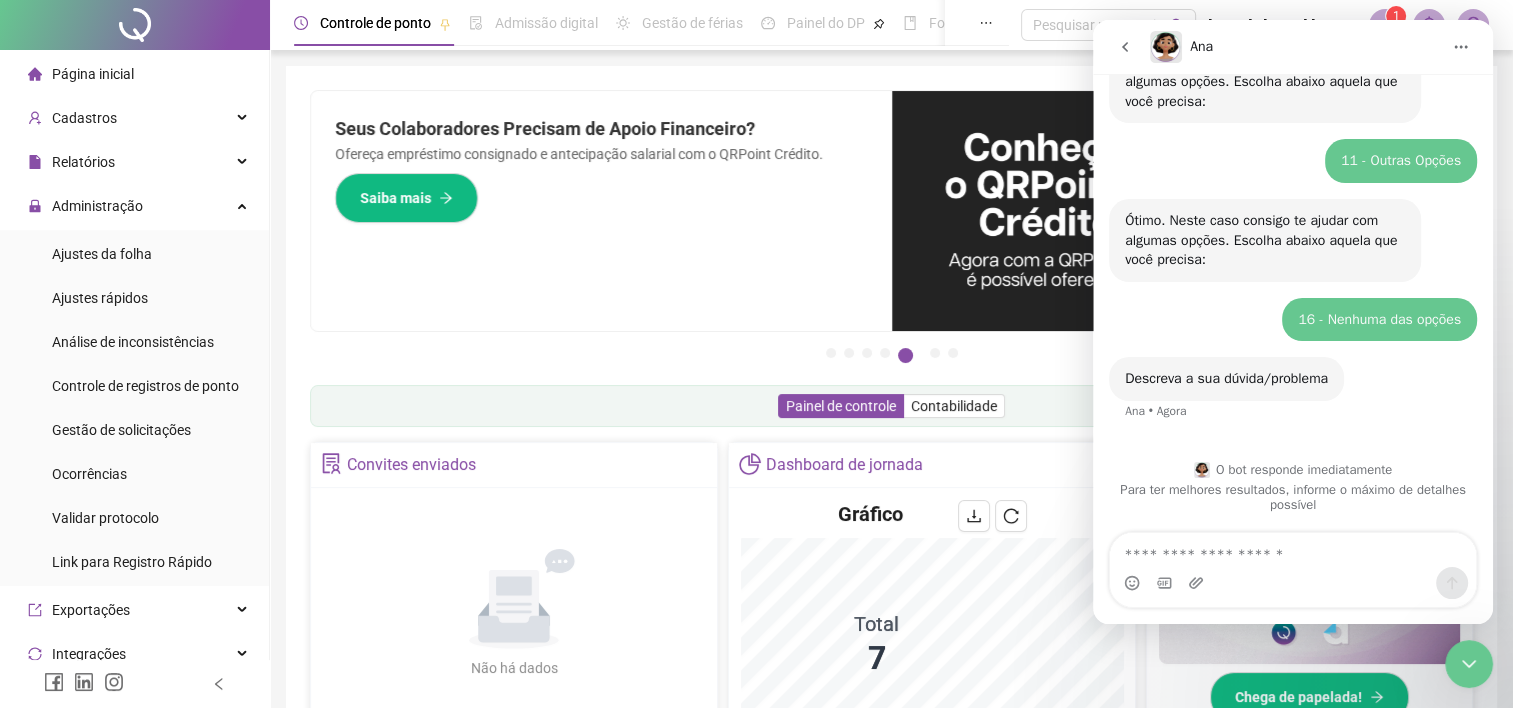 click at bounding box center [1293, 583] 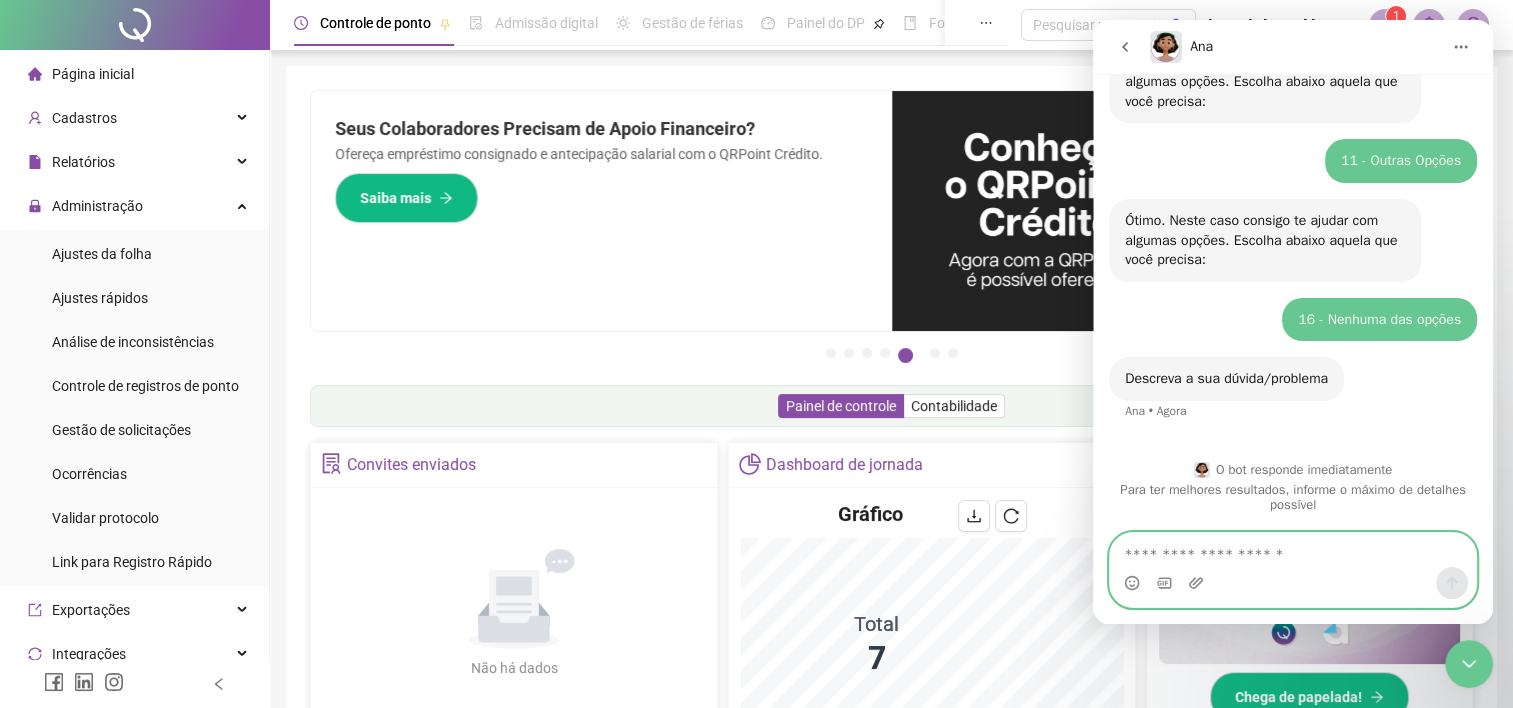 click at bounding box center (1293, 550) 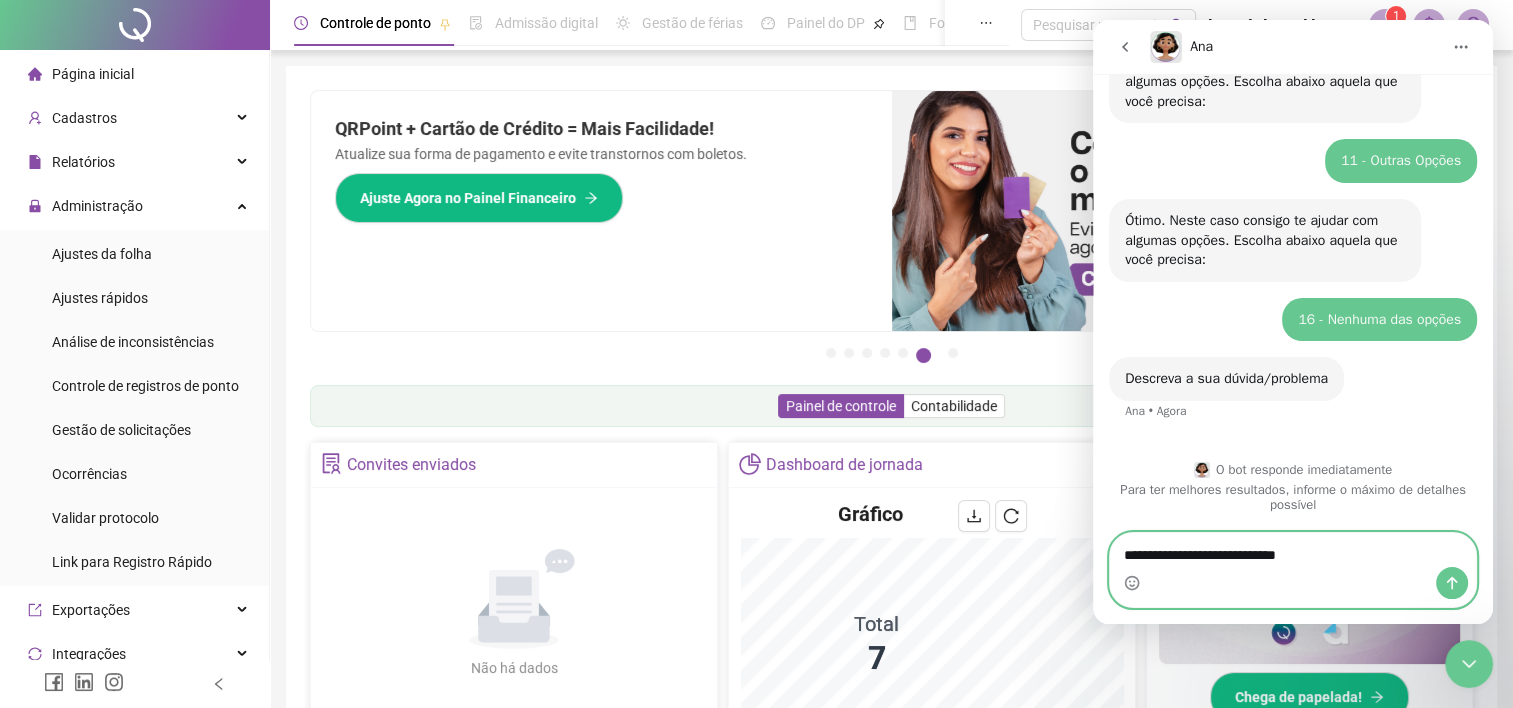 type on "**********" 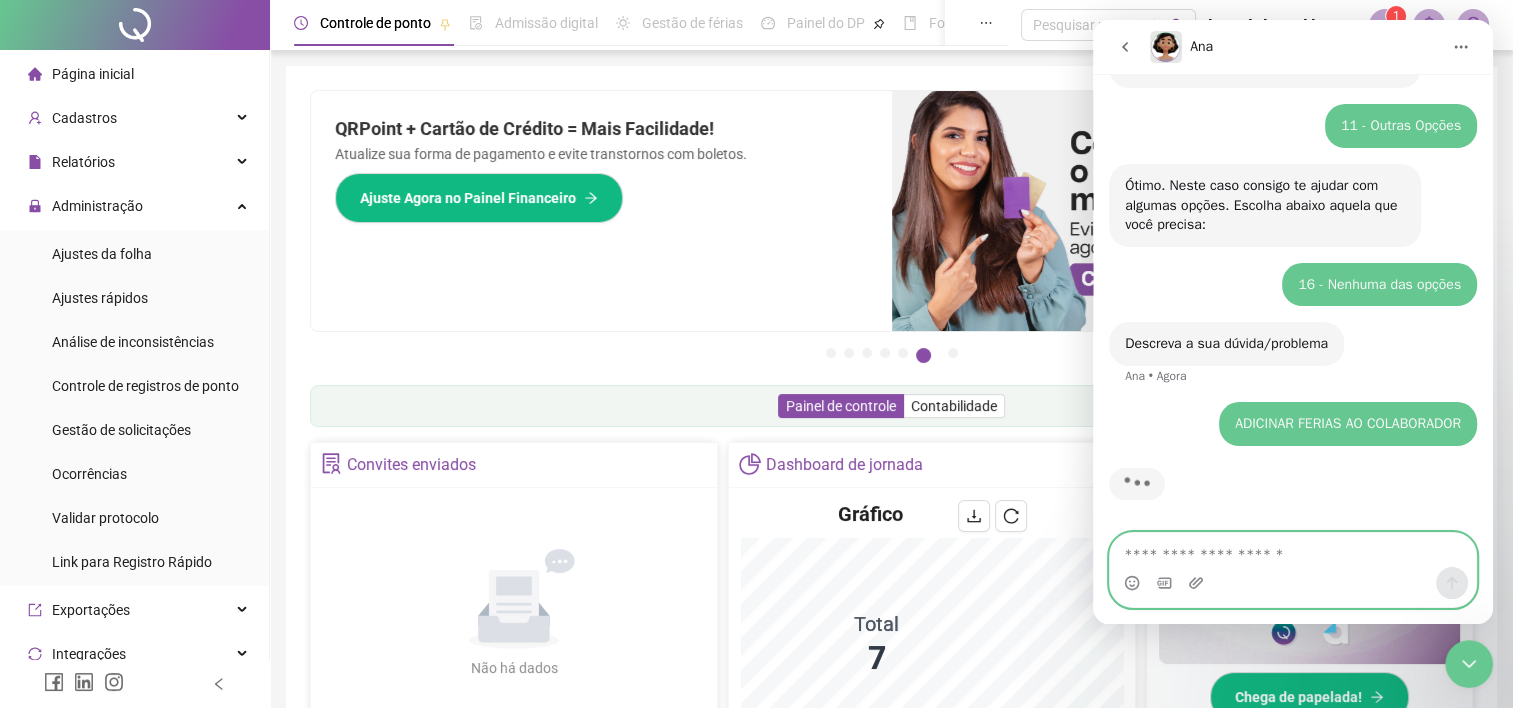 scroll, scrollTop: 406, scrollLeft: 0, axis: vertical 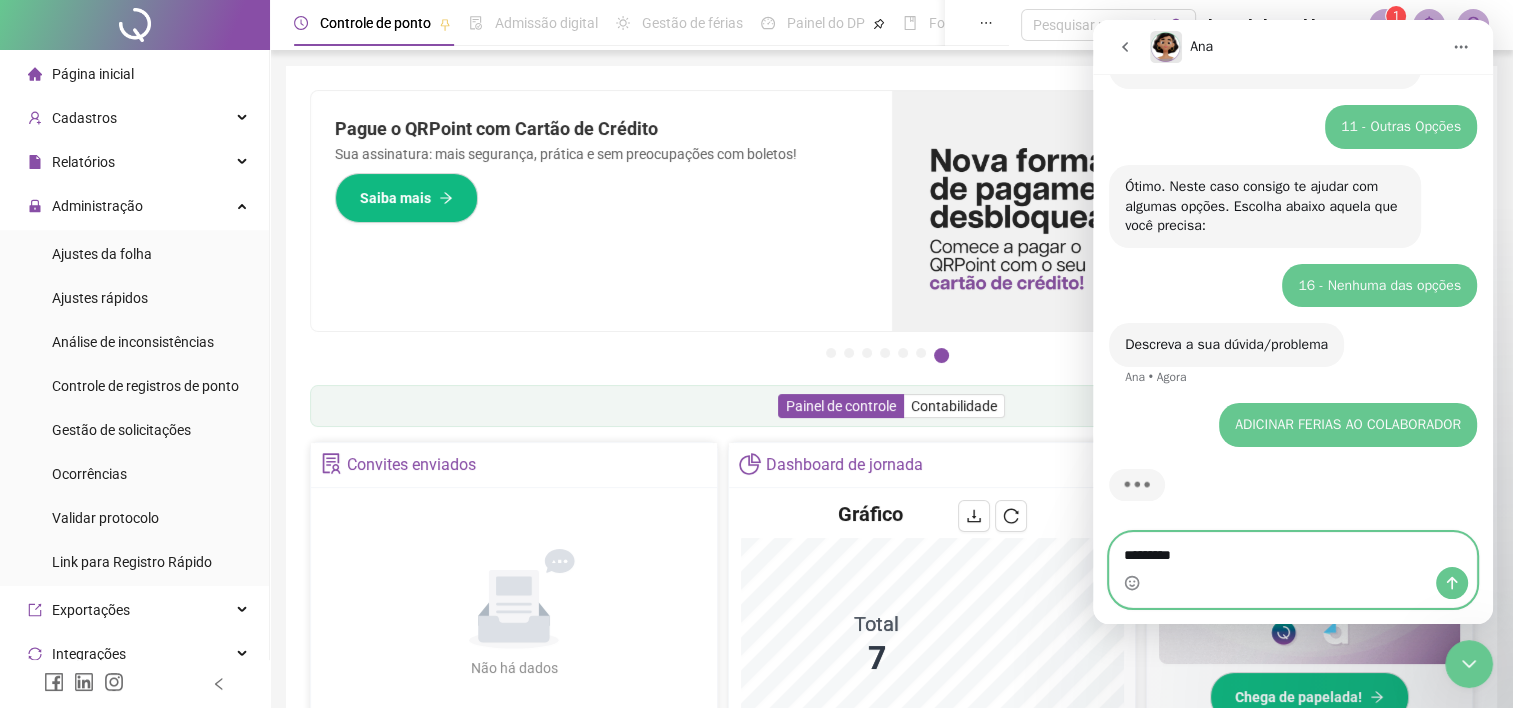 type on "*********" 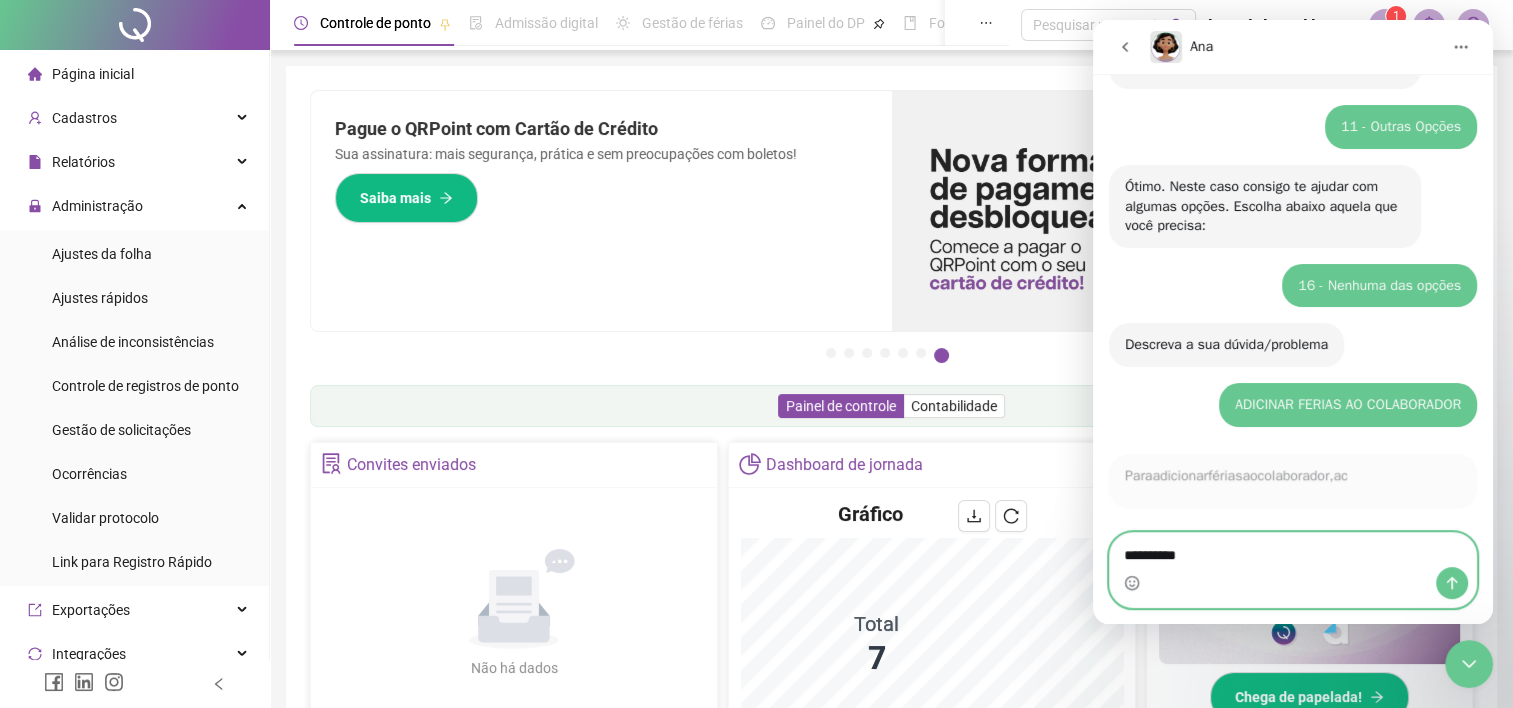 scroll, scrollTop: 431, scrollLeft: 0, axis: vertical 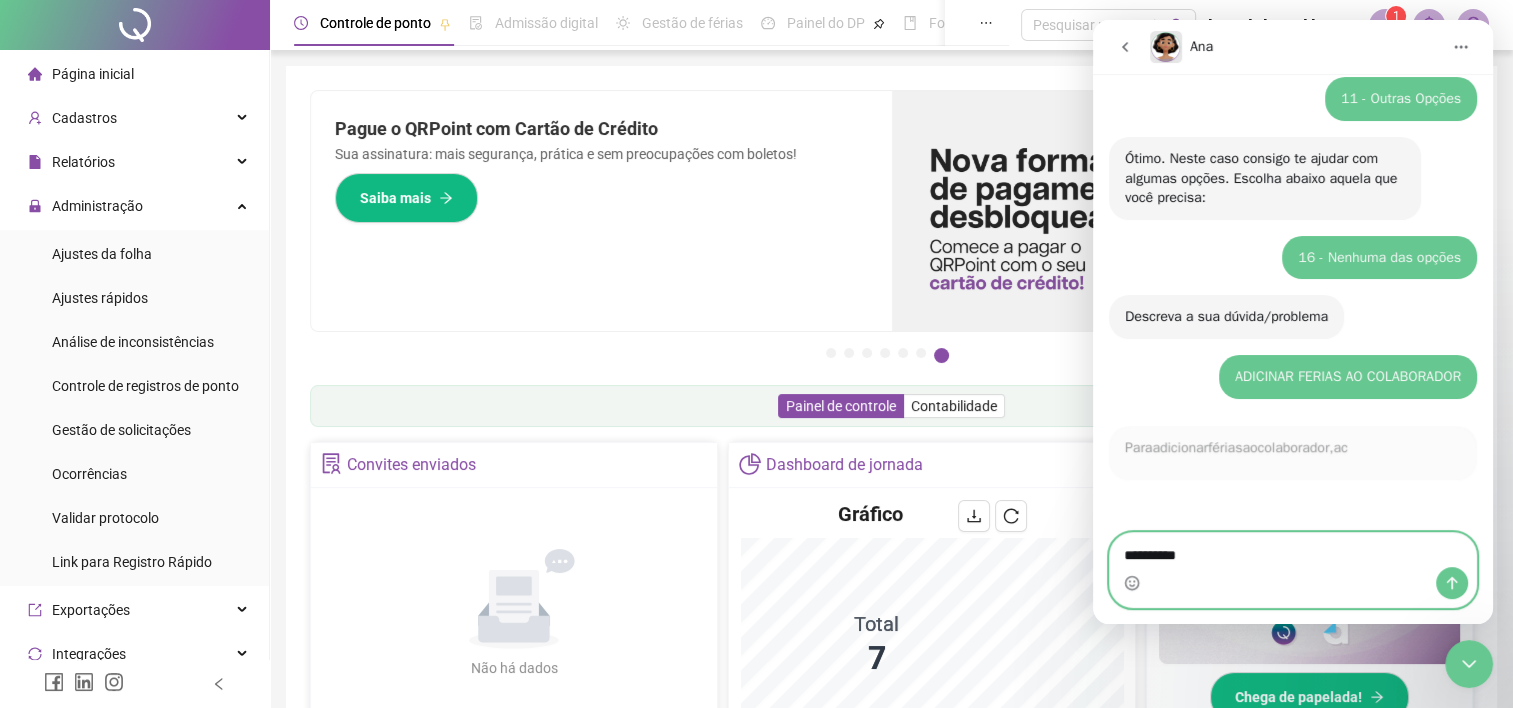 type 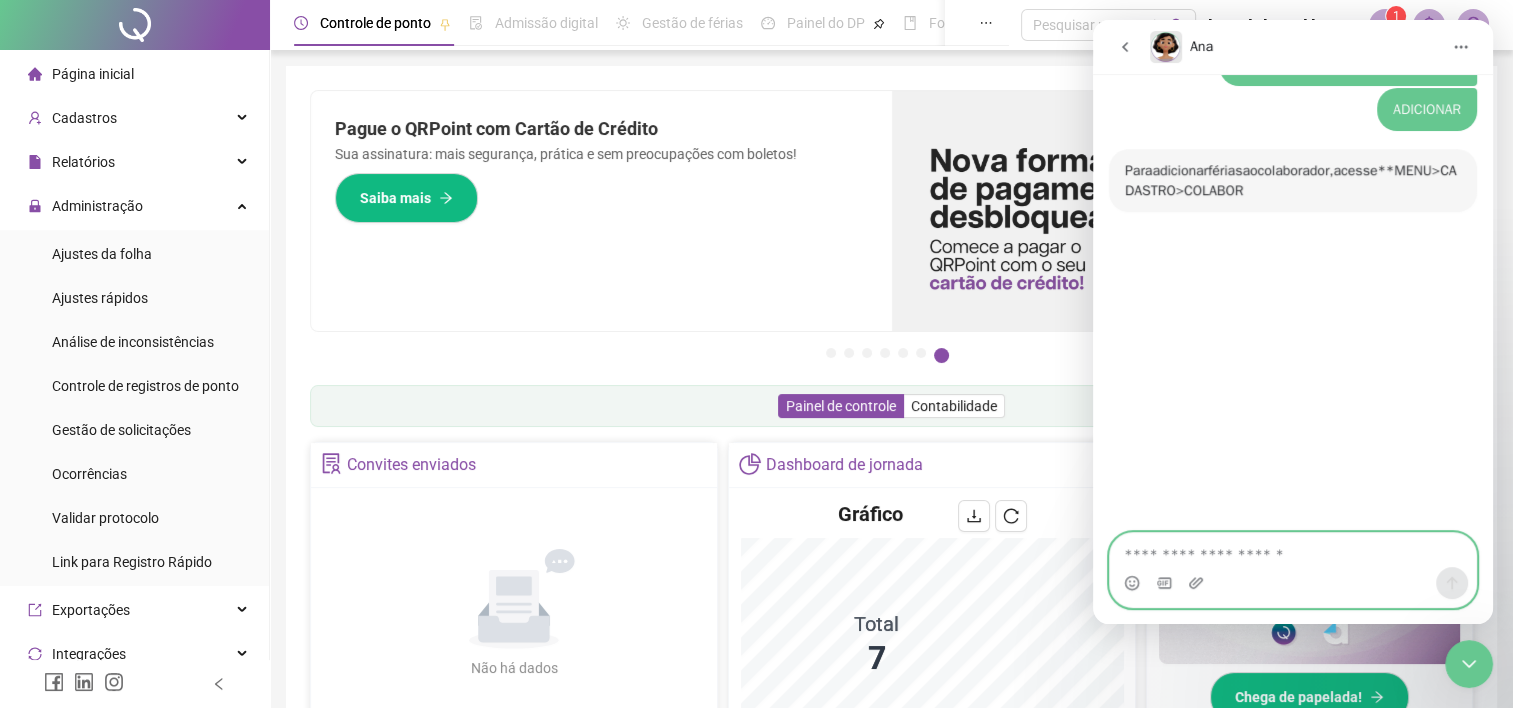 scroll, scrollTop: 745, scrollLeft: 0, axis: vertical 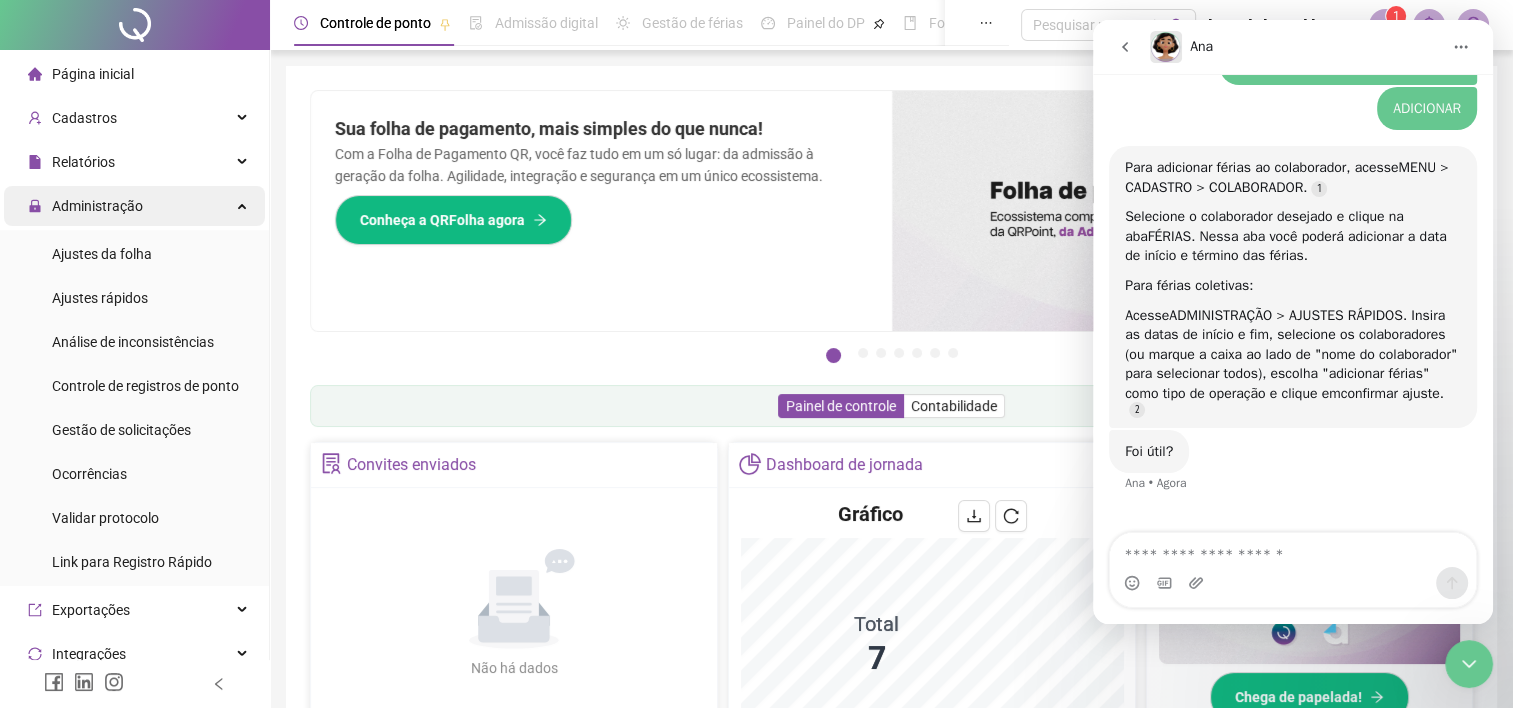 click on "Administração" at bounding box center [97, 206] 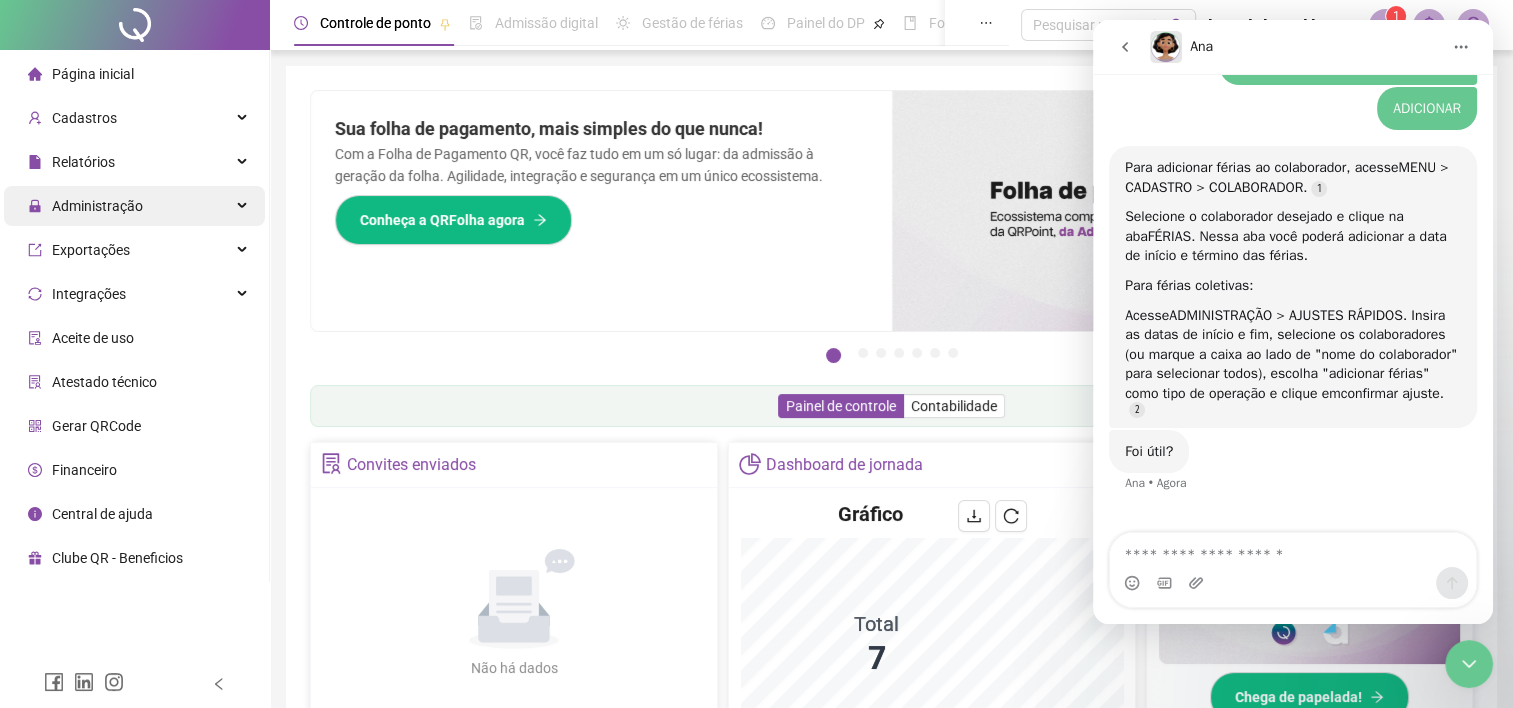 click on "Administração" at bounding box center (85, 206) 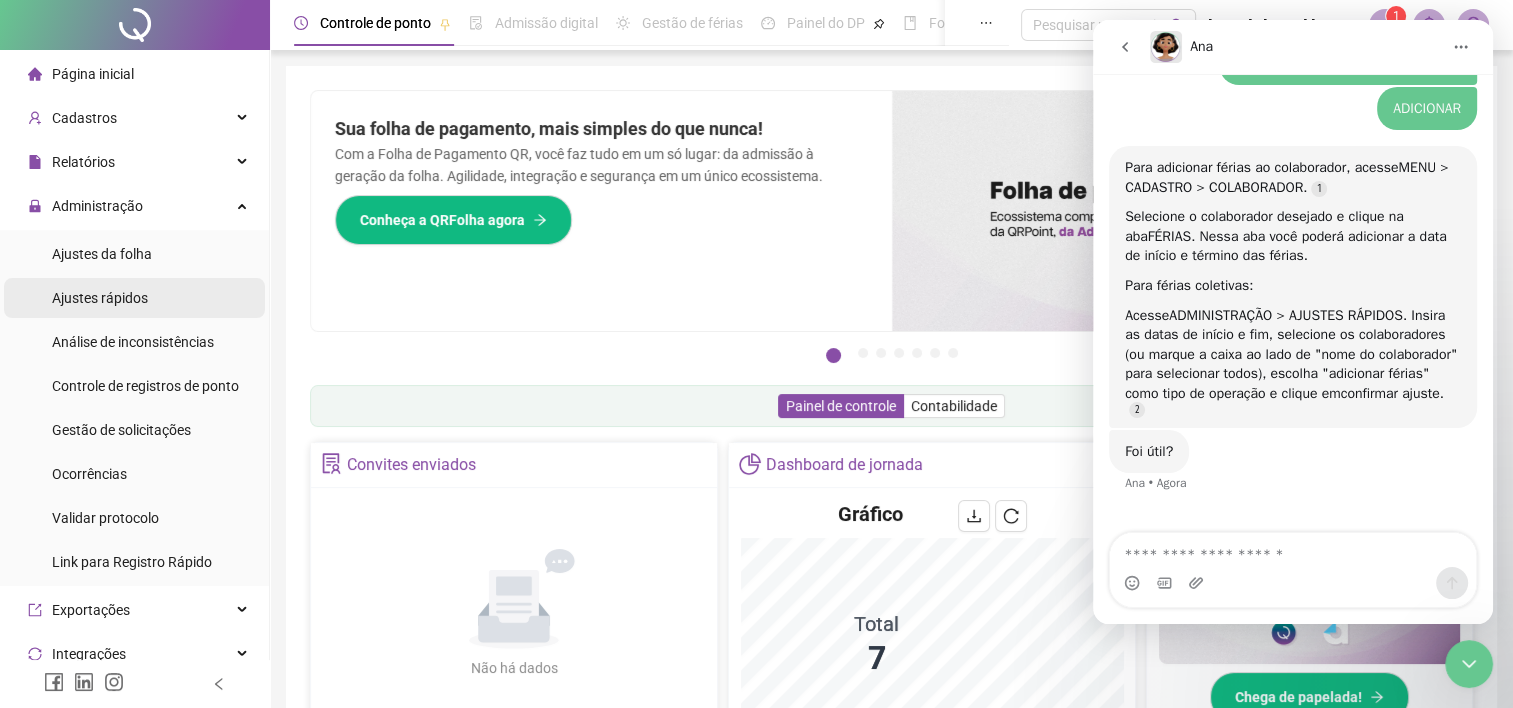 click on "Ajustes rápidos" at bounding box center [100, 298] 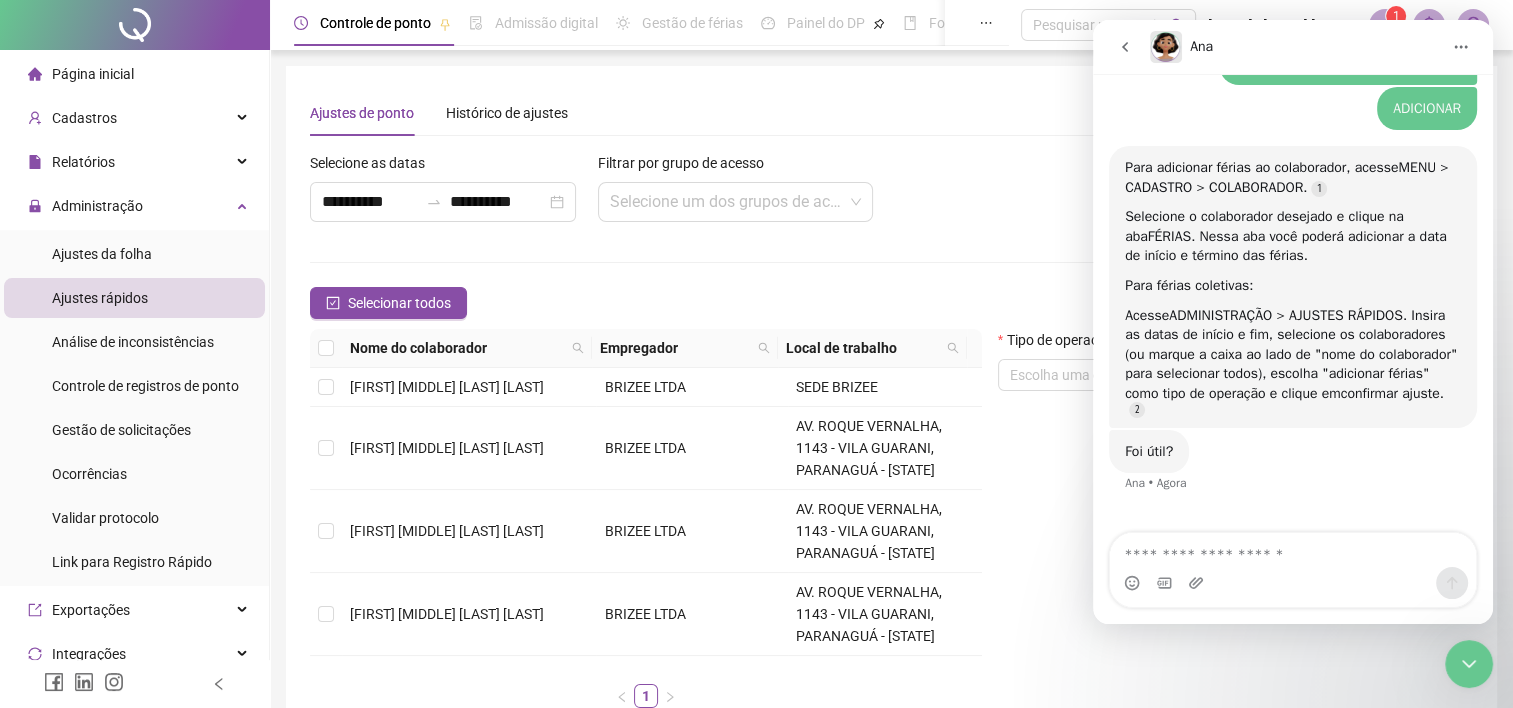 click 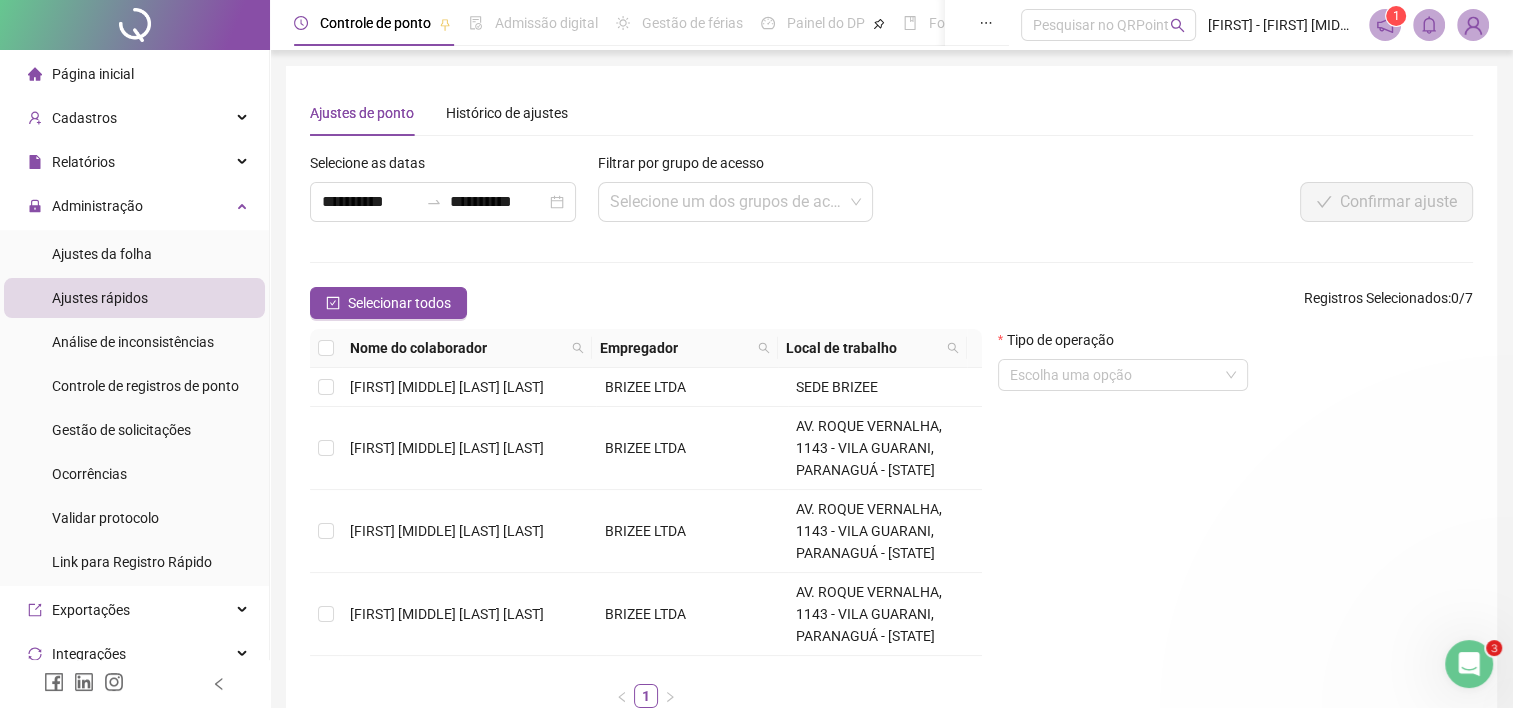 scroll, scrollTop: 0, scrollLeft: 0, axis: both 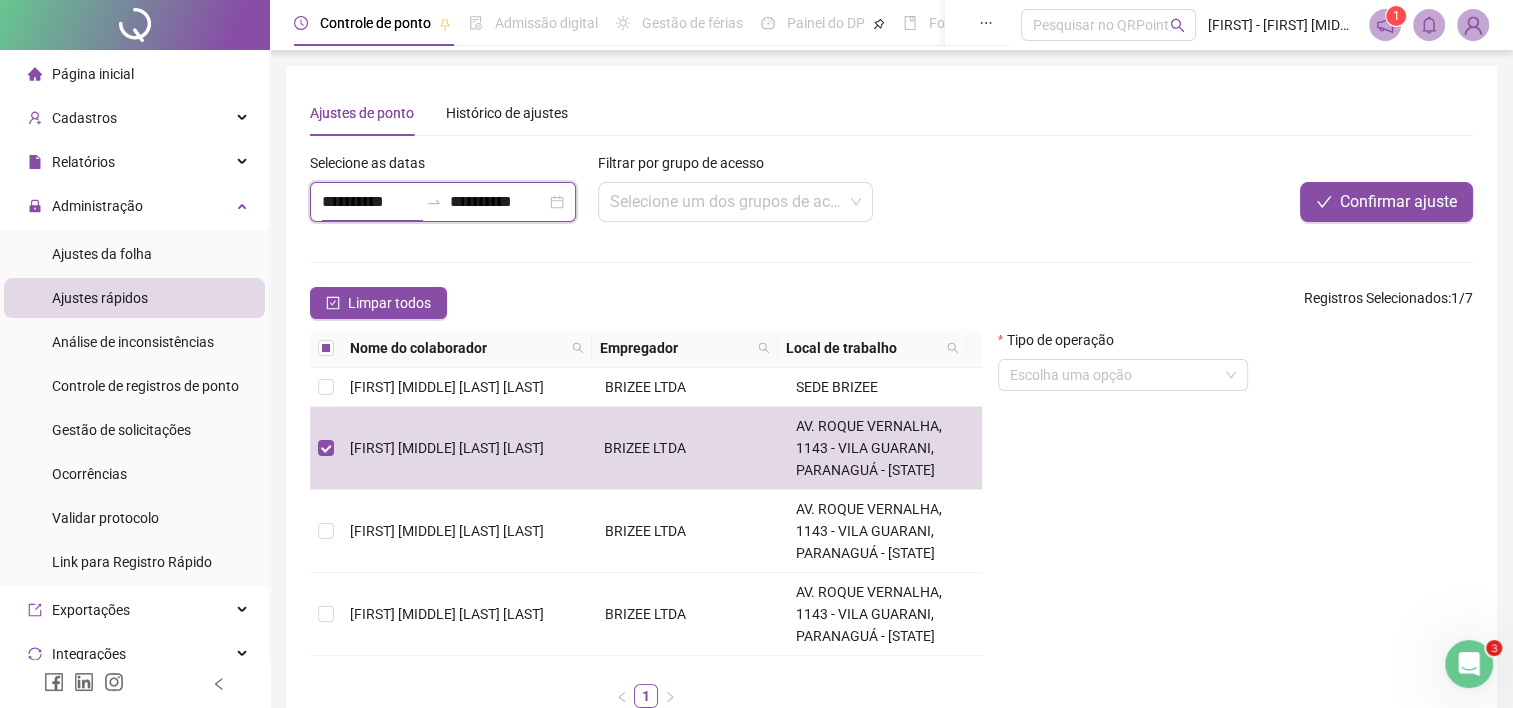 click on "**********" at bounding box center (370, 202) 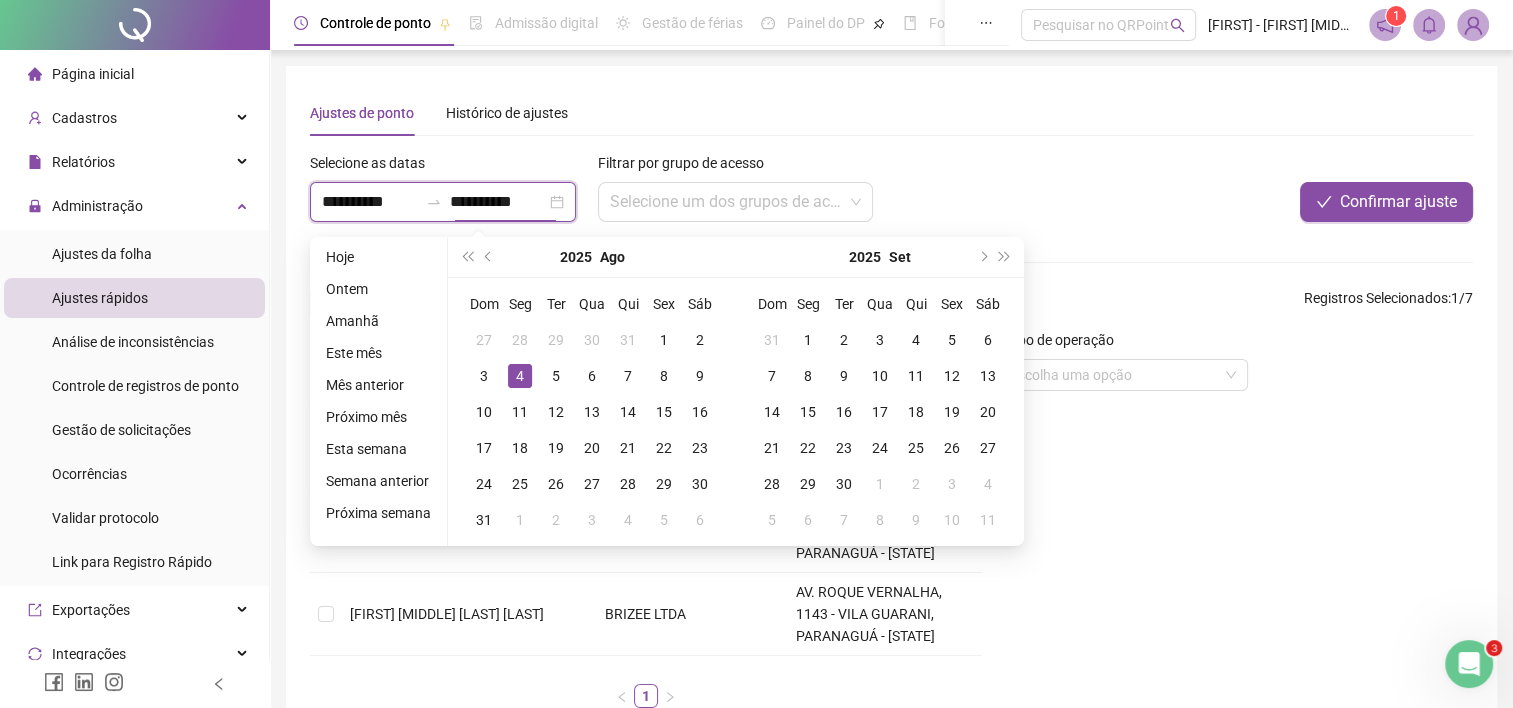 click on "**********" at bounding box center (498, 202) 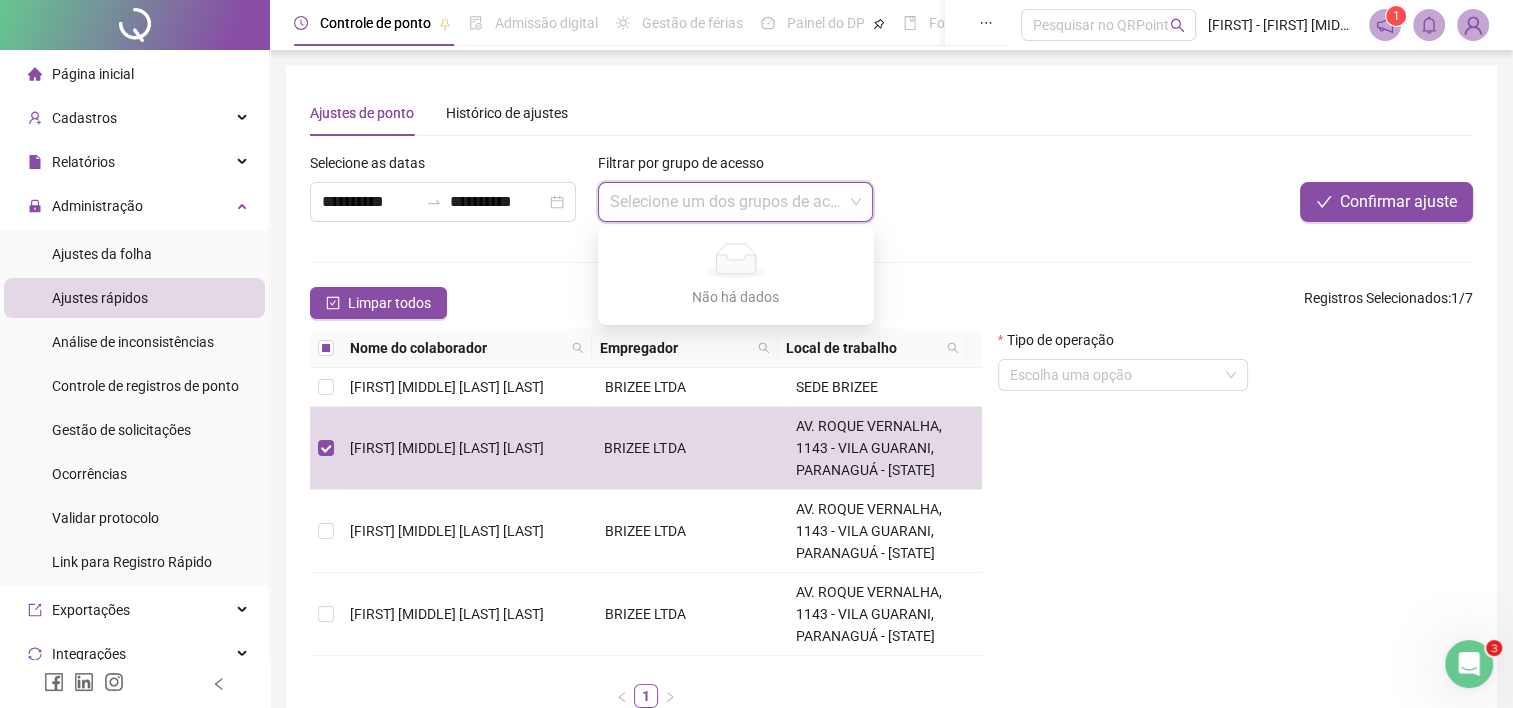 click at bounding box center [727, 202] 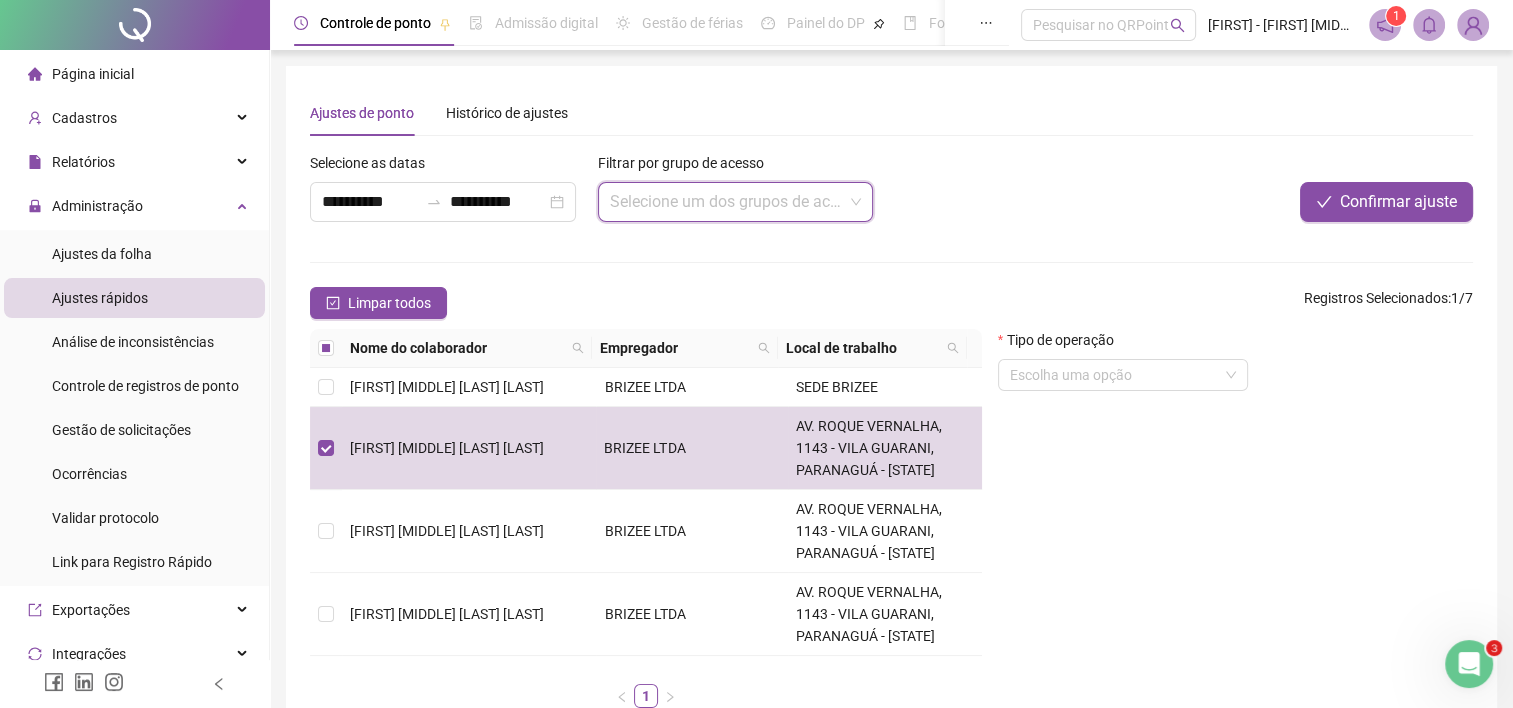 click at bounding box center (727, 202) 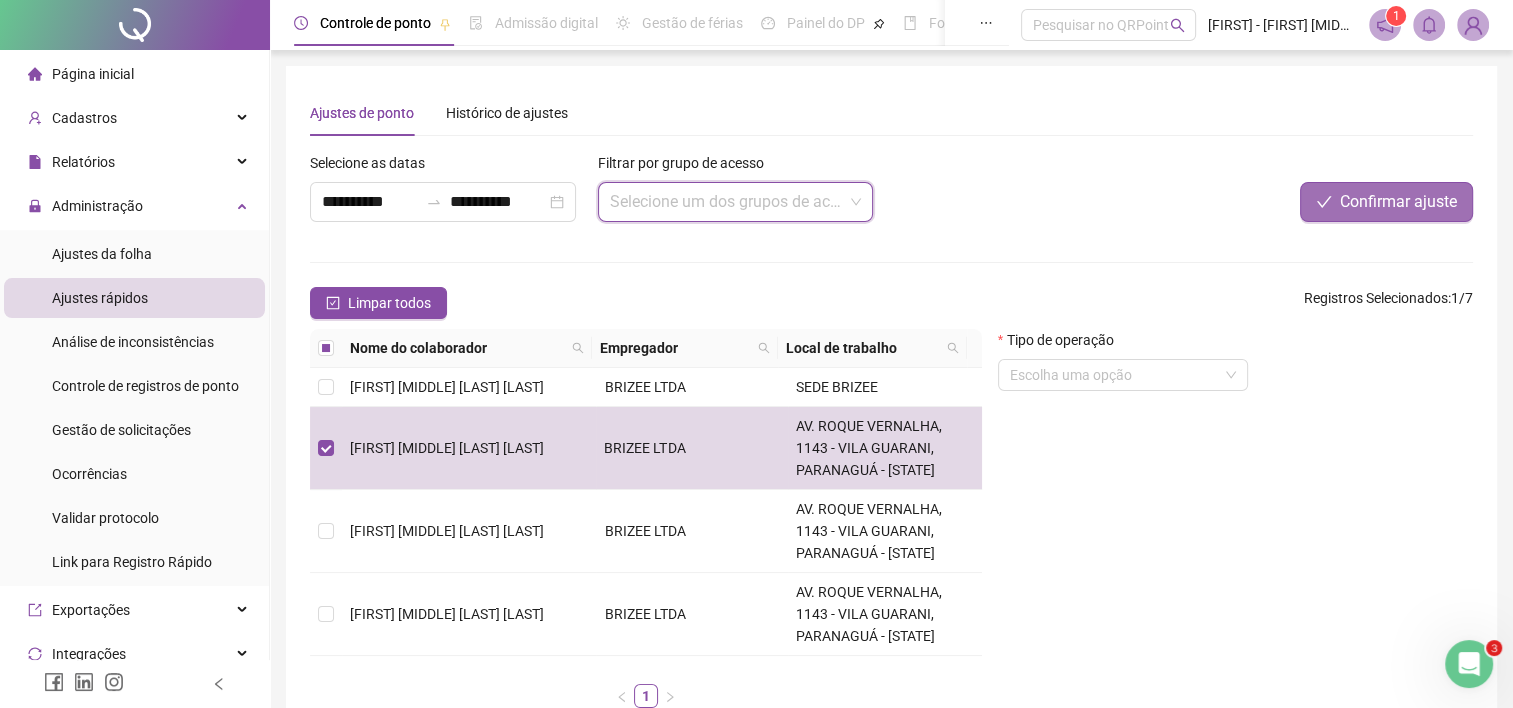 click on "Confirmar ajuste" at bounding box center (1398, 202) 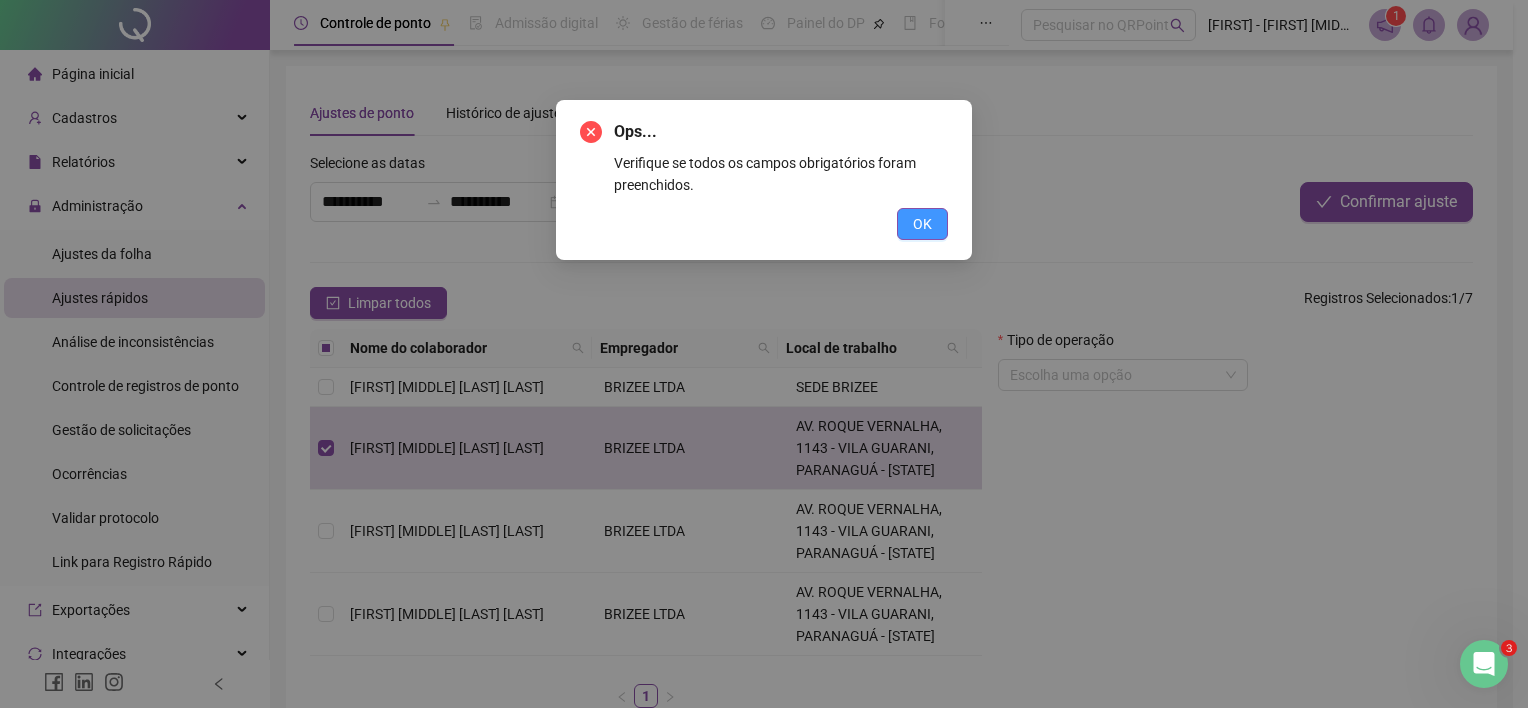 click on "OK" at bounding box center [922, 224] 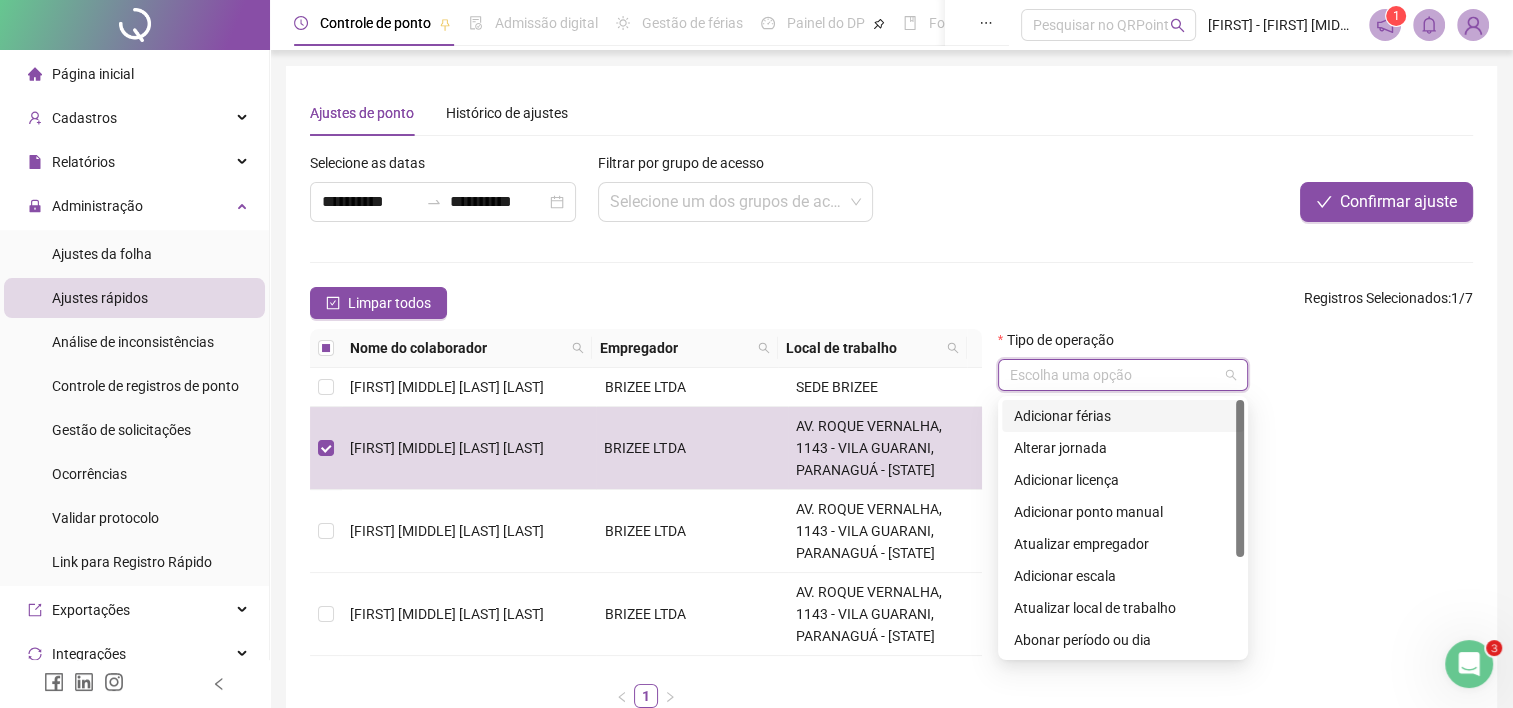 click at bounding box center [1114, 375] 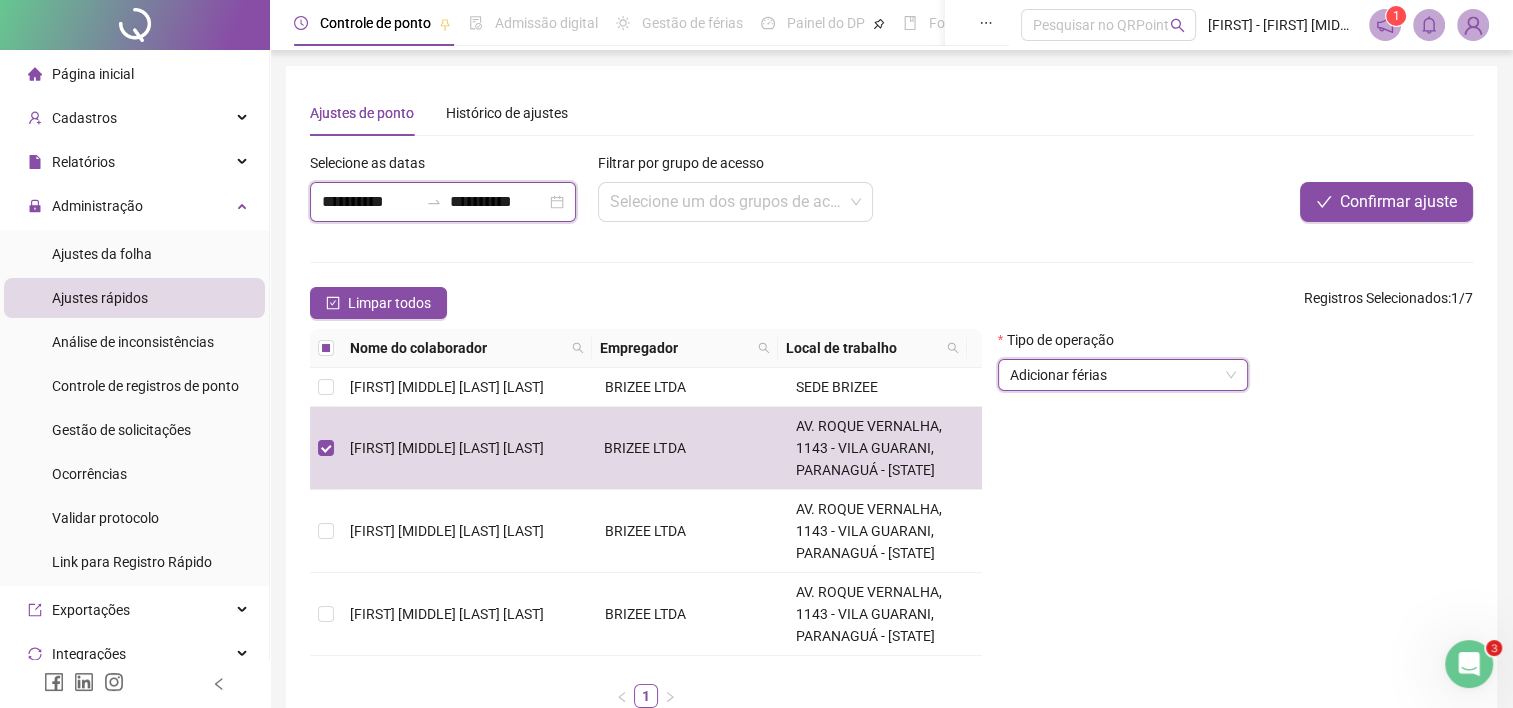 click on "**********" at bounding box center (370, 202) 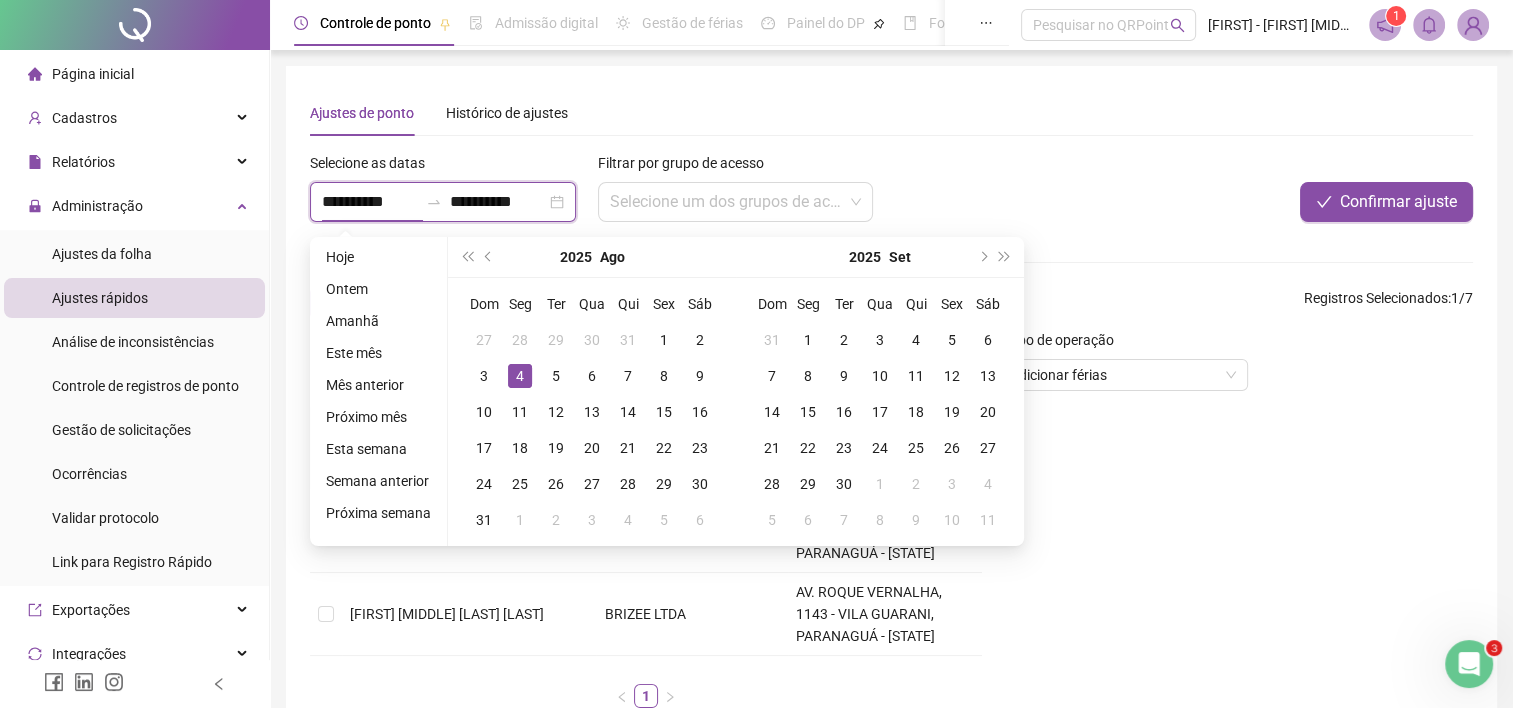 click on "**********" at bounding box center (498, 202) 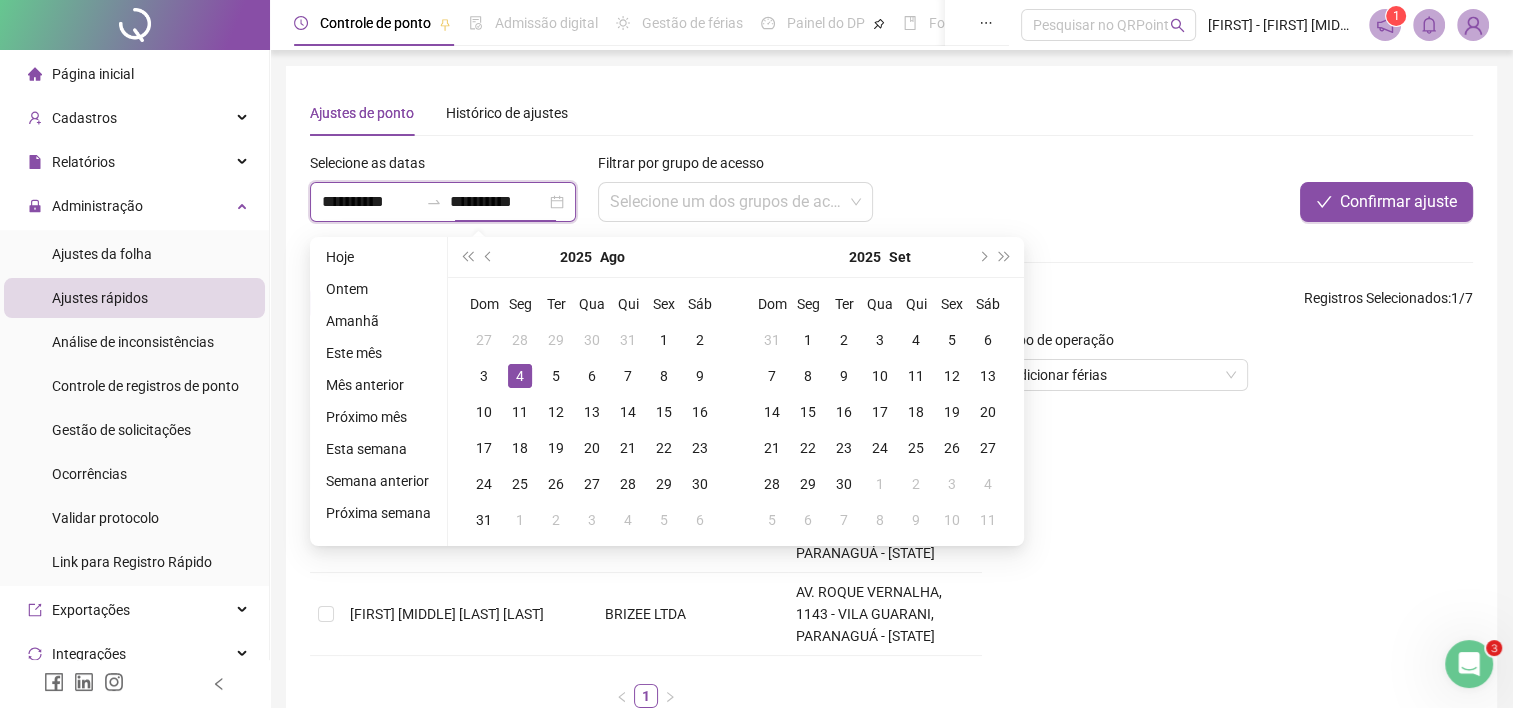 click on "**********" at bounding box center [498, 202] 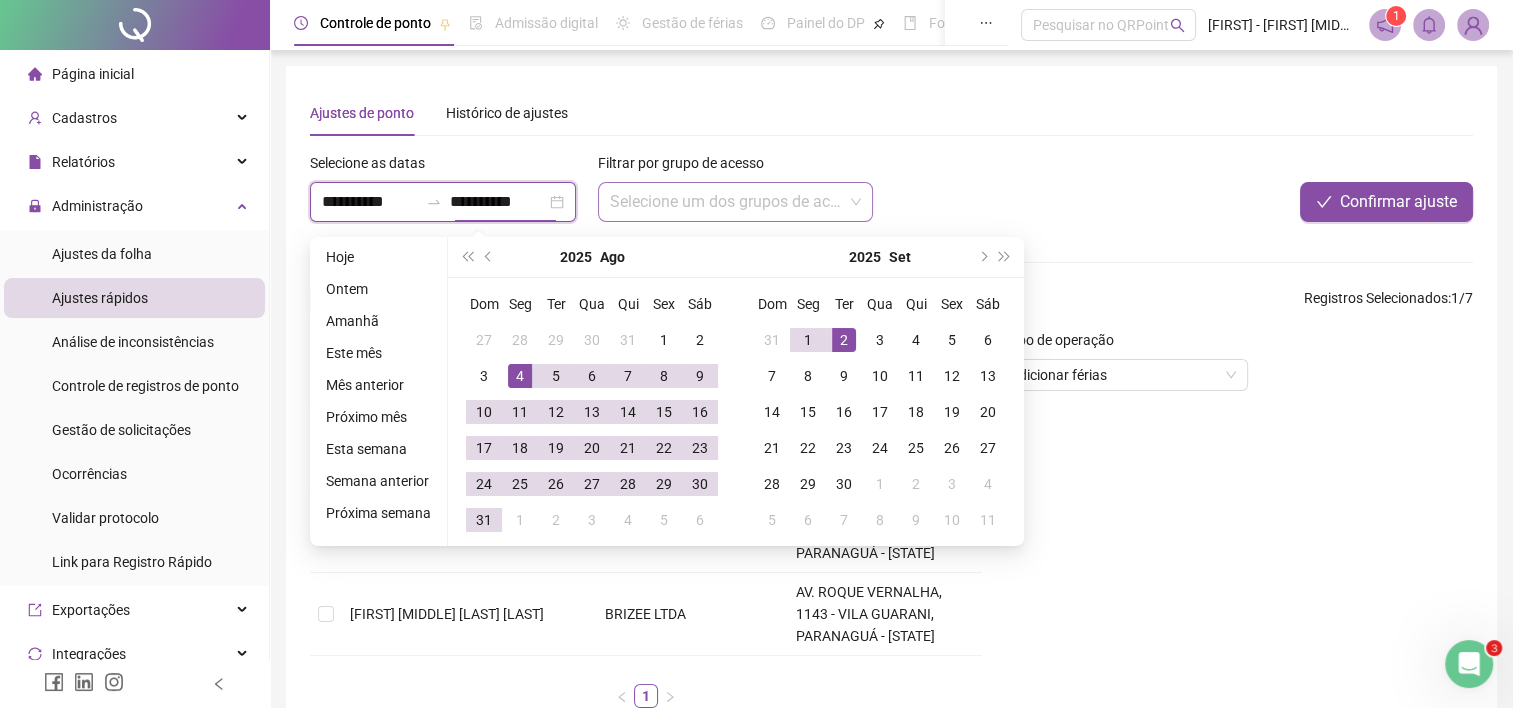 type on "**********" 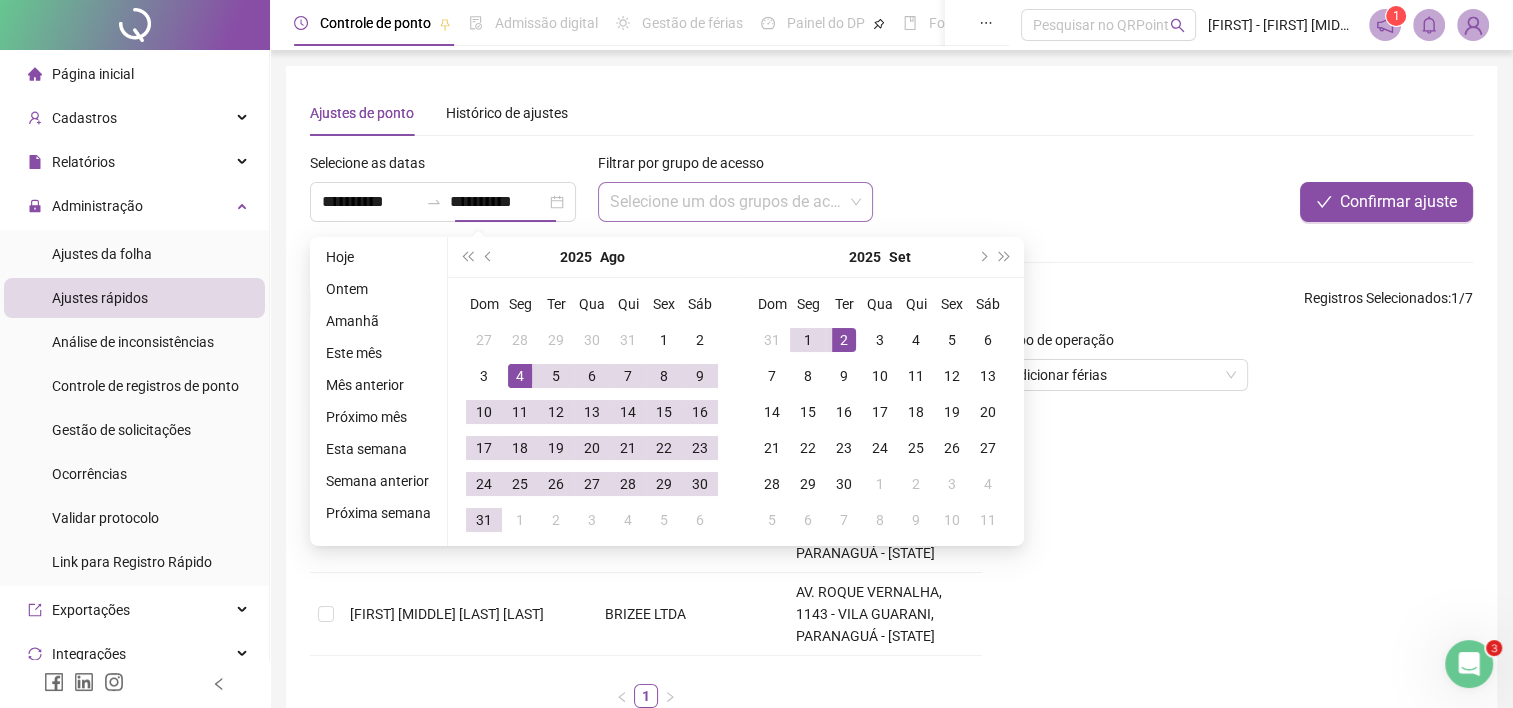 click at bounding box center [727, 202] 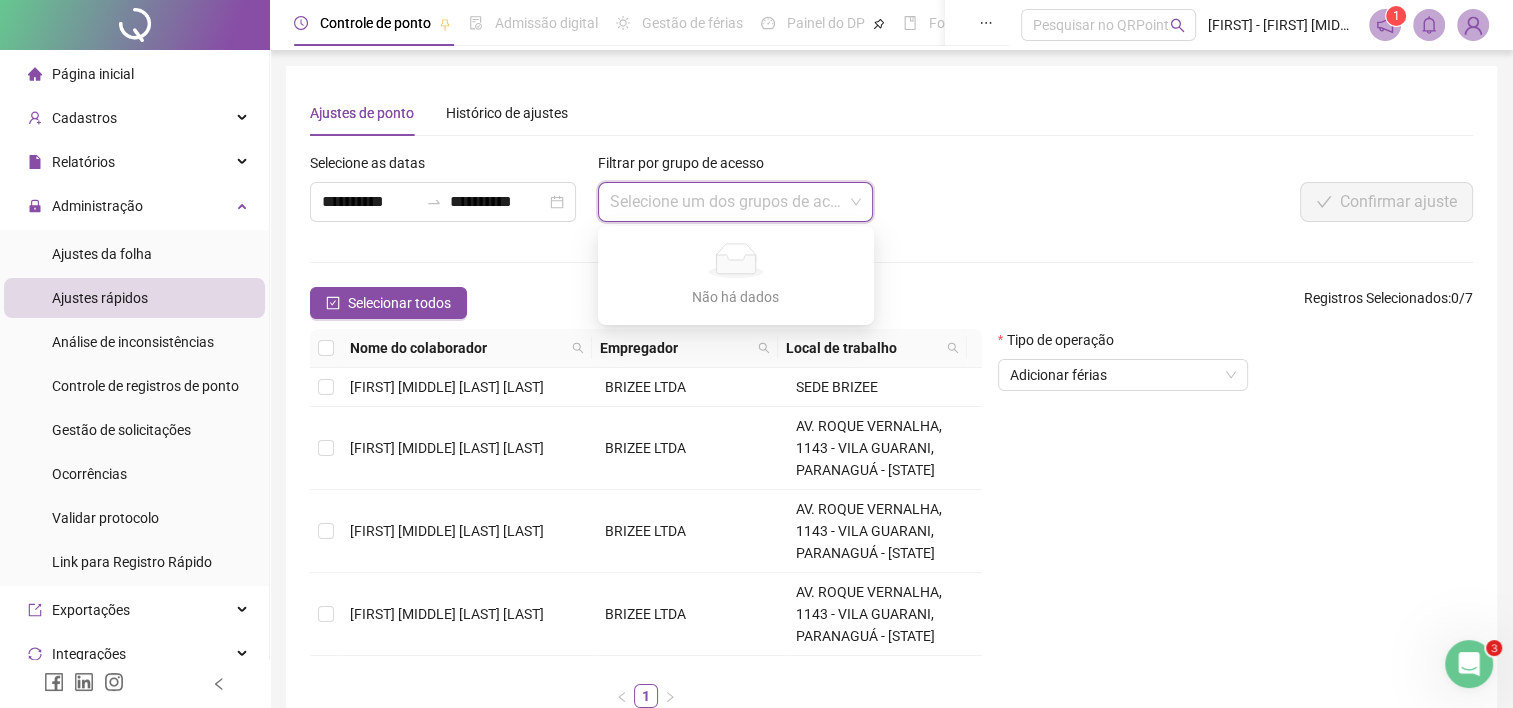 click at bounding box center [736, 202] 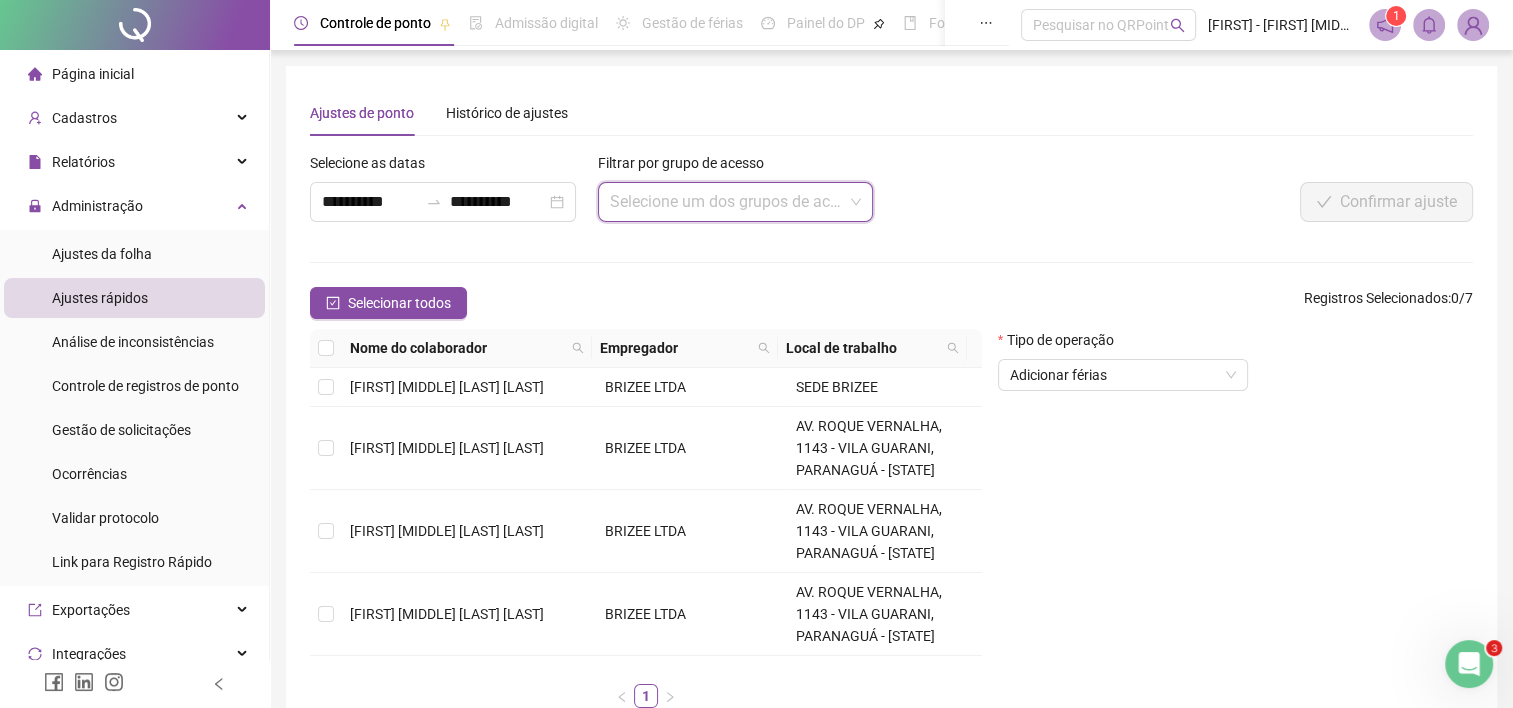 click on "Confirmar ajuste" at bounding box center (1230, 195) 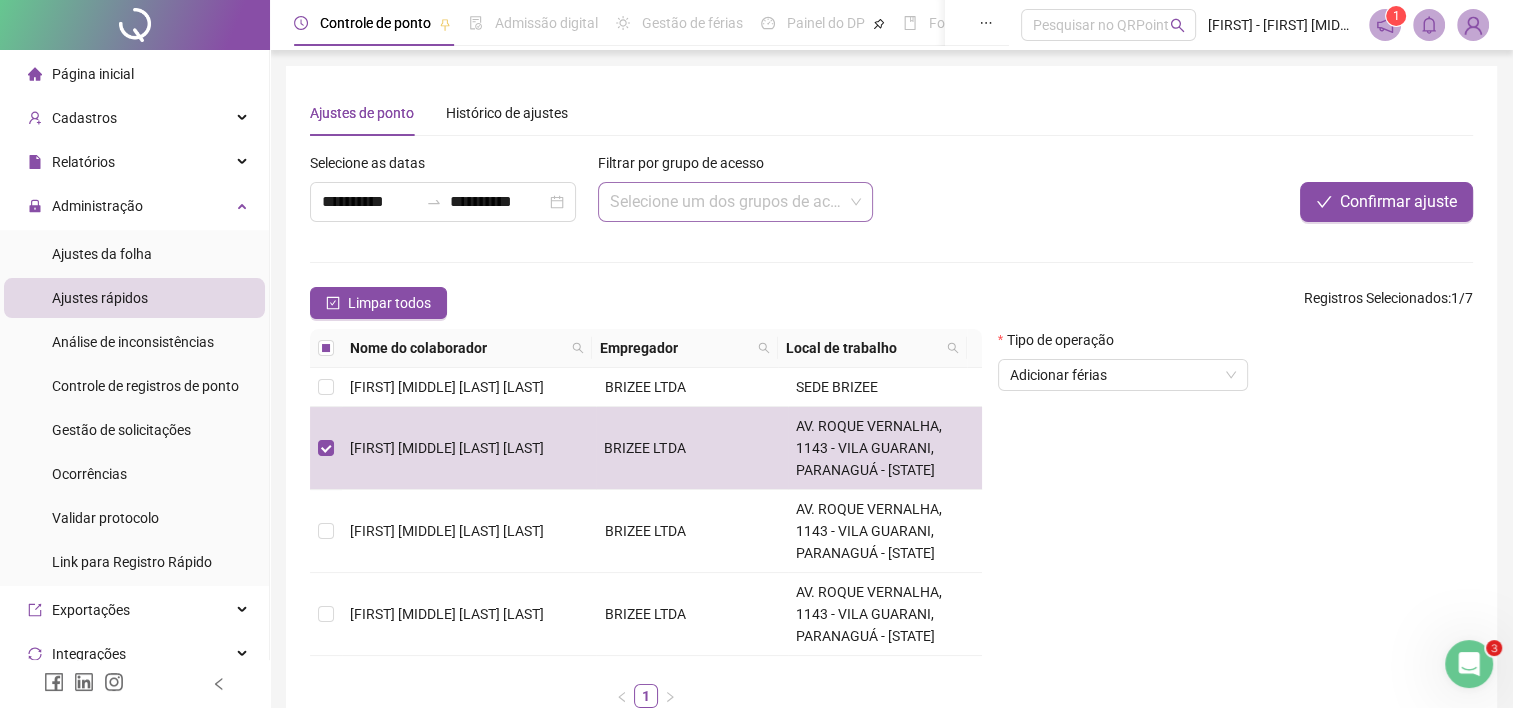 click at bounding box center (727, 202) 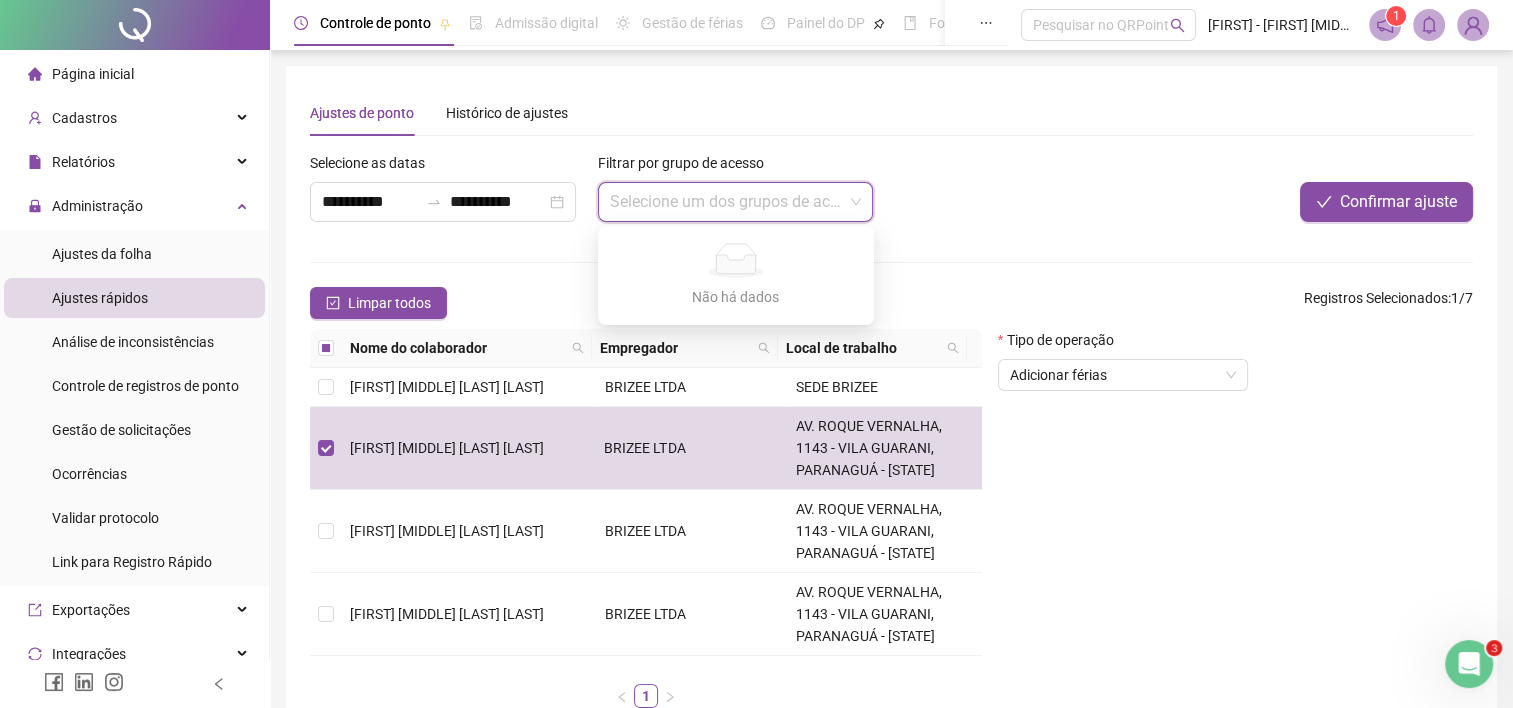 click on "Filtrar por grupo de acesso Selecione um dos grupos de acesso..." at bounding box center [736, 195] 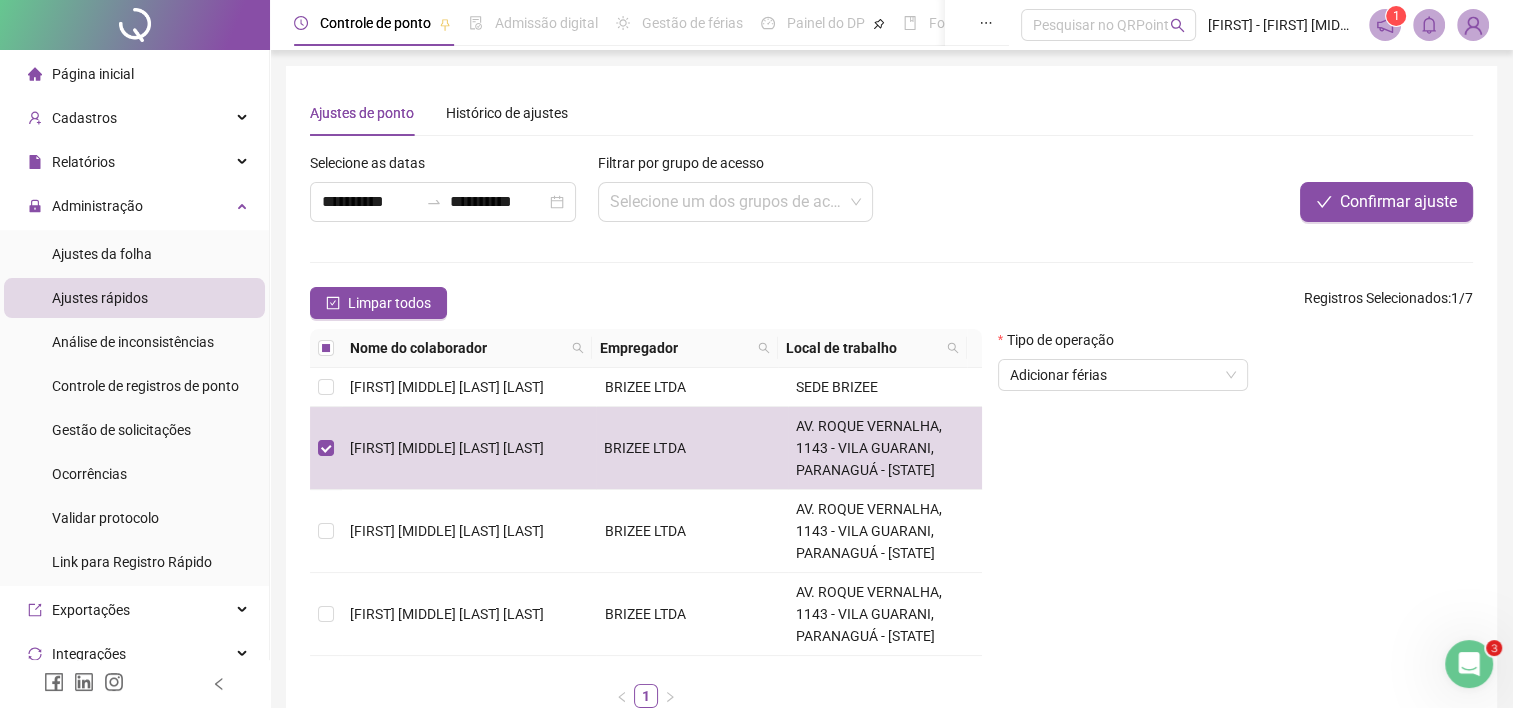 click on "Confirmar ajuste" at bounding box center [1230, 195] 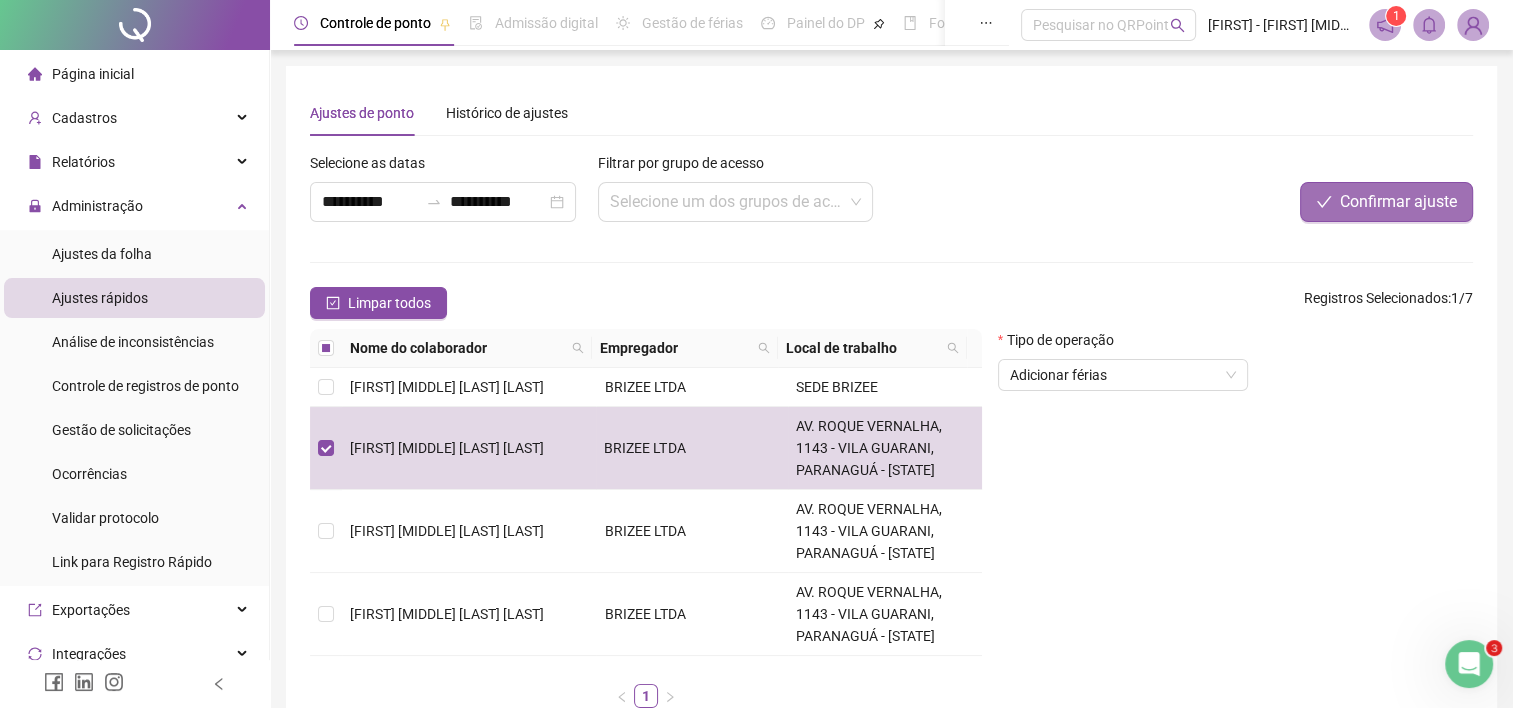 click on "Confirmar ajuste" at bounding box center [1398, 202] 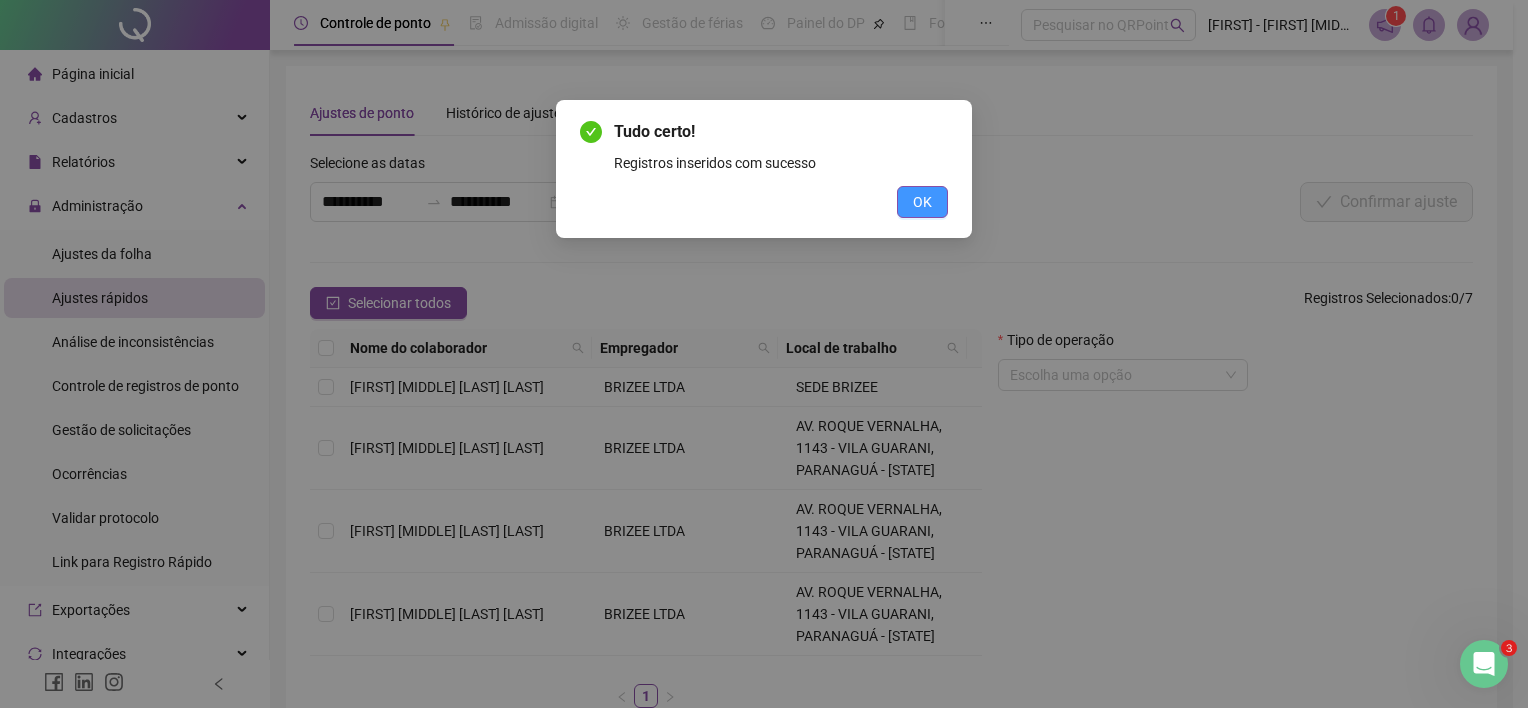 click on "OK" at bounding box center [922, 202] 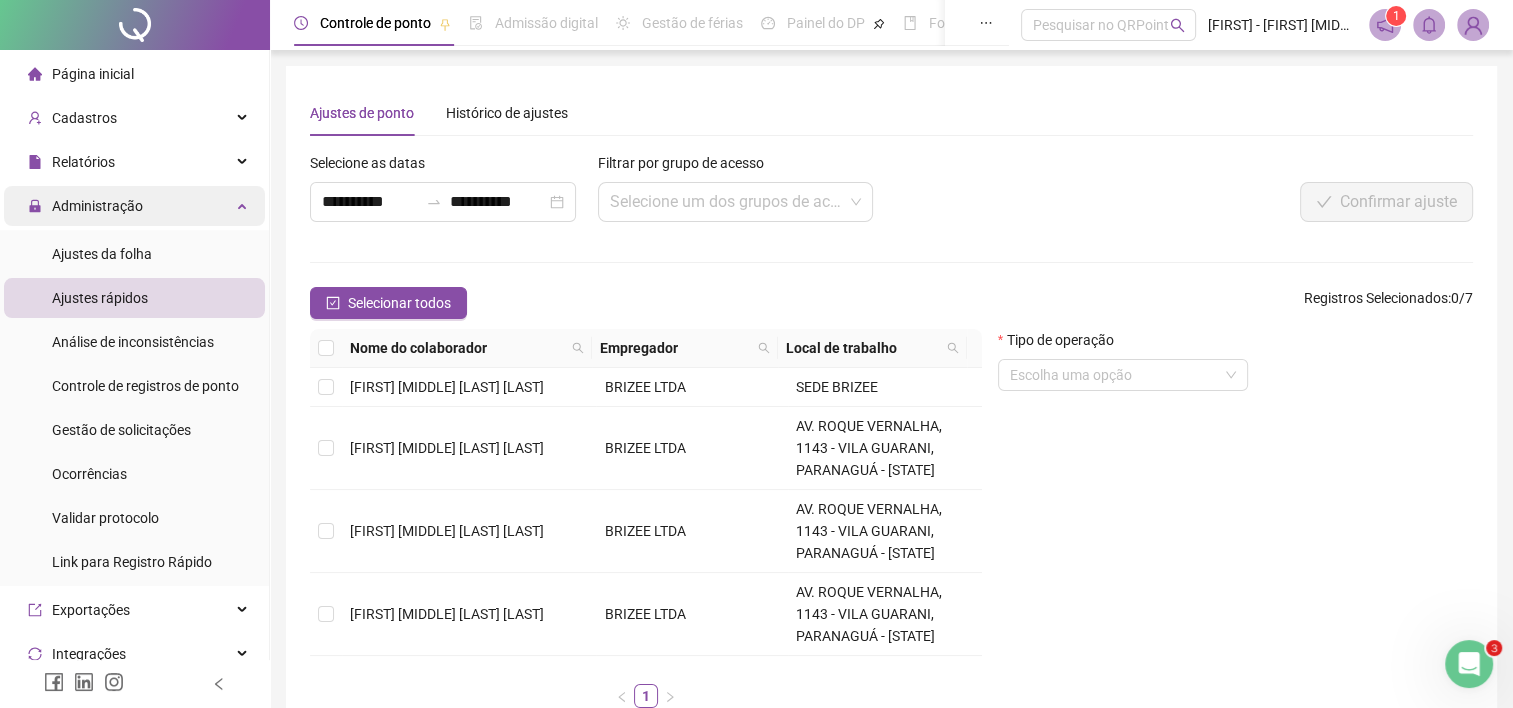 click on "Administração" at bounding box center (97, 206) 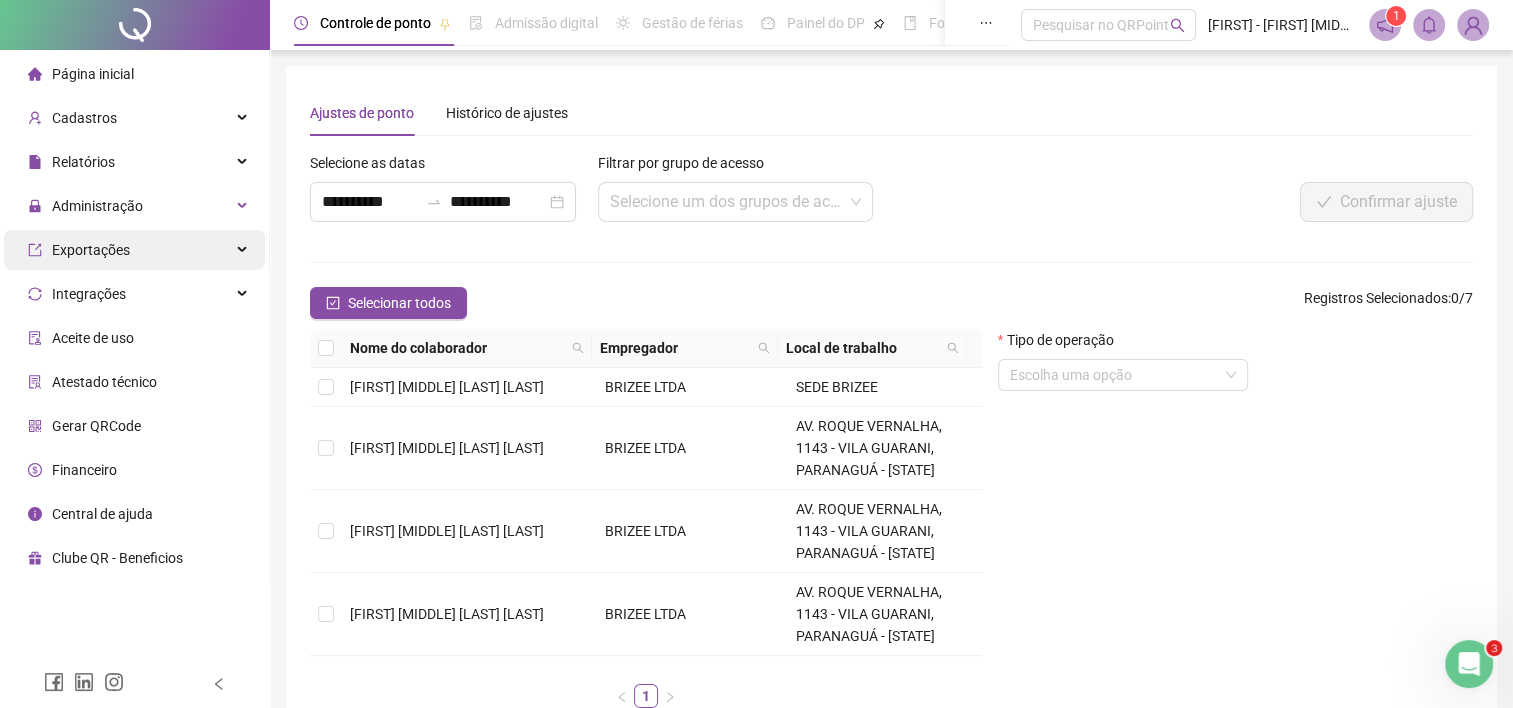 click on "Exportações" at bounding box center (91, 250) 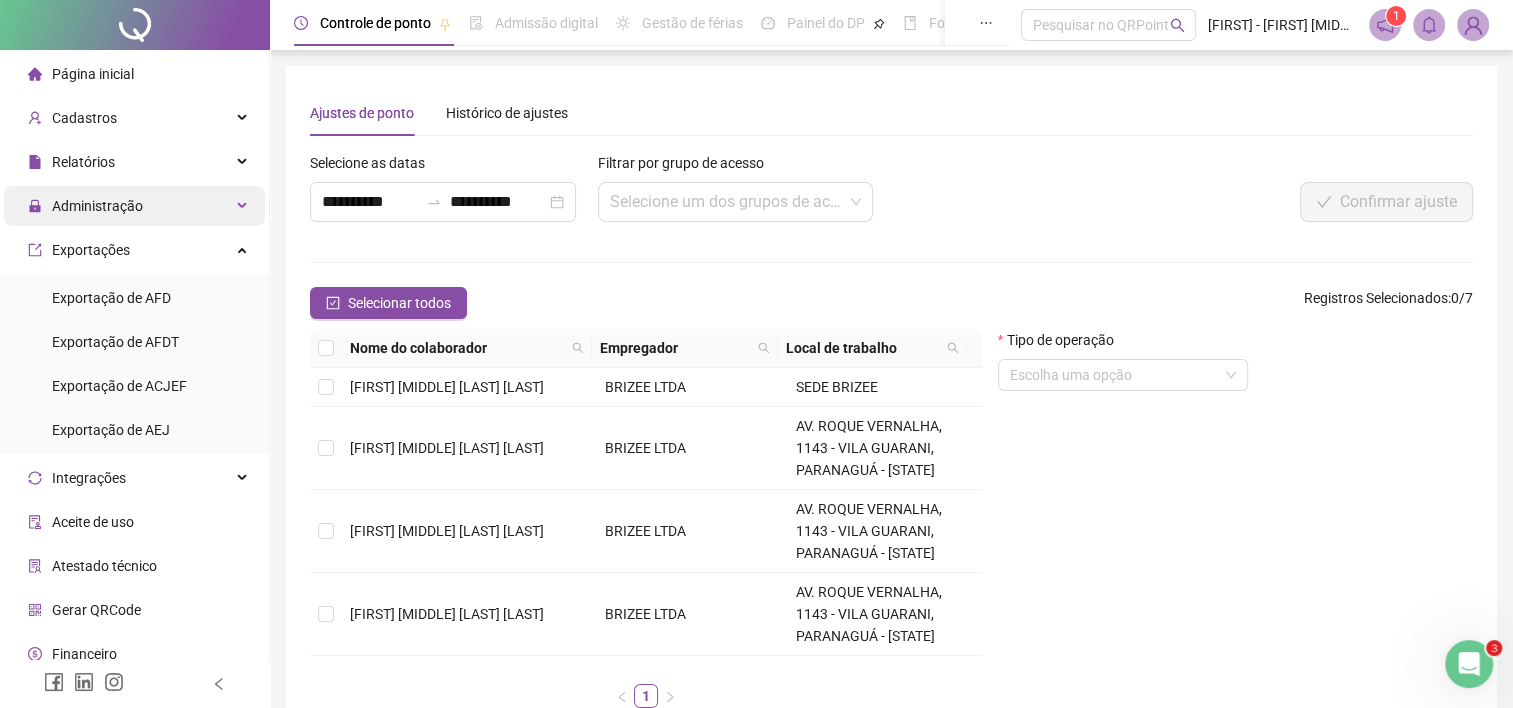 click on "Administração" at bounding box center [97, 206] 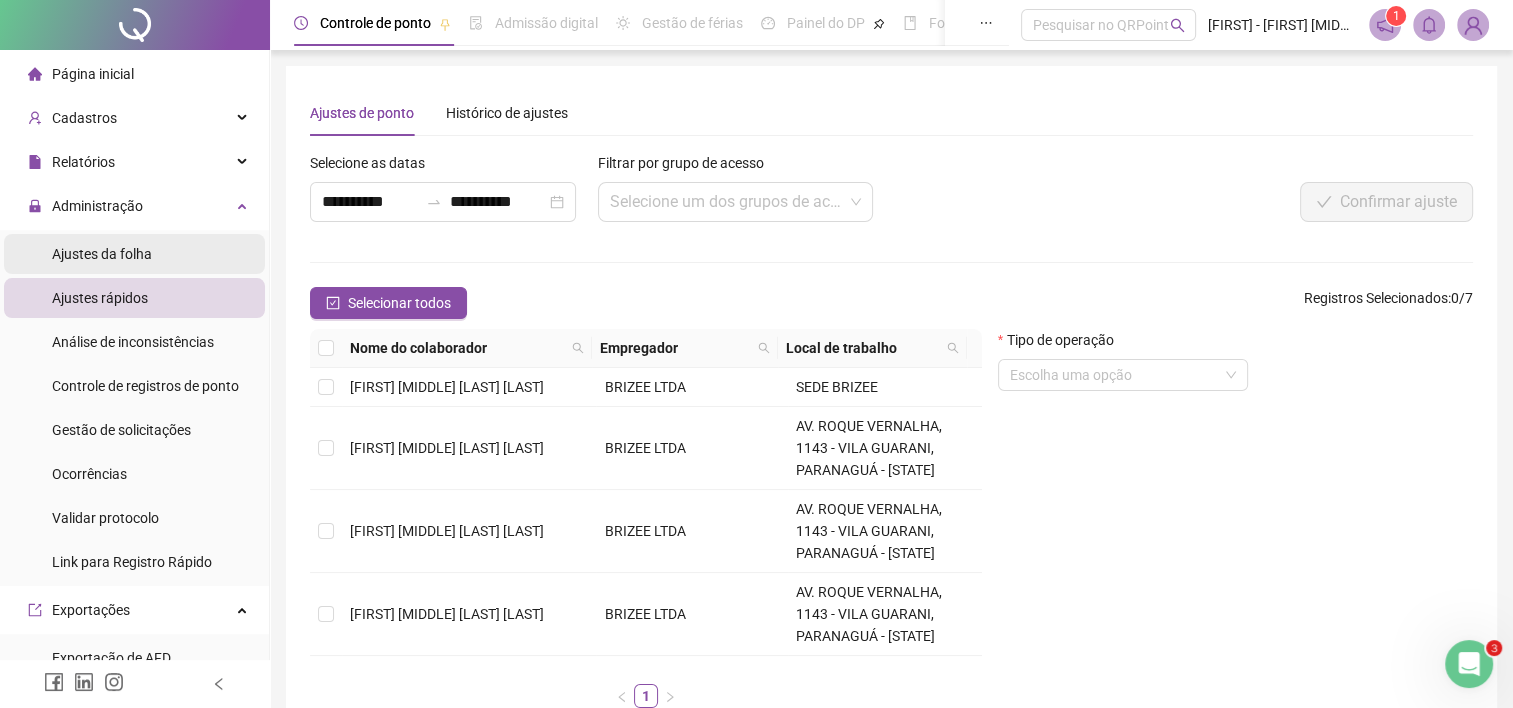 click on "Ajustes da folha" at bounding box center [102, 254] 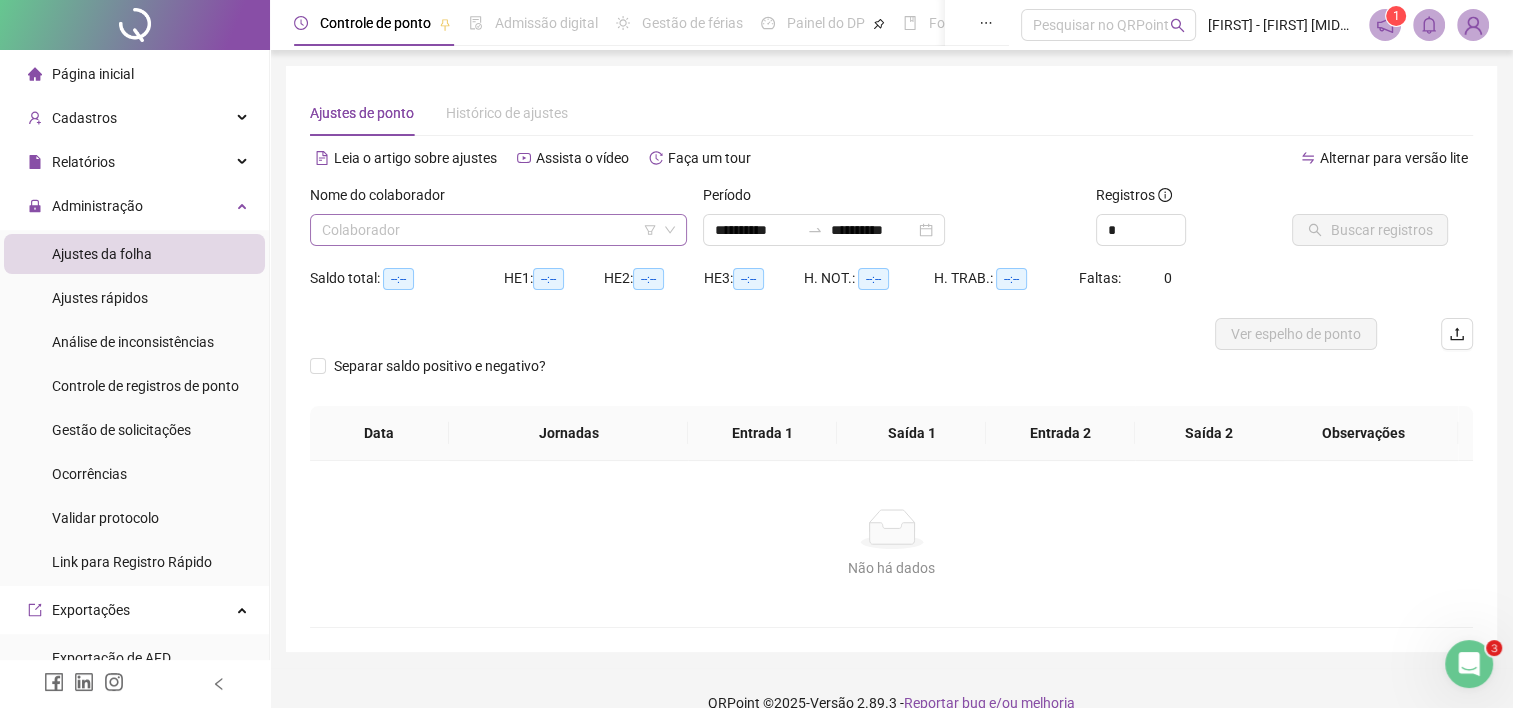 click at bounding box center (489, 230) 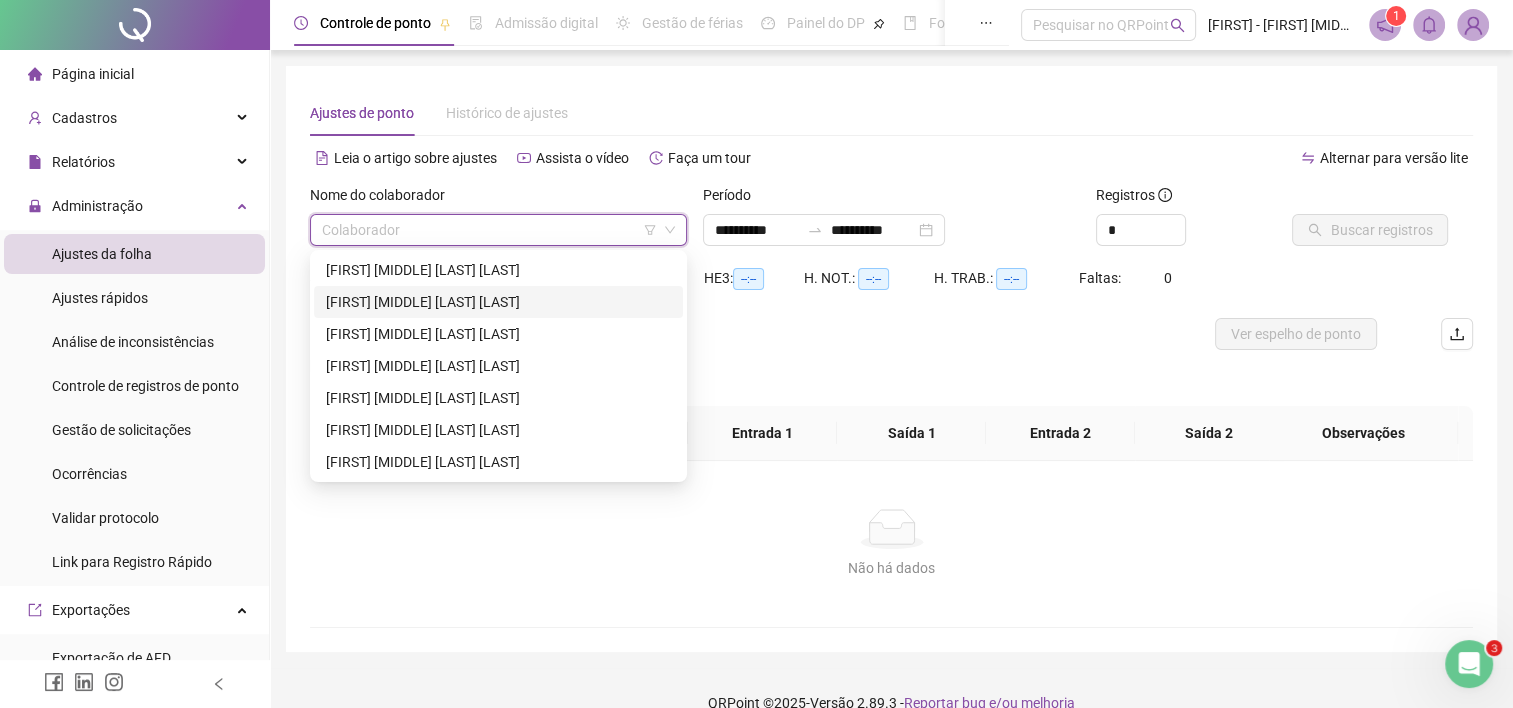 click on "[FIRST] [MIDDLE] [LAST] [LAST]" at bounding box center (498, 302) 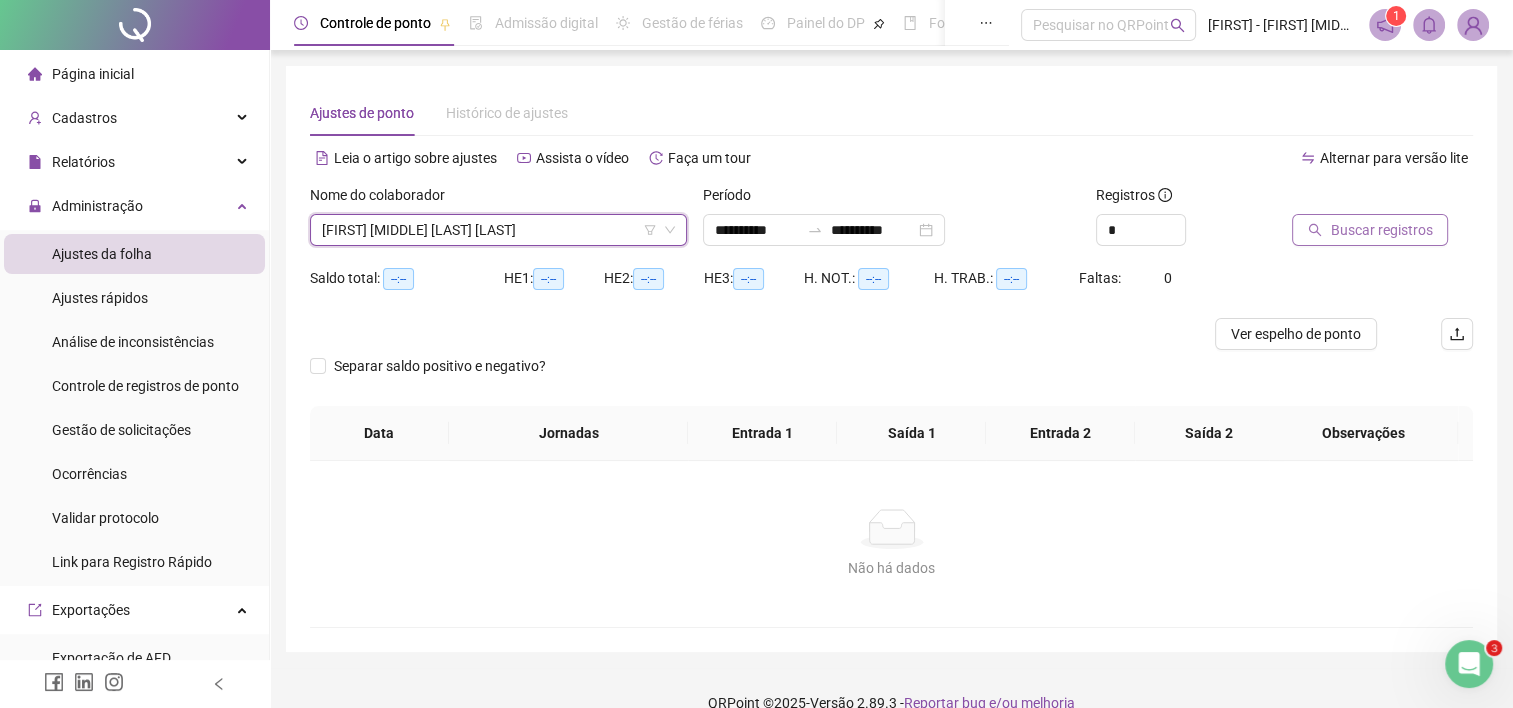 click on "Buscar registros" at bounding box center (1381, 230) 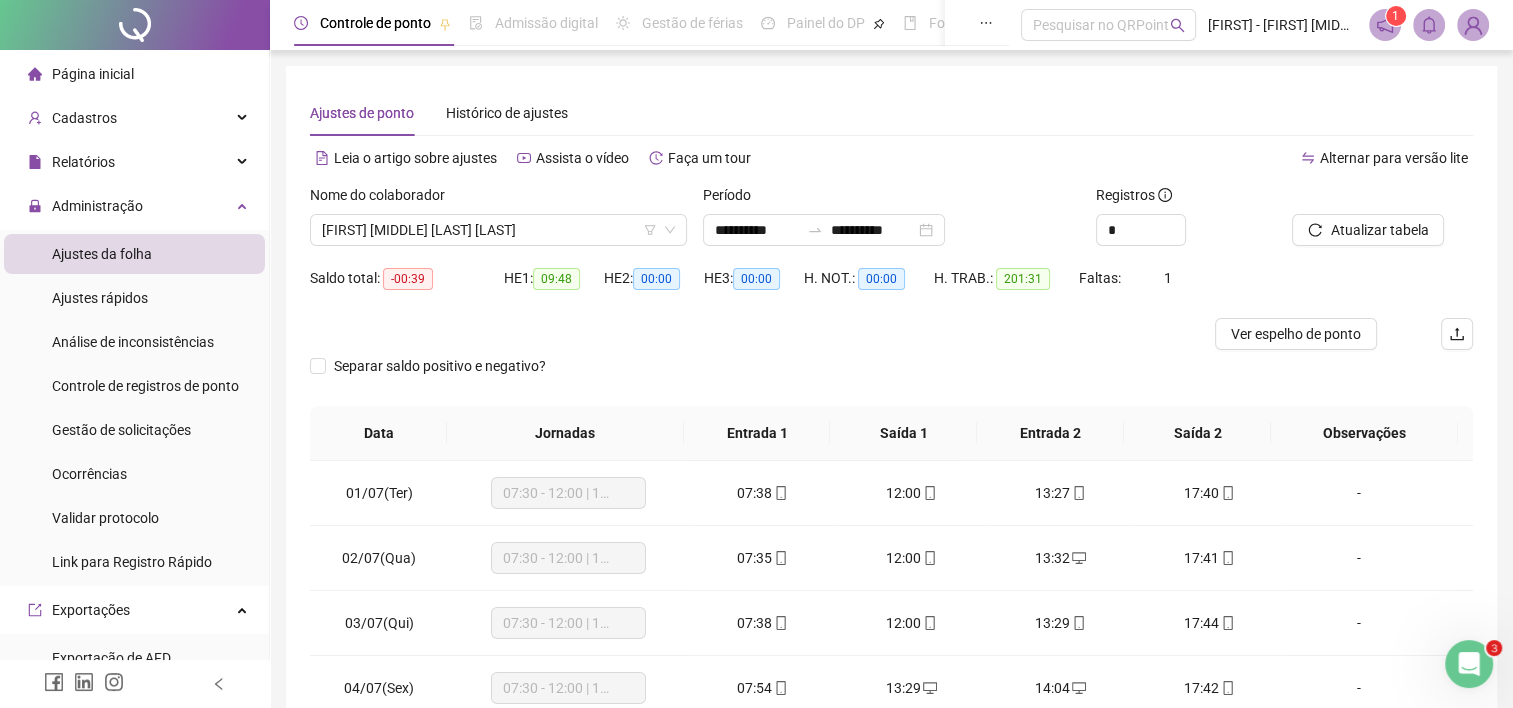 scroll, scrollTop: 289, scrollLeft: 0, axis: vertical 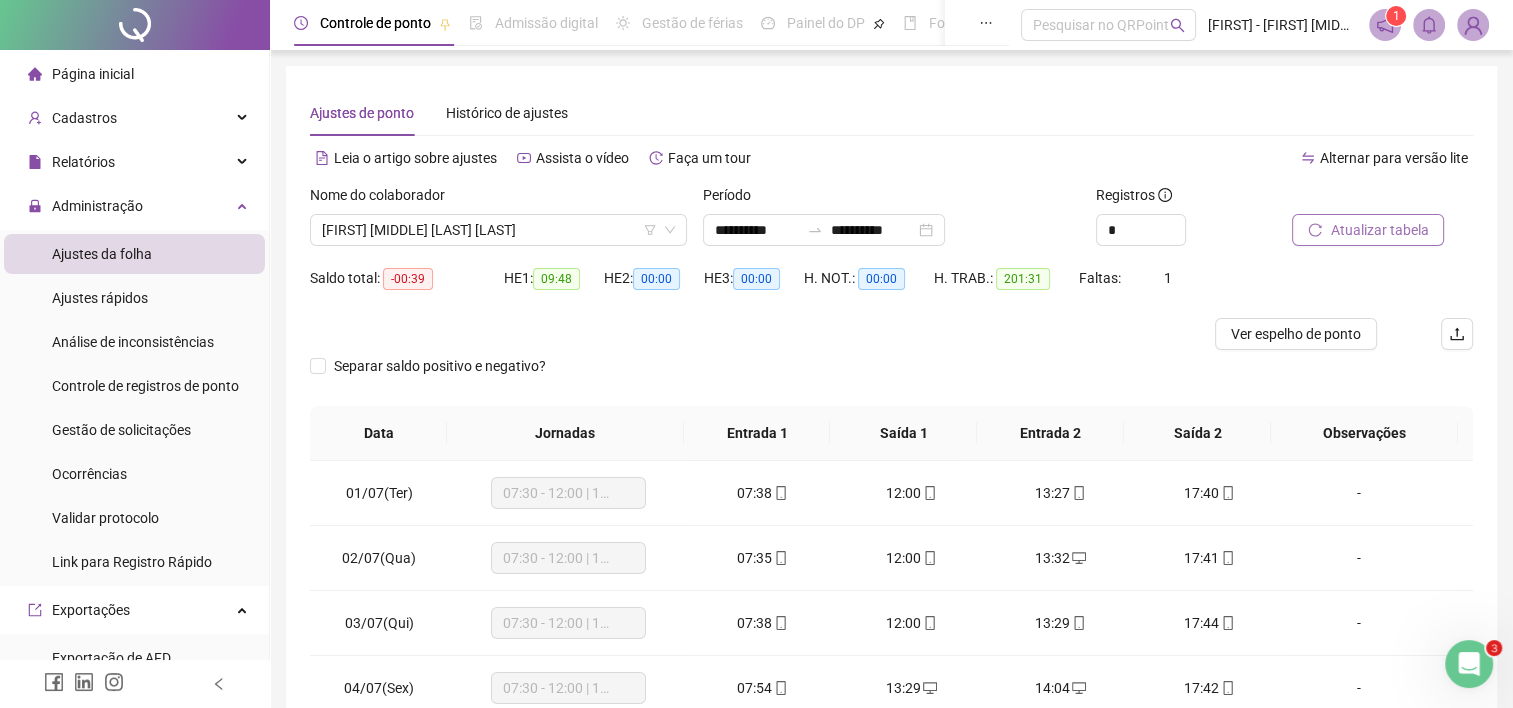 click on "Atualizar tabela" at bounding box center [1379, 230] 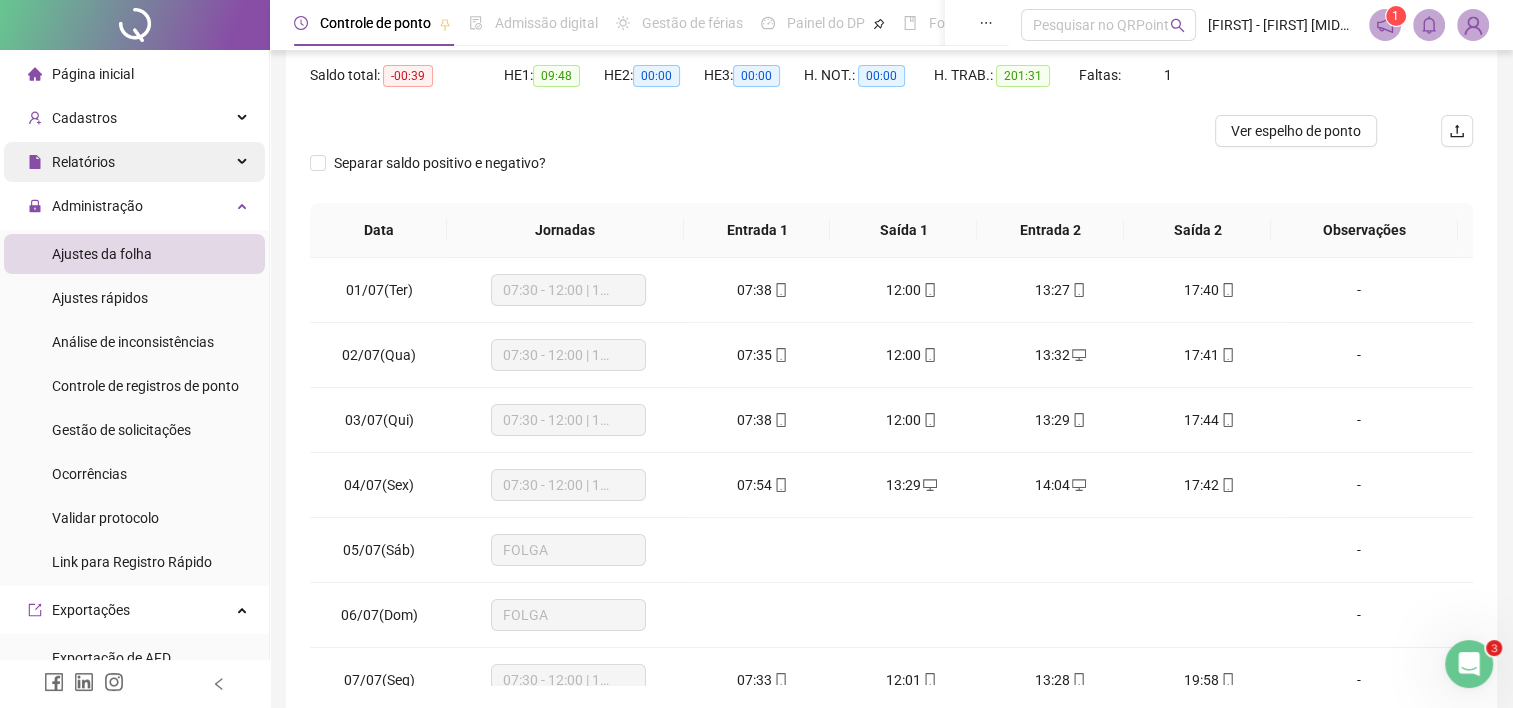 scroll, scrollTop: 89, scrollLeft: 0, axis: vertical 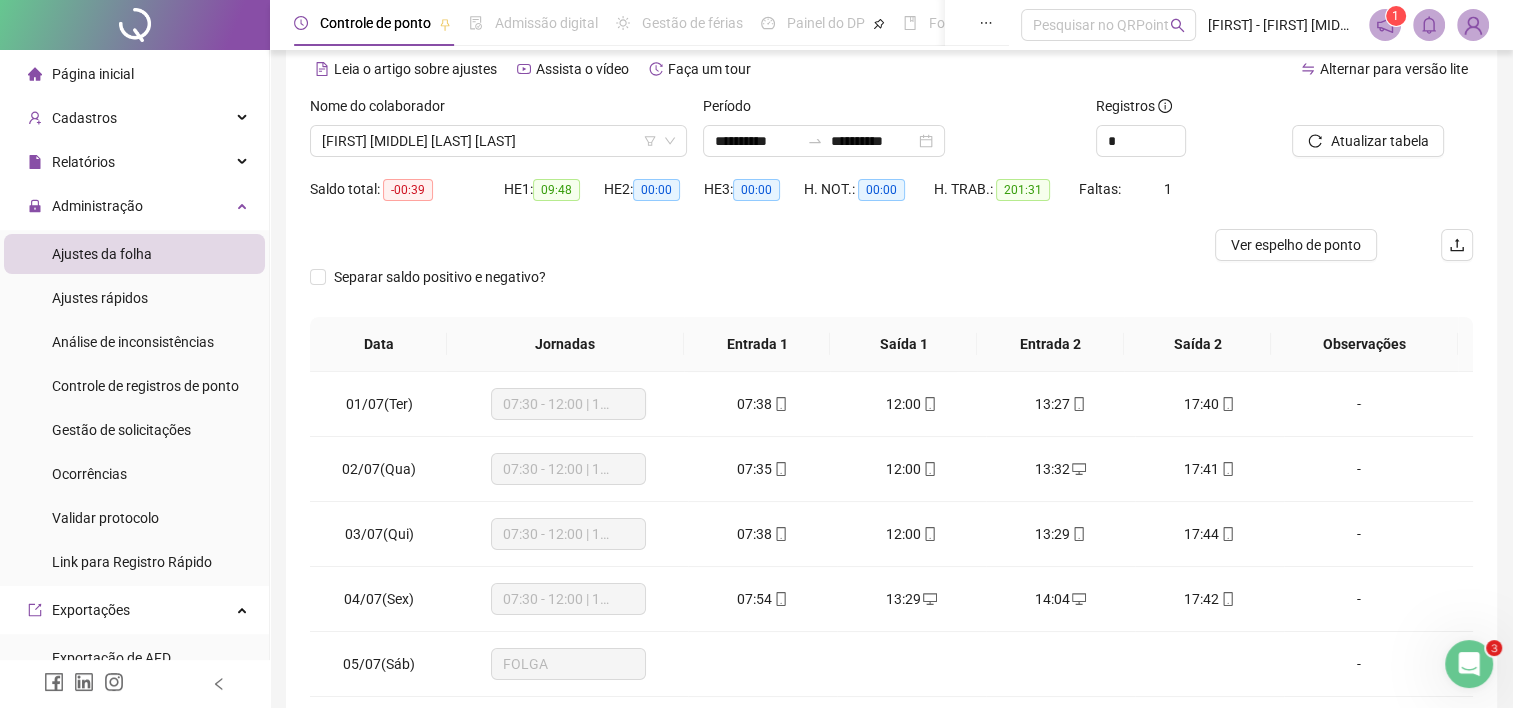 click on "Página inicial" at bounding box center [93, 74] 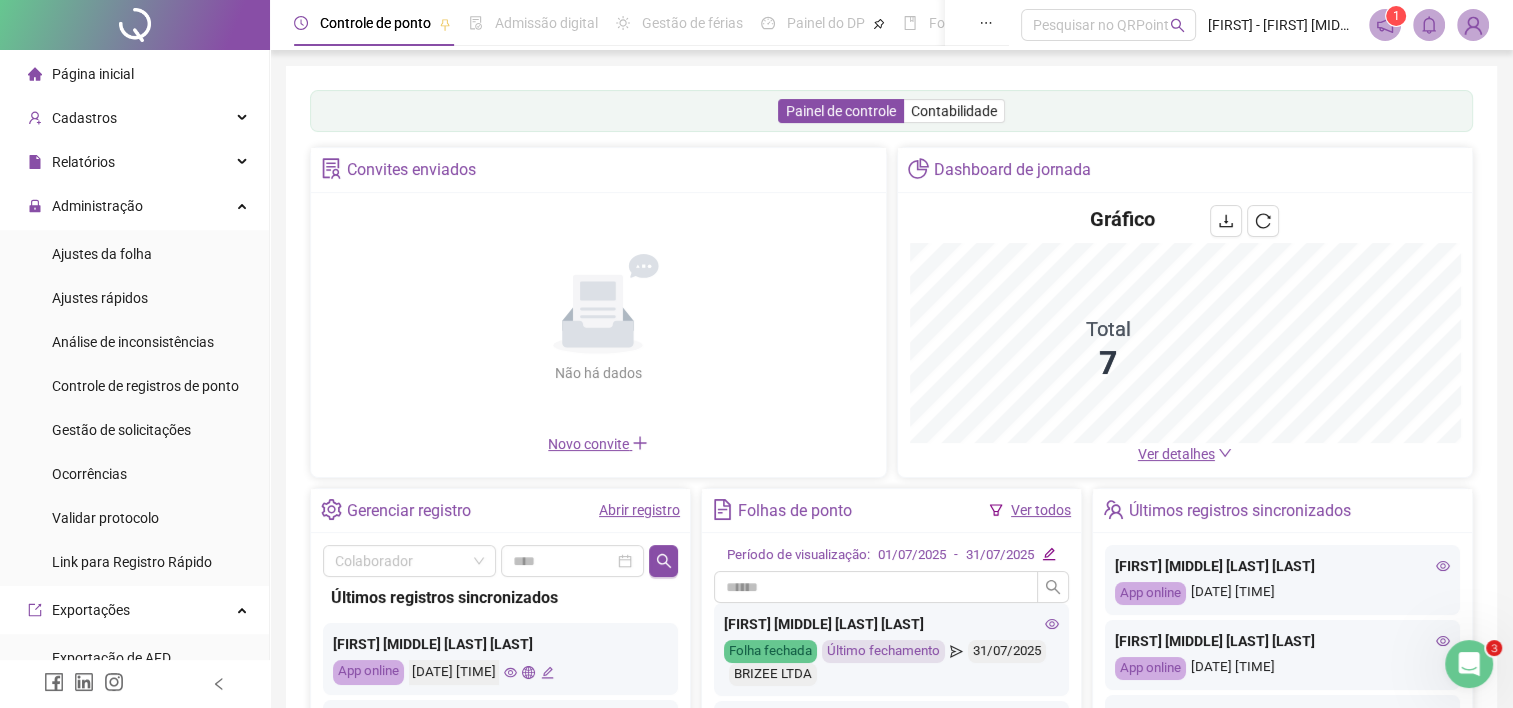 scroll, scrollTop: 0, scrollLeft: 0, axis: both 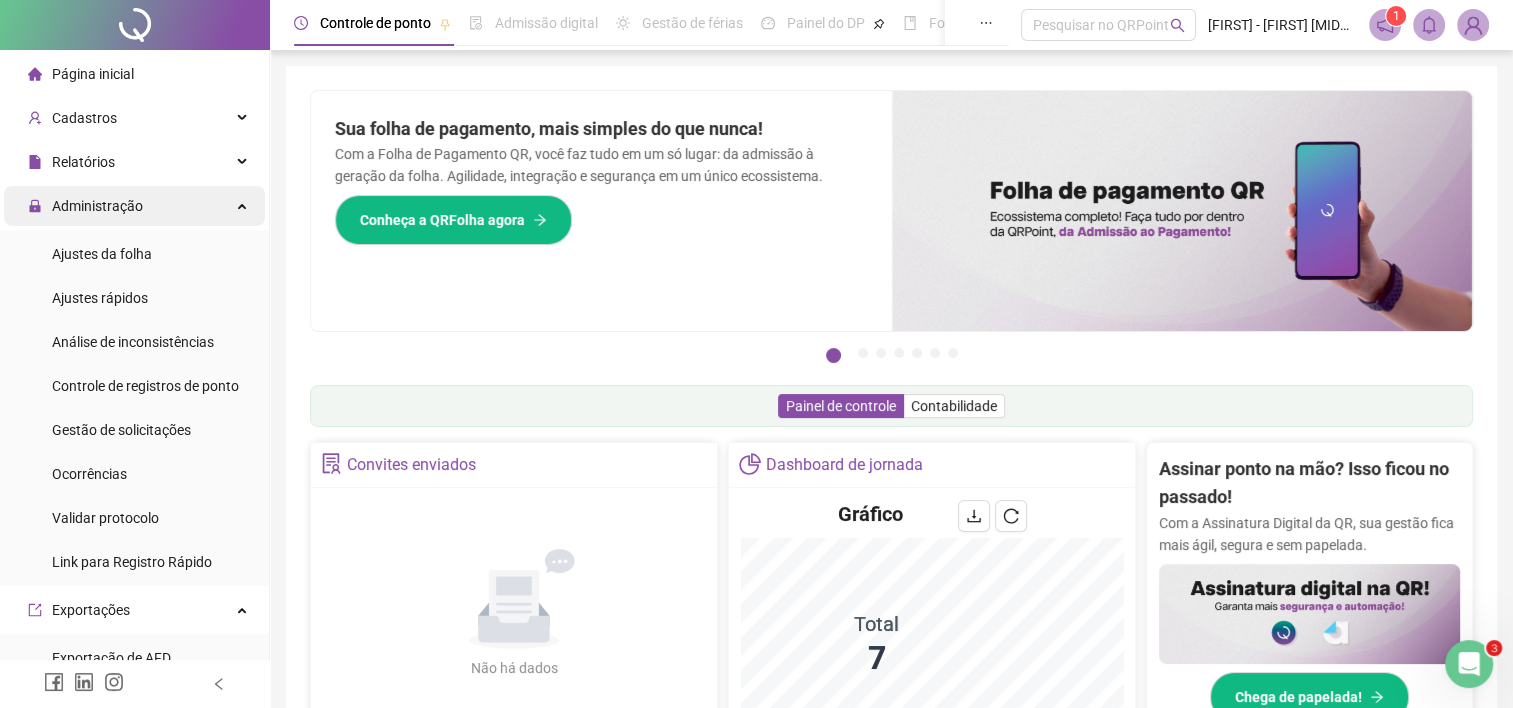 click on "Administração" at bounding box center (97, 206) 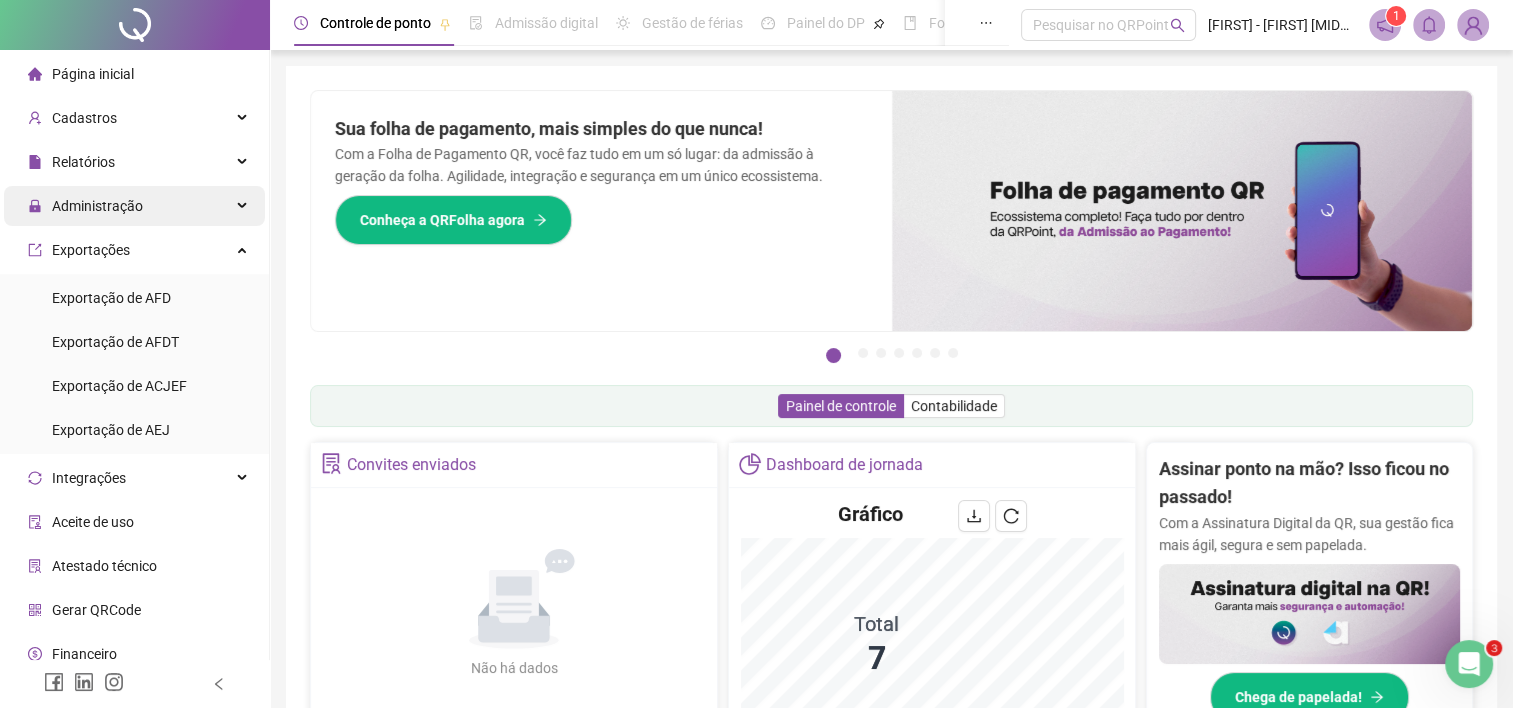 click on "Administração" at bounding box center [97, 206] 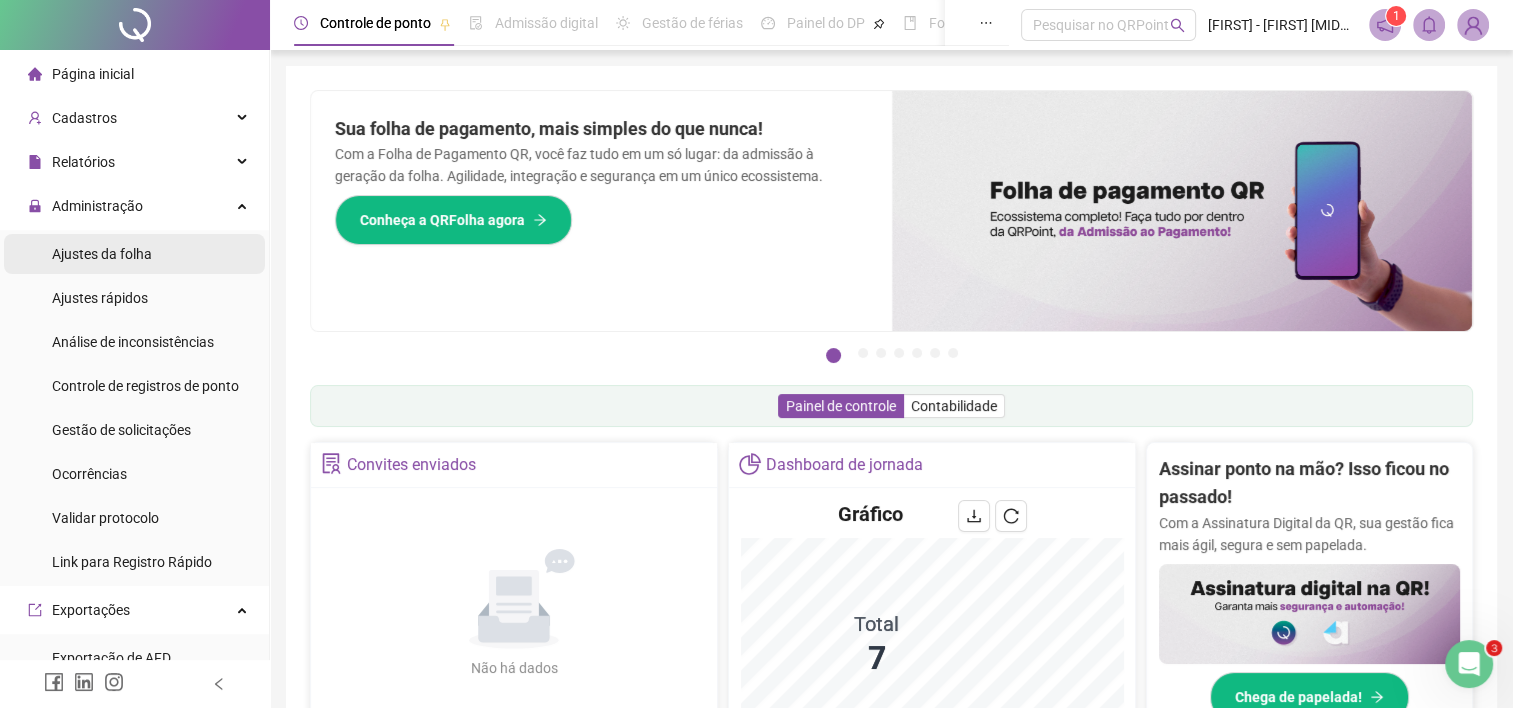 click on "Ajustes da folha" at bounding box center (102, 254) 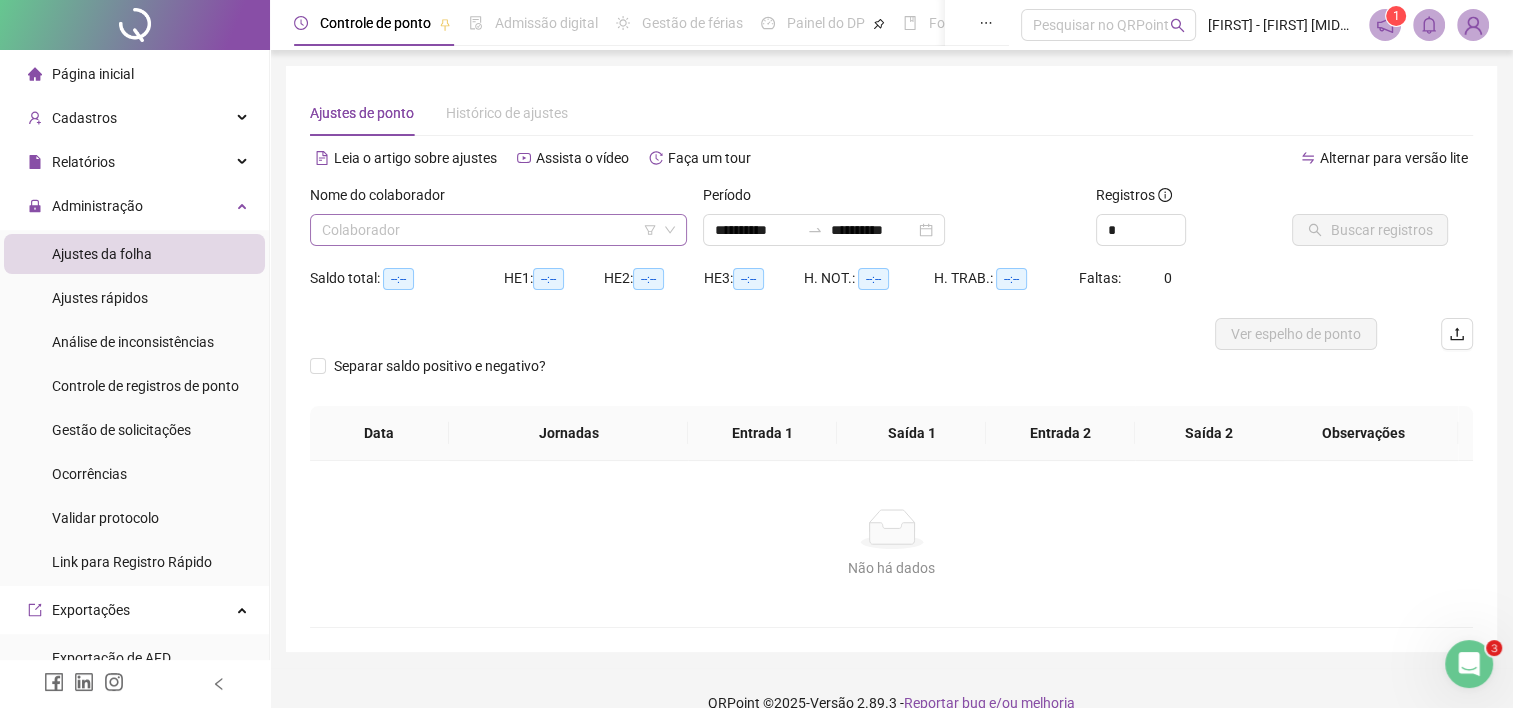 click on "Colaborador" at bounding box center (498, 230) 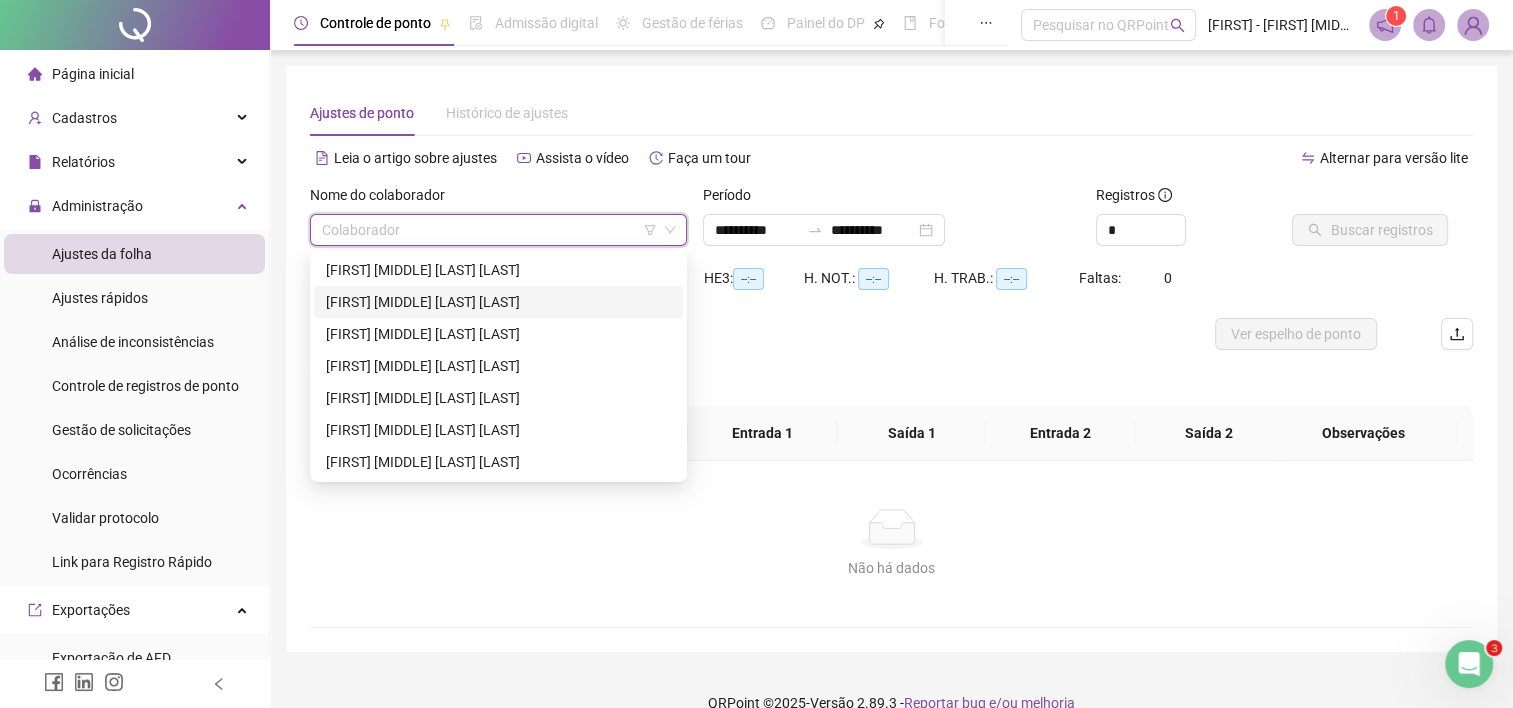 click on "[FIRST] [MIDDLE] [LAST] [LAST]" at bounding box center [498, 302] 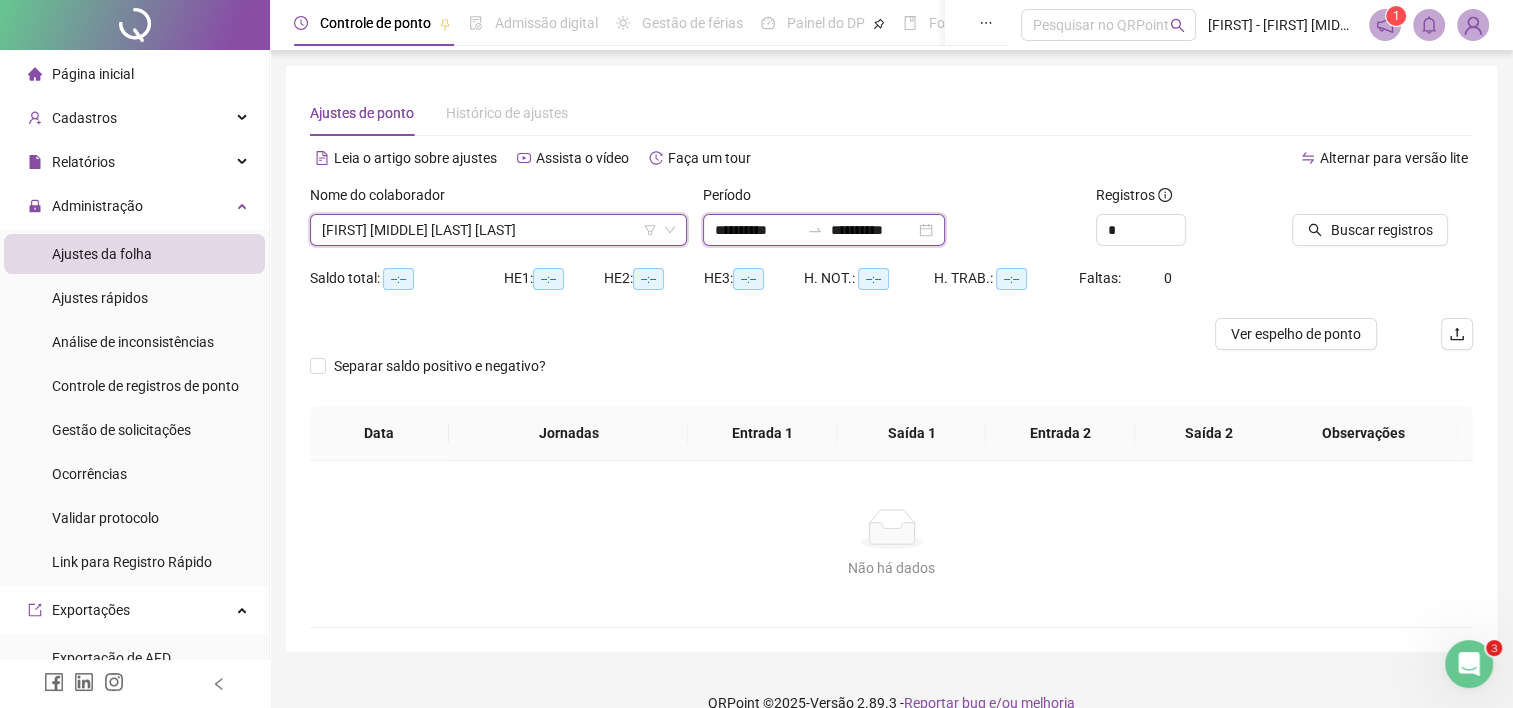 click on "**********" at bounding box center [873, 230] 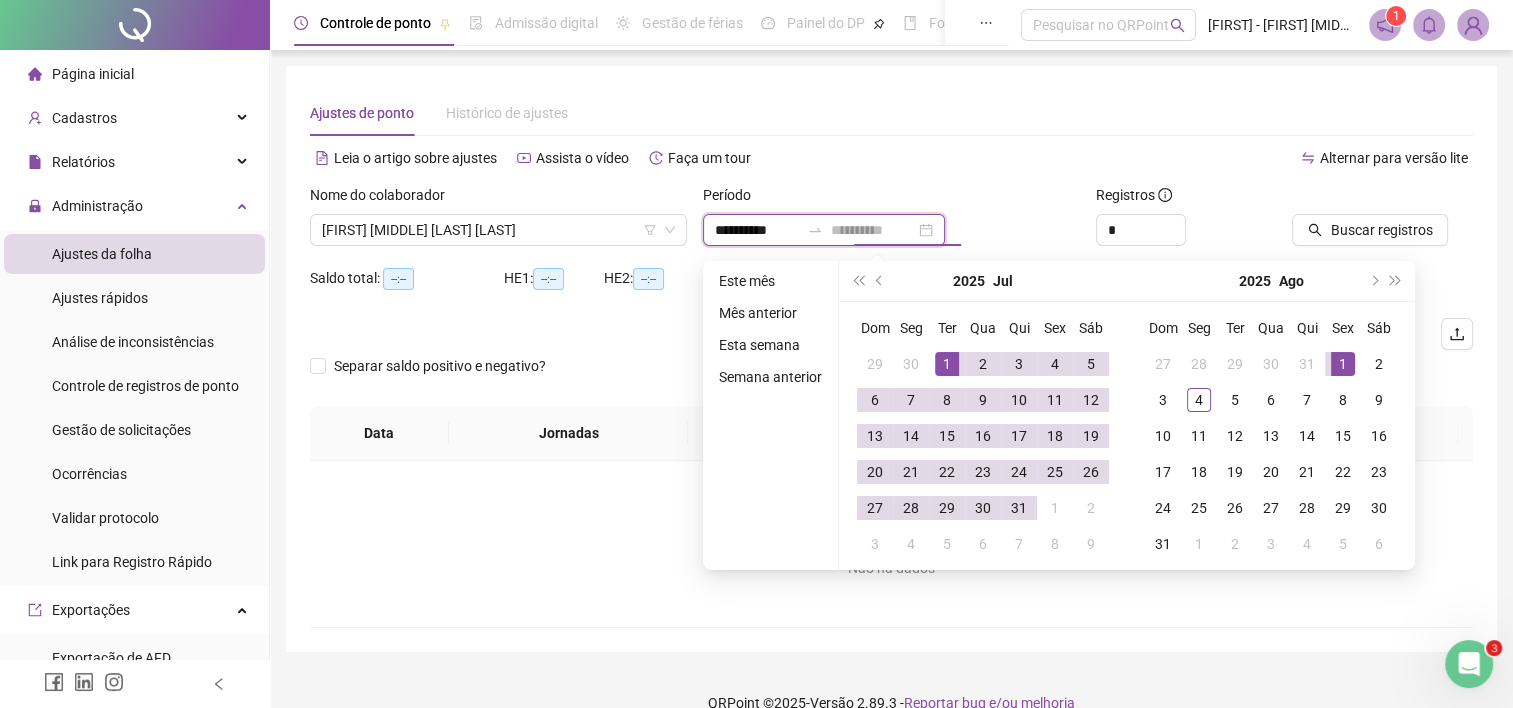 type on "**********" 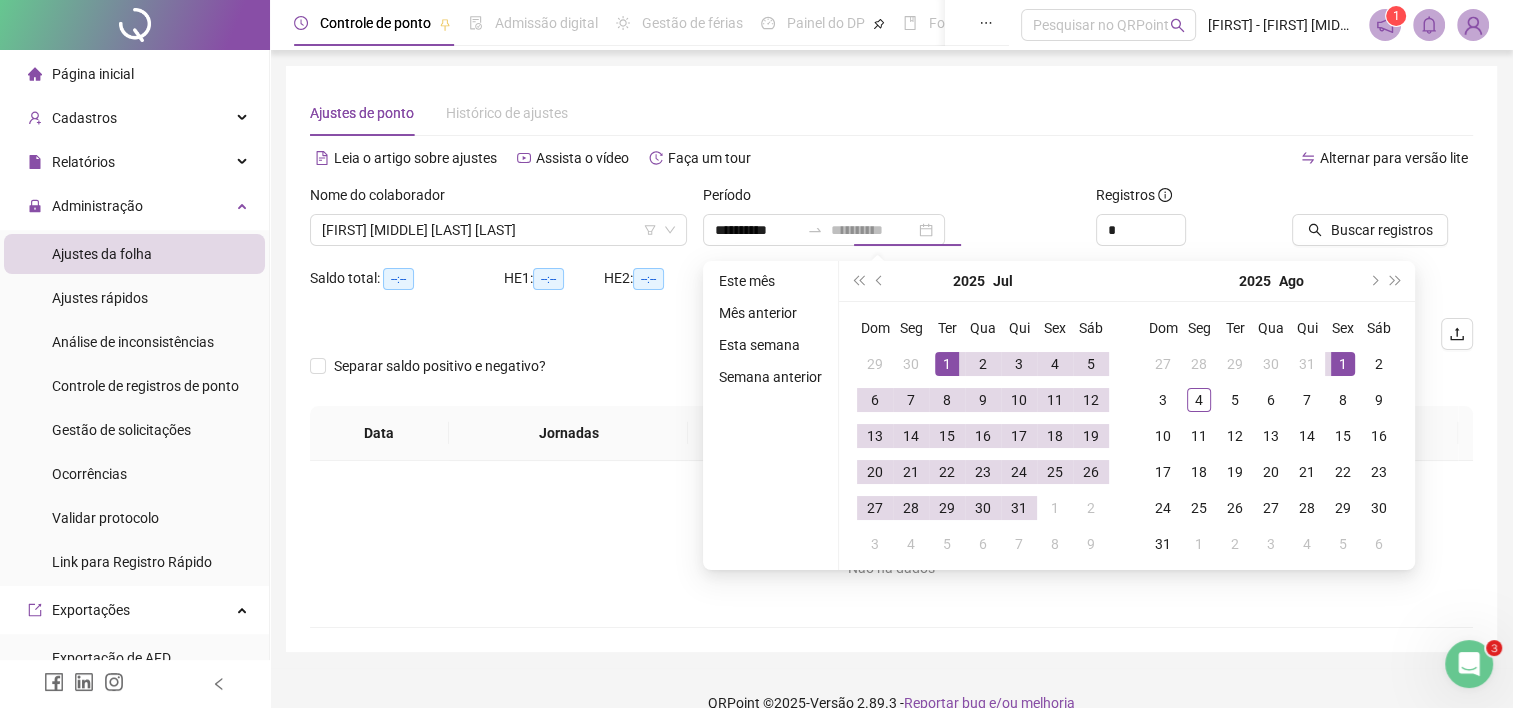 click on "1" at bounding box center (1343, 364) 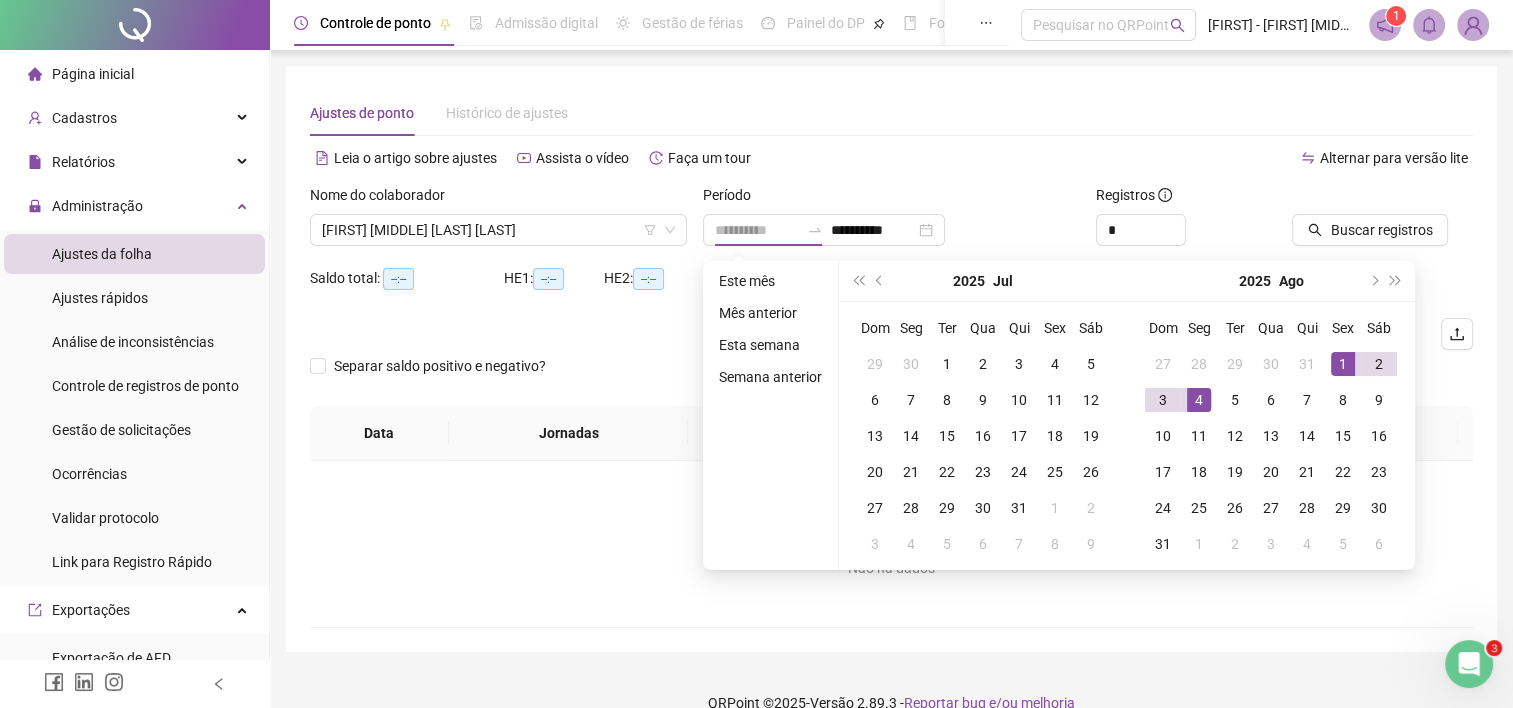 click on "4" at bounding box center (1199, 400) 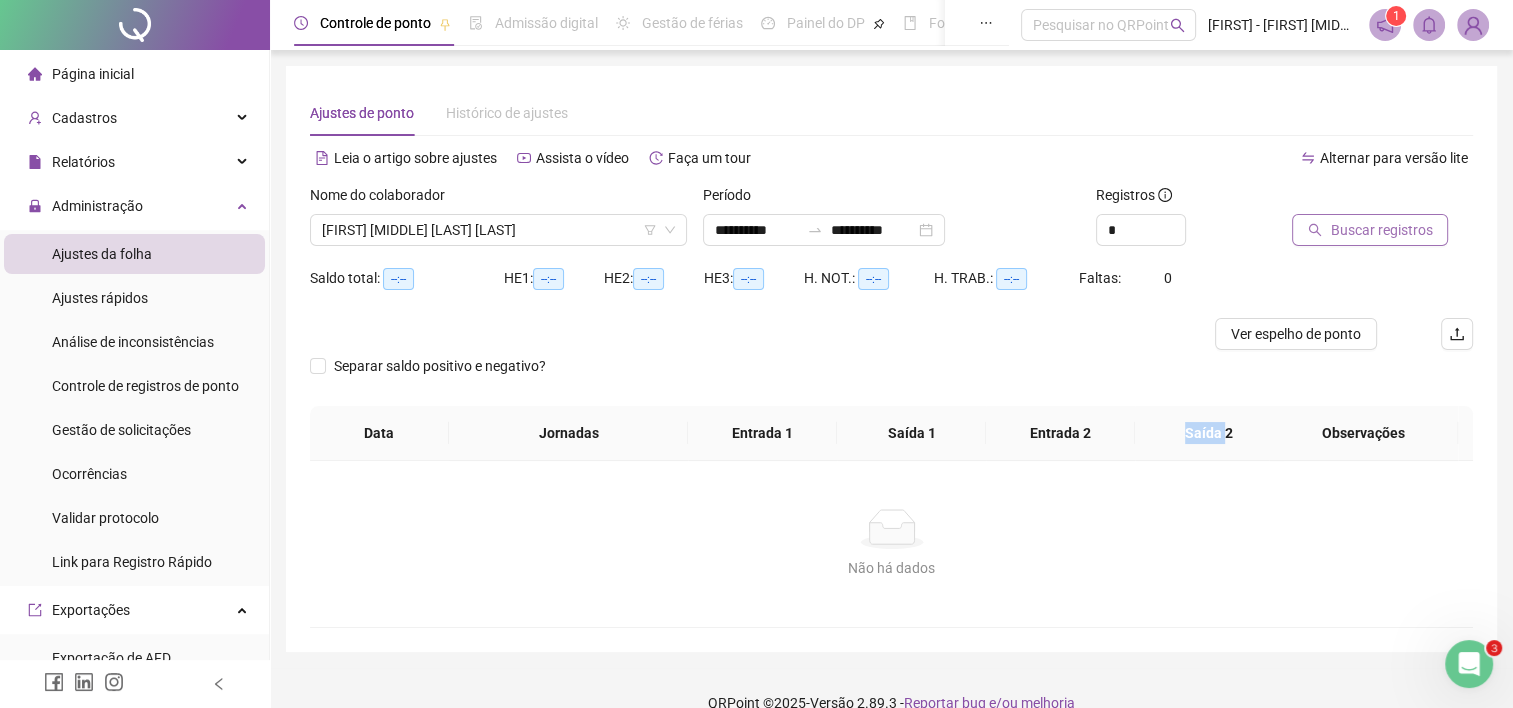 click on "Buscar registros" at bounding box center [1381, 230] 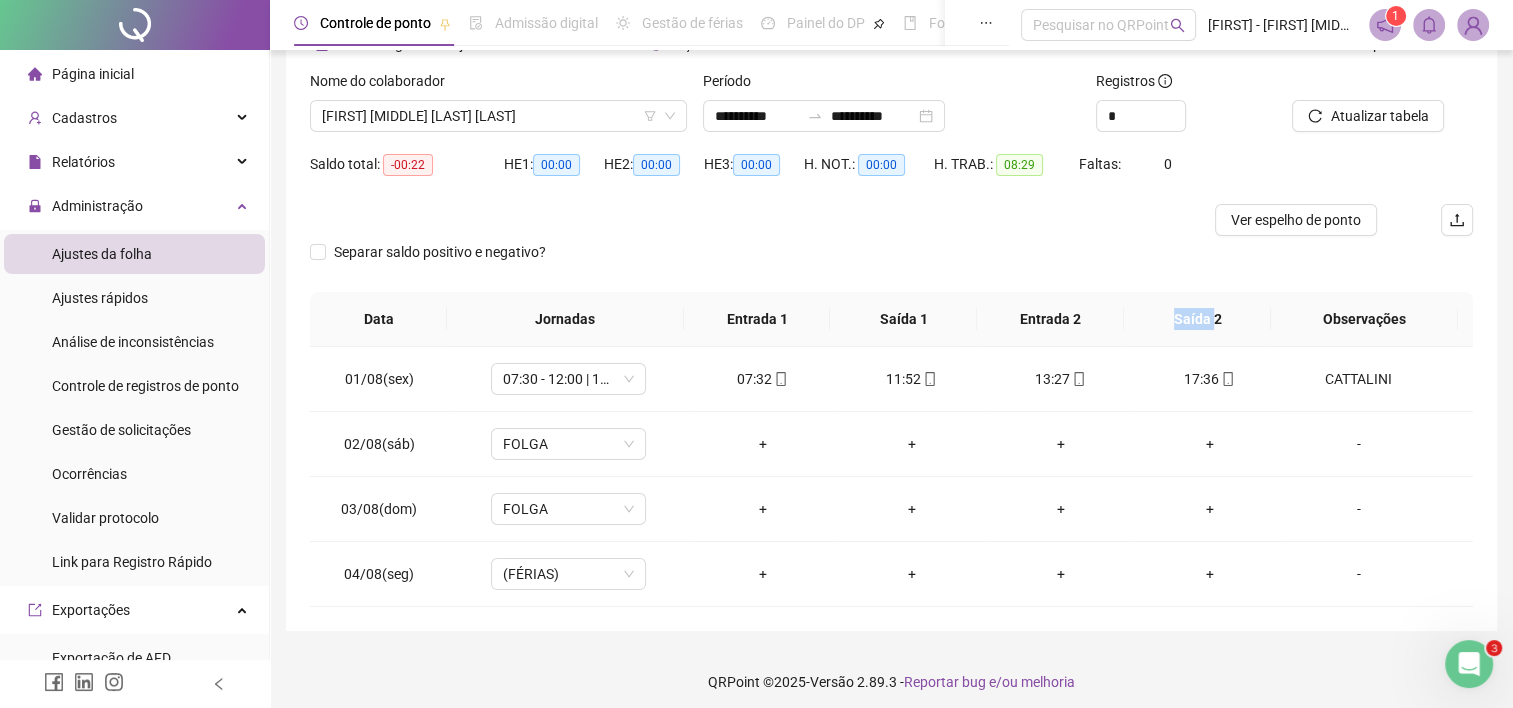 scroll, scrollTop: 122, scrollLeft: 0, axis: vertical 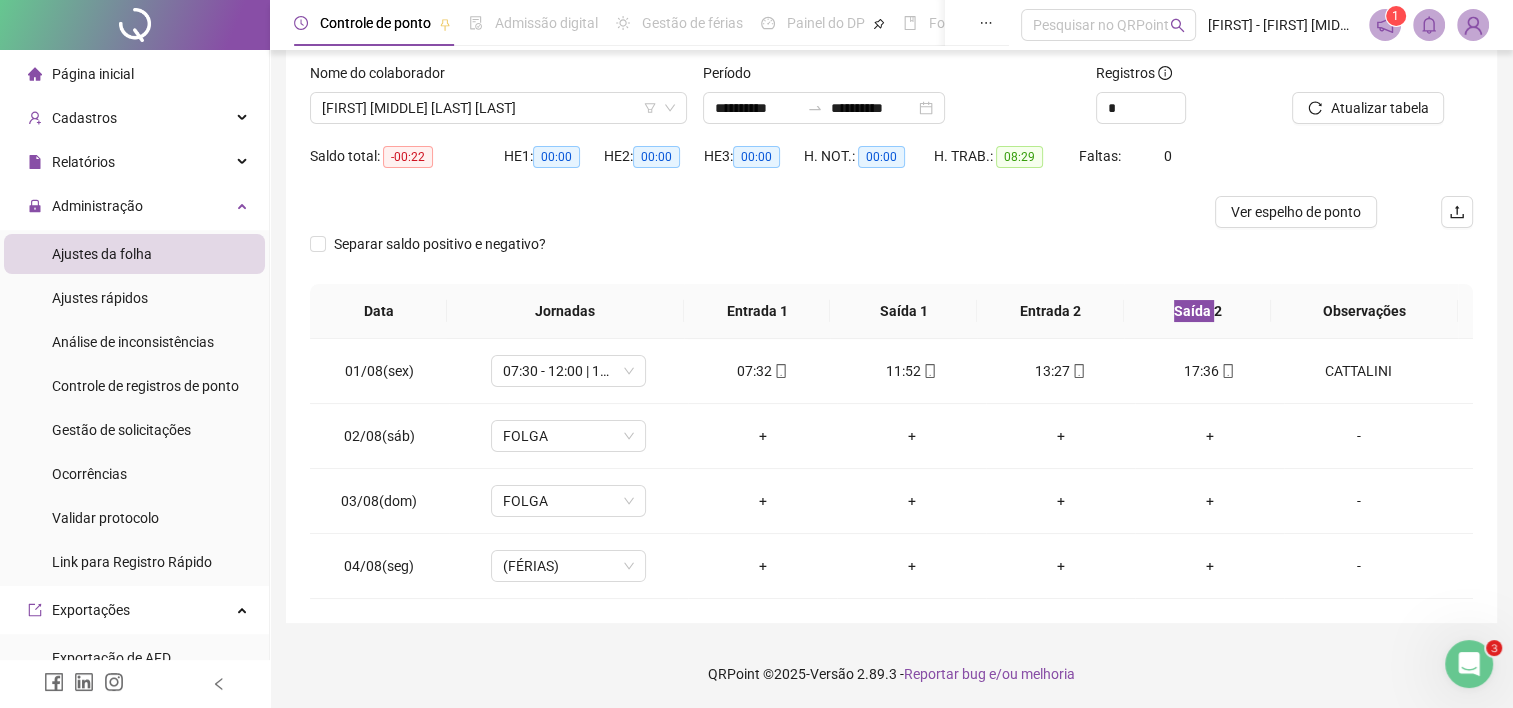 click 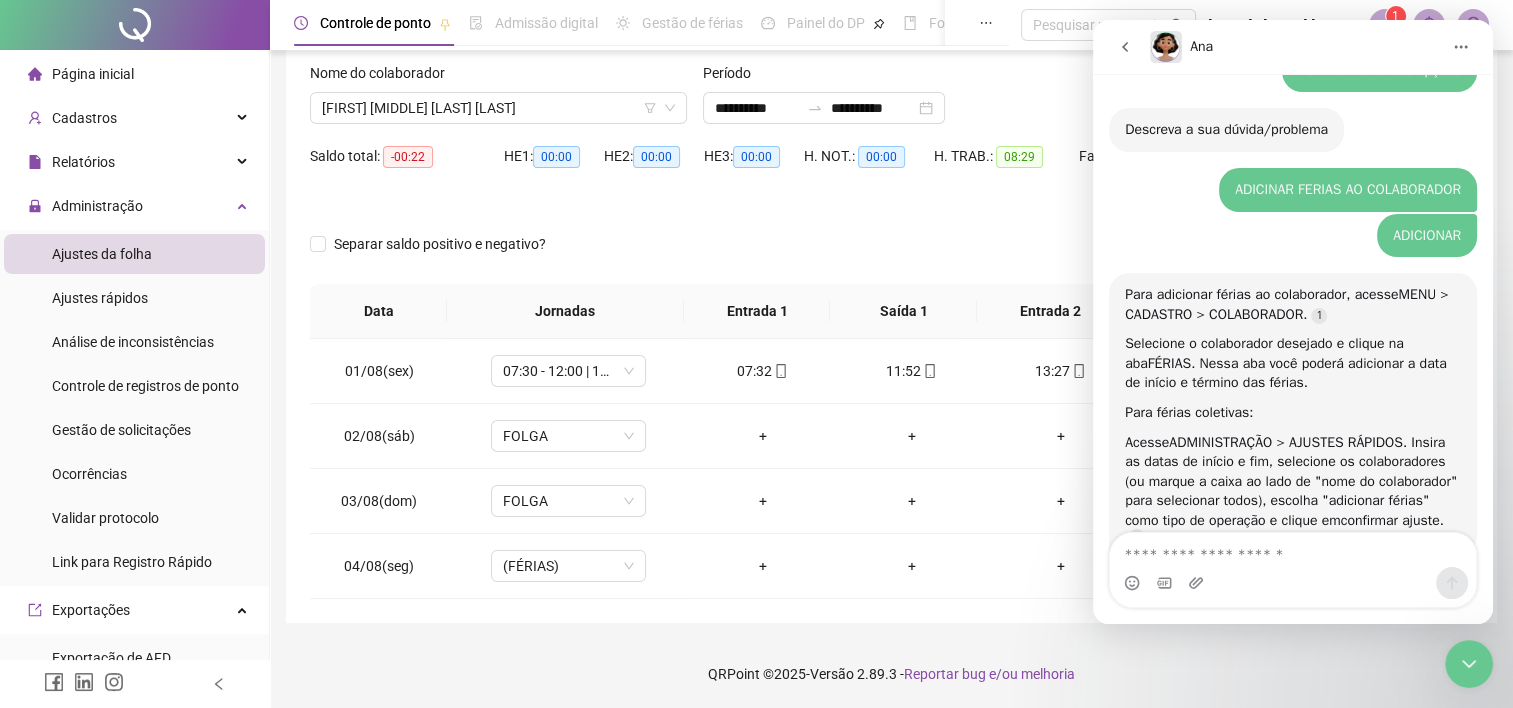 scroll, scrollTop: 737, scrollLeft: 0, axis: vertical 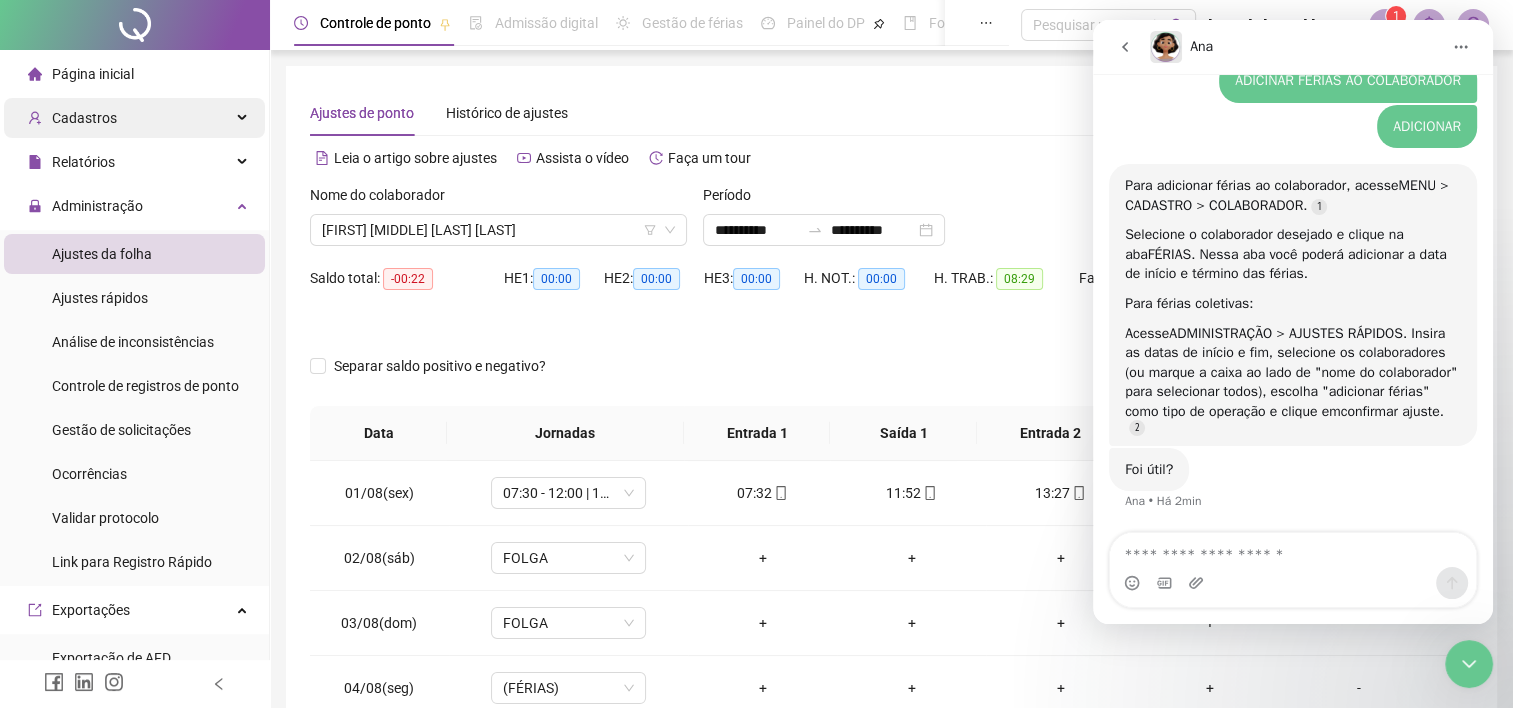click on "Cadastros" at bounding box center [134, 118] 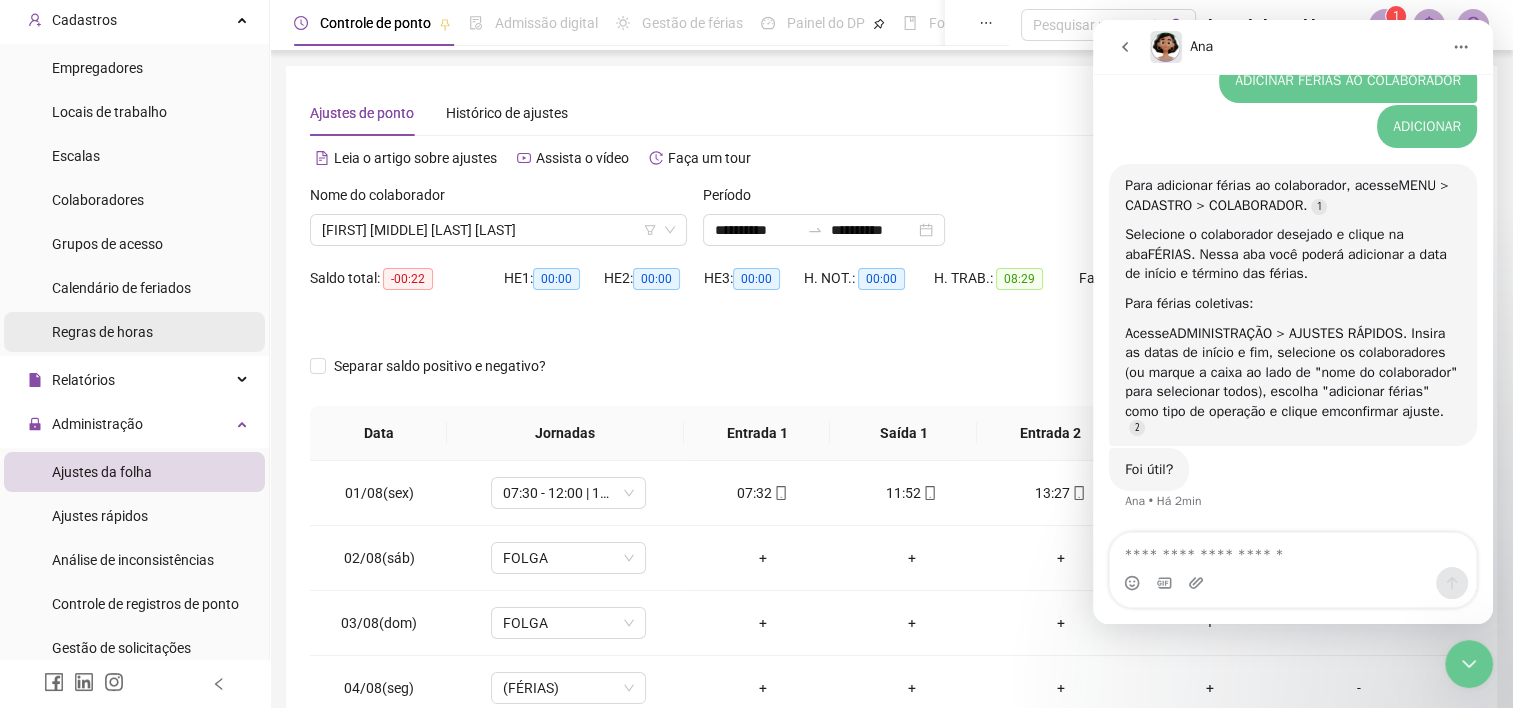 scroll, scrollTop: 100, scrollLeft: 0, axis: vertical 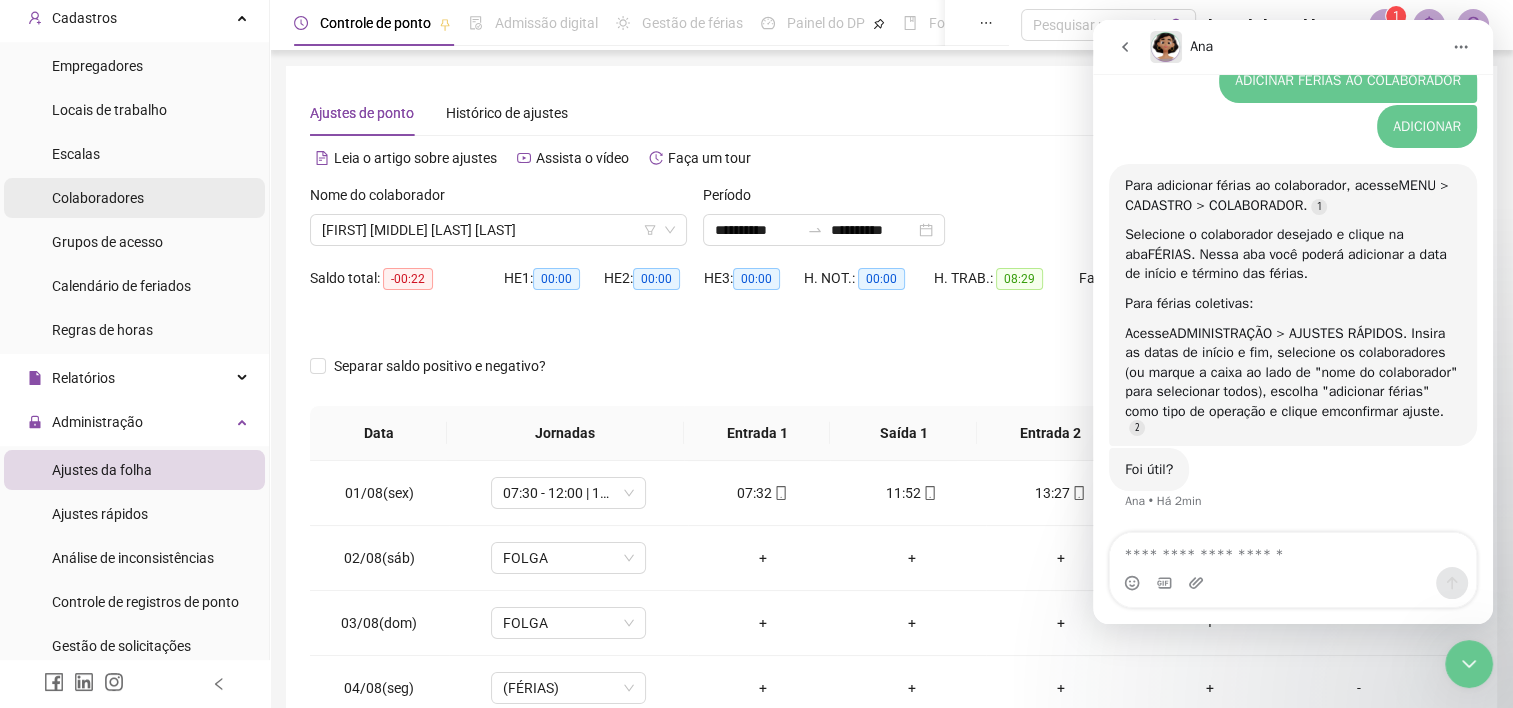 click on "Colaboradores" at bounding box center [98, 198] 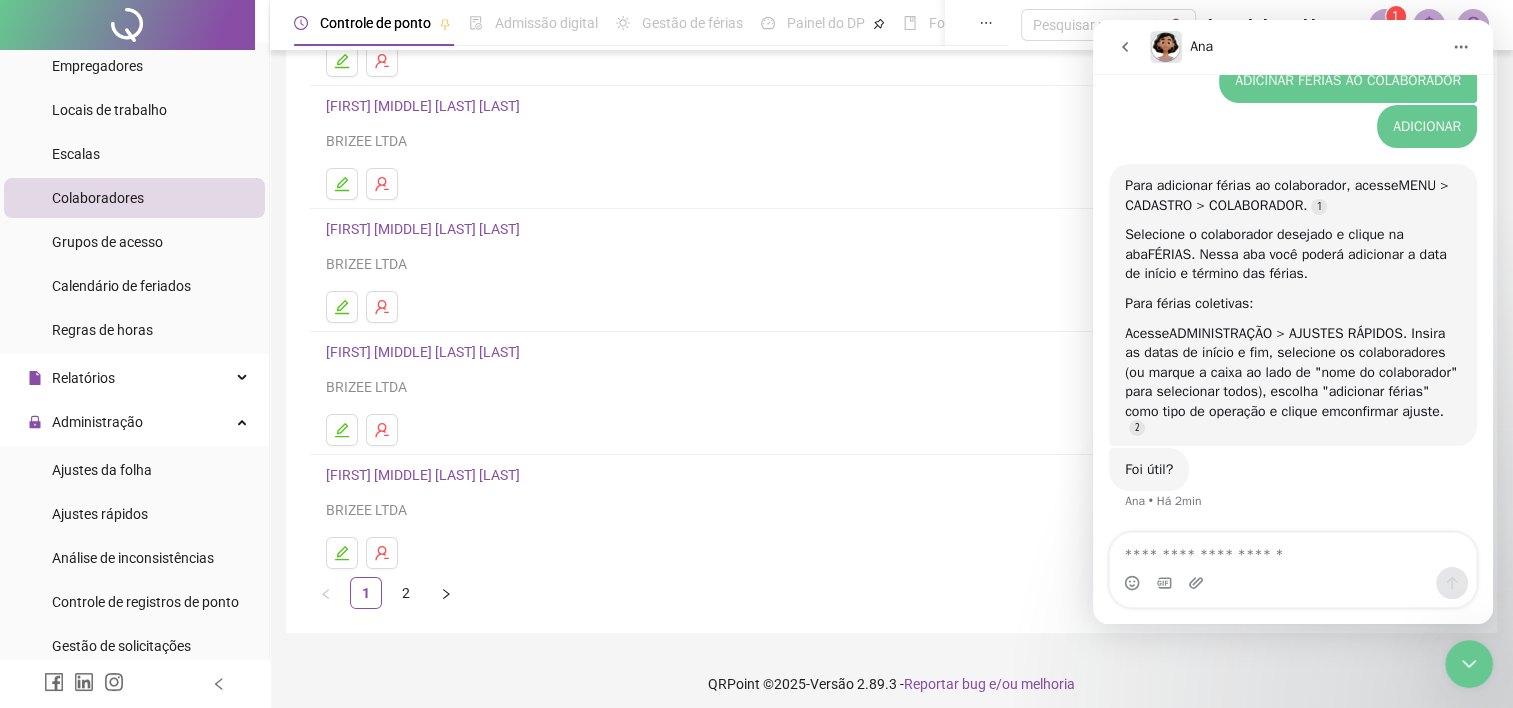 scroll, scrollTop: 258, scrollLeft: 0, axis: vertical 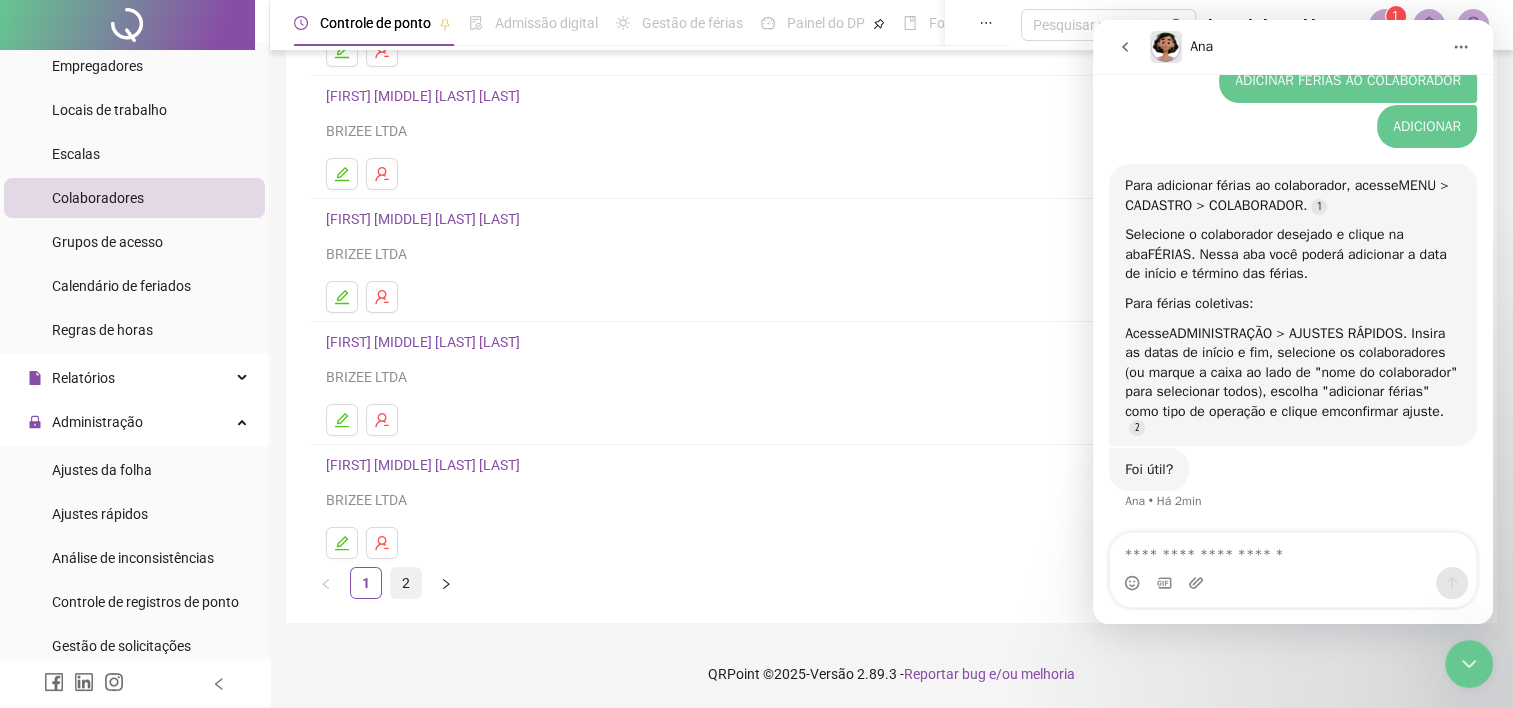 click on "2" at bounding box center (406, 583) 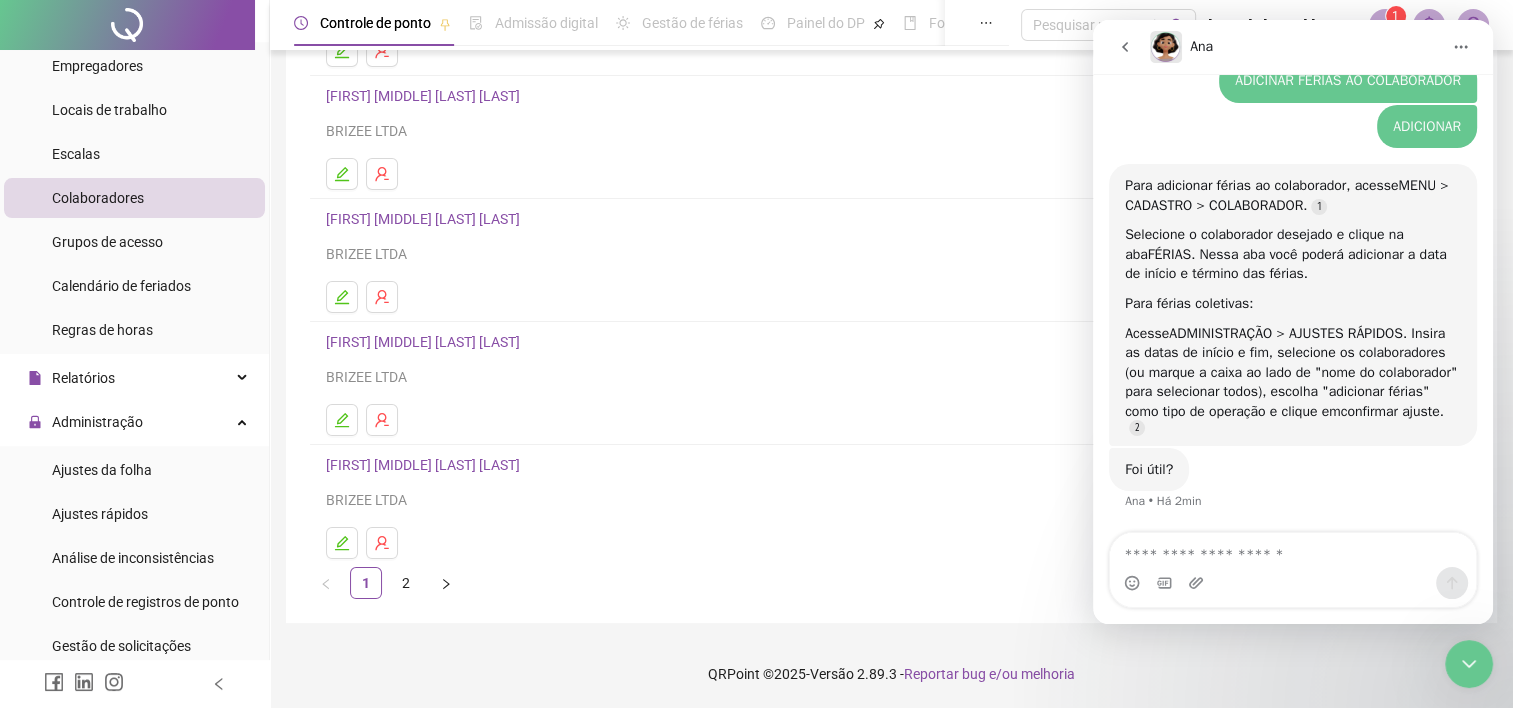 scroll, scrollTop: 0, scrollLeft: 0, axis: both 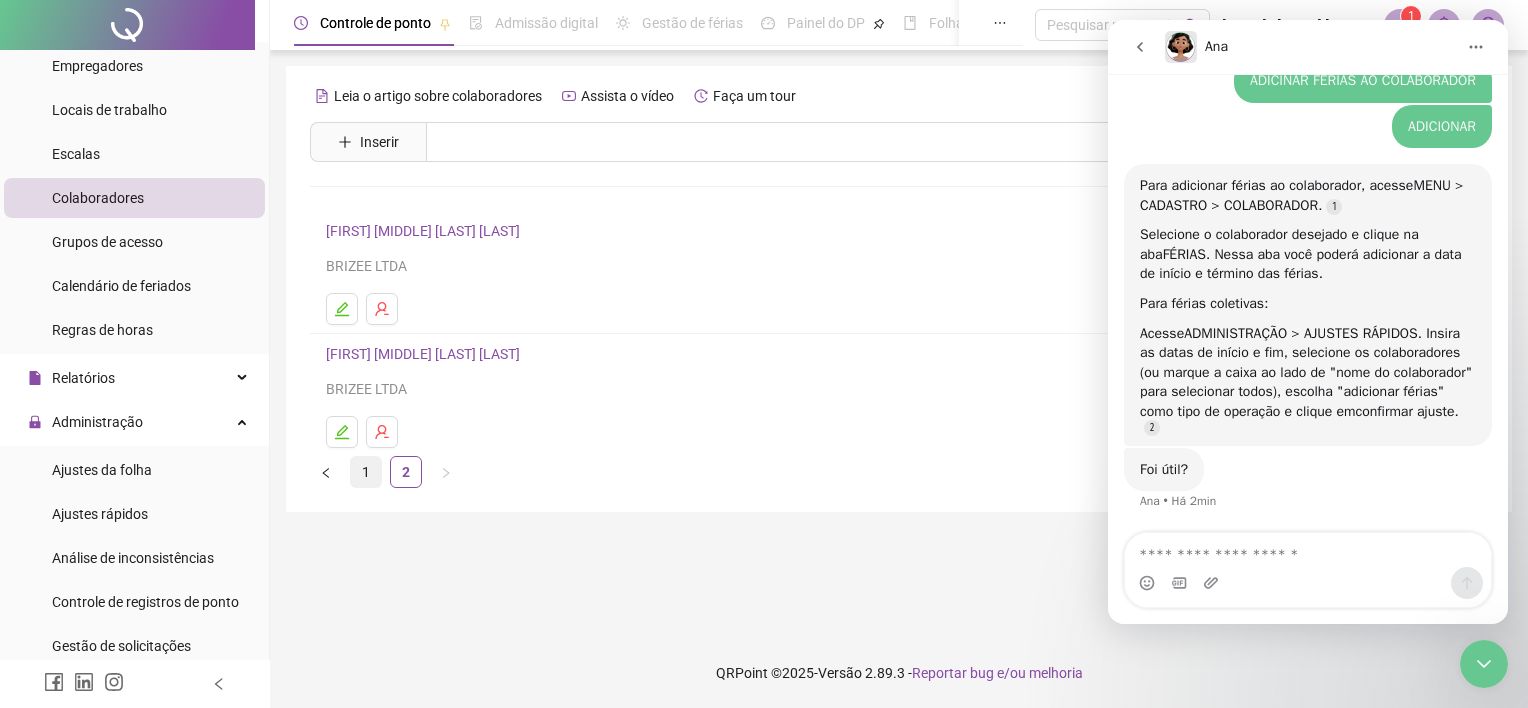 click on "1" at bounding box center [366, 472] 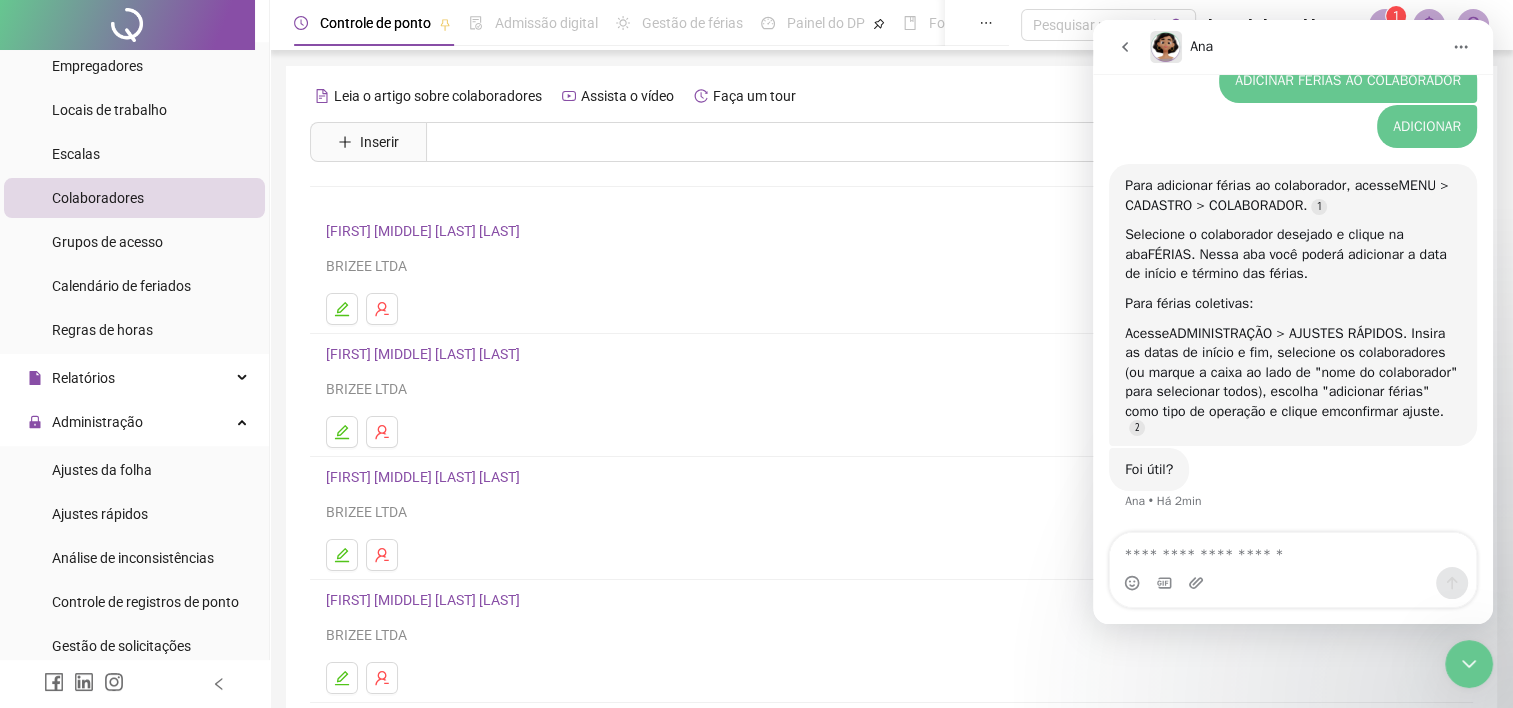 click on "[FIRST] [MIDDLE] [LAST] [LAST]" at bounding box center (426, 354) 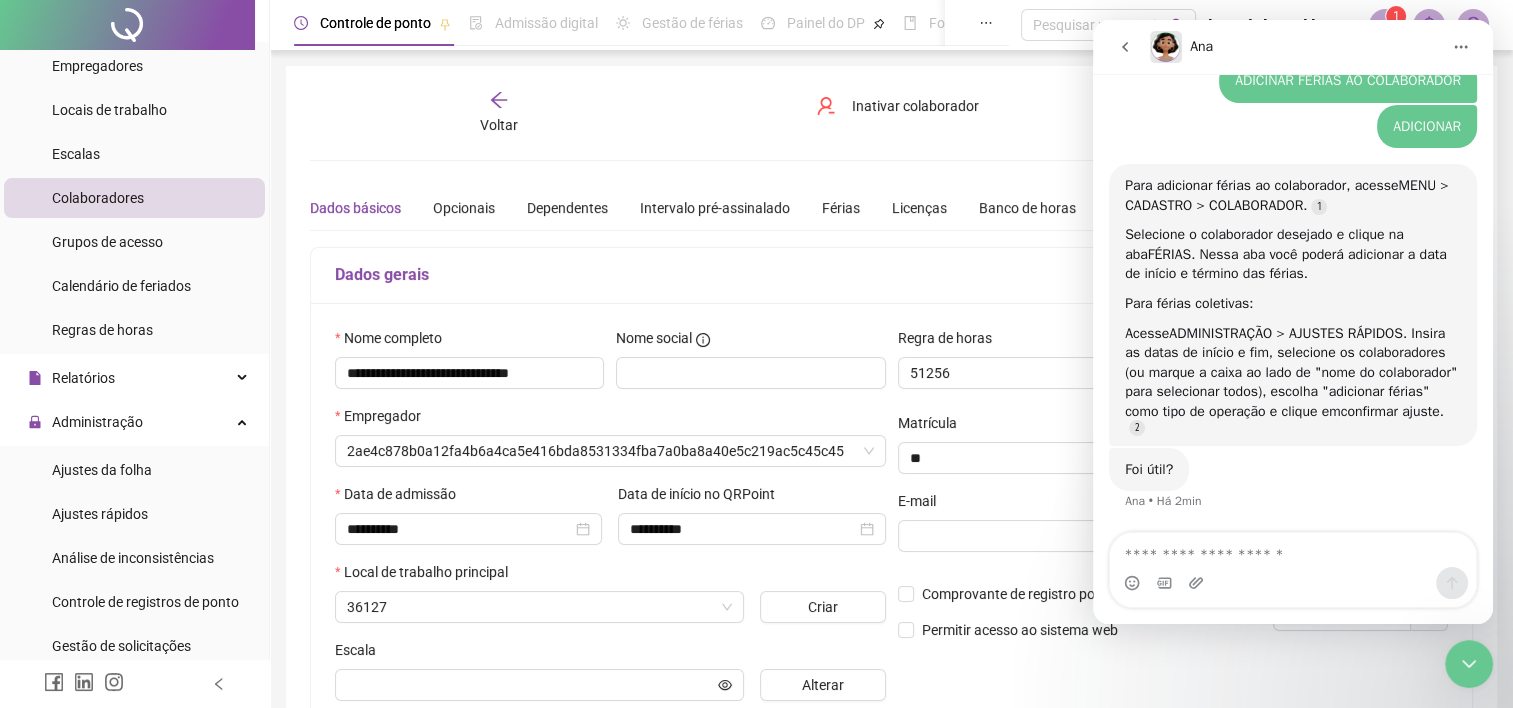 type on "**********" 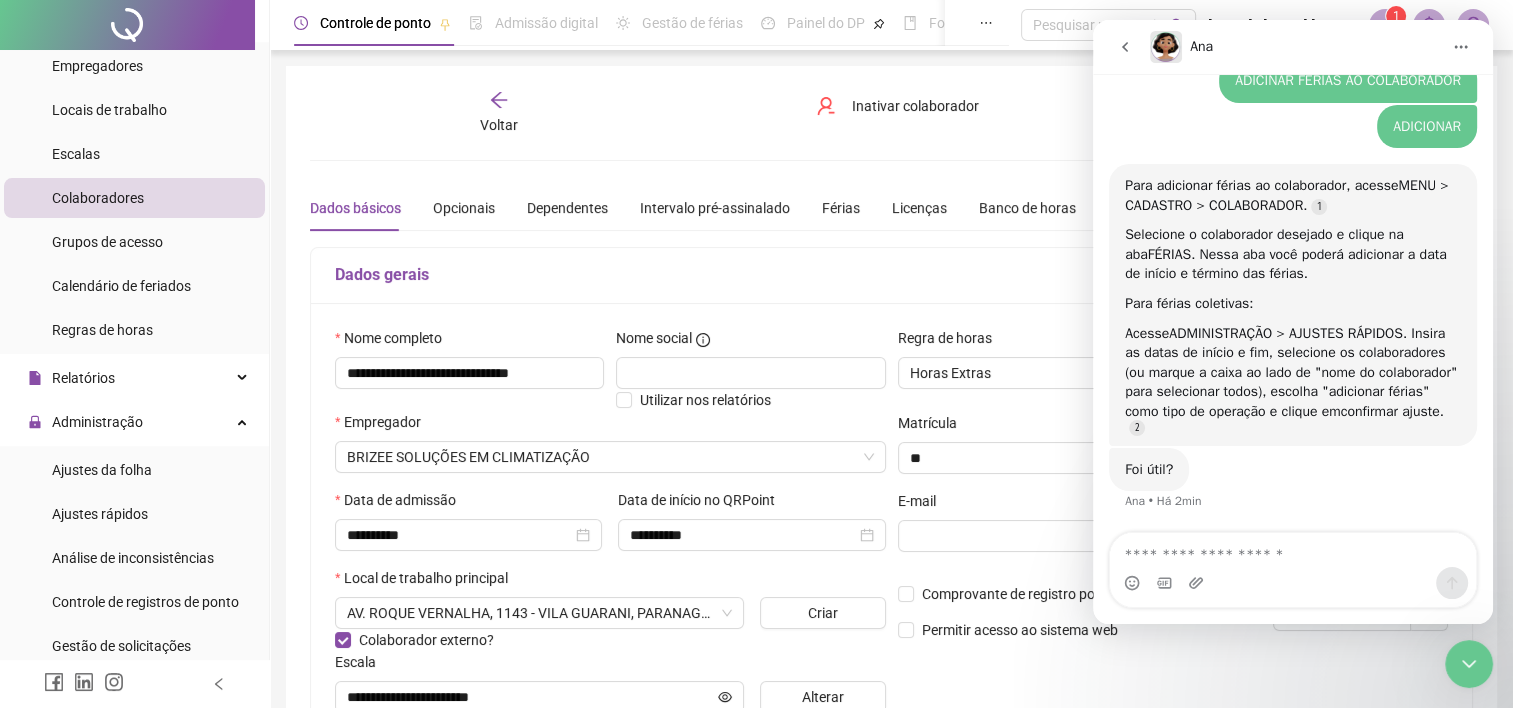 drag, startPoint x: 1477, startPoint y: 668, endPoint x: 2885, endPoint y: 1302, distance: 1544.1567 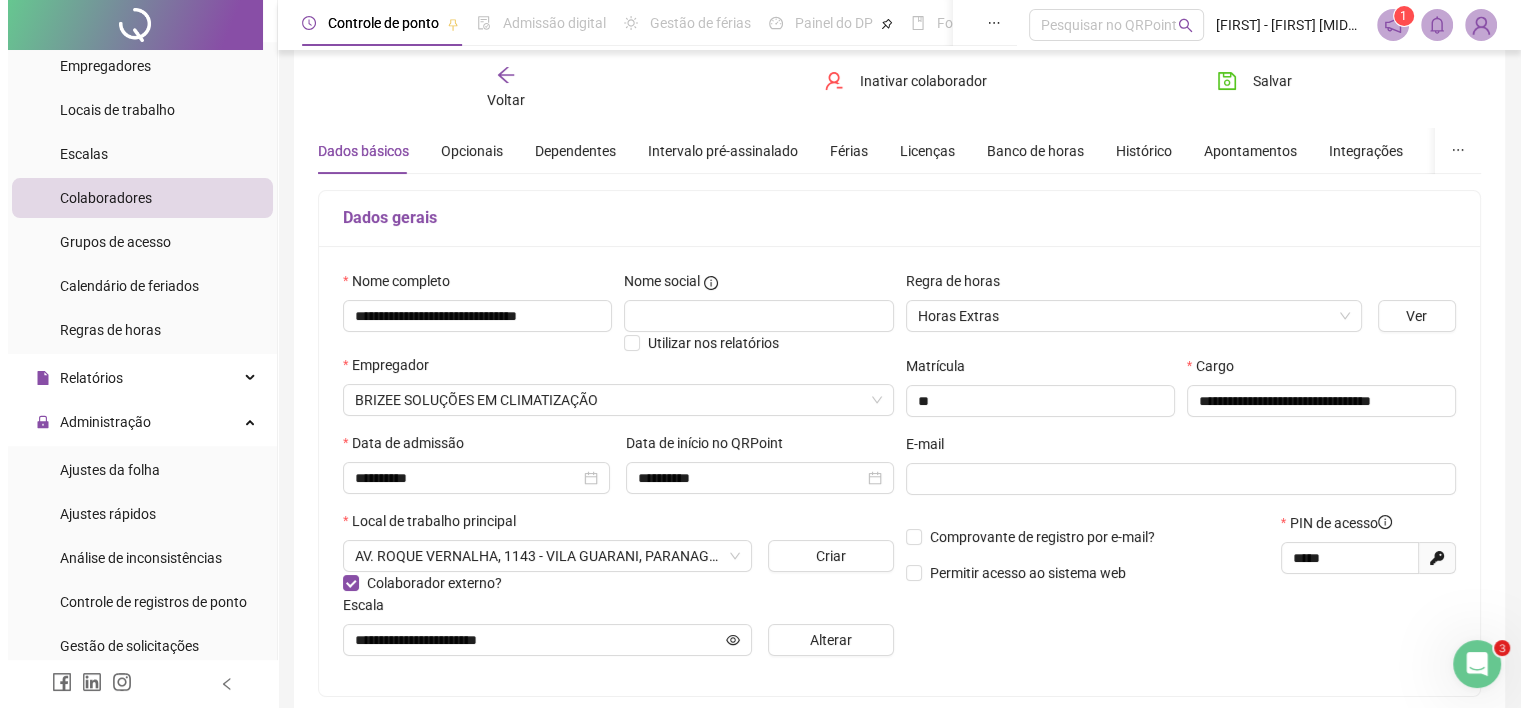 scroll, scrollTop: 0, scrollLeft: 0, axis: both 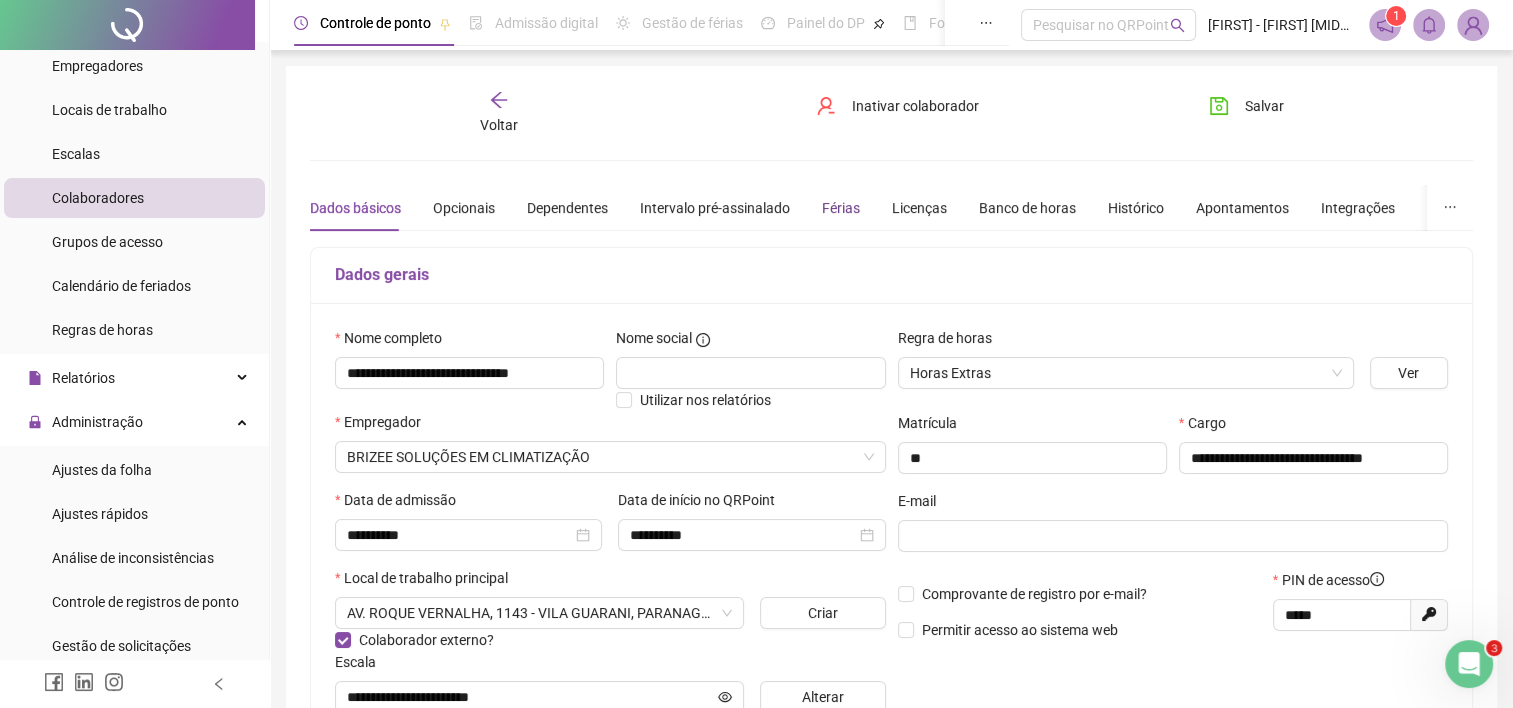 click on "Férias" at bounding box center [841, 208] 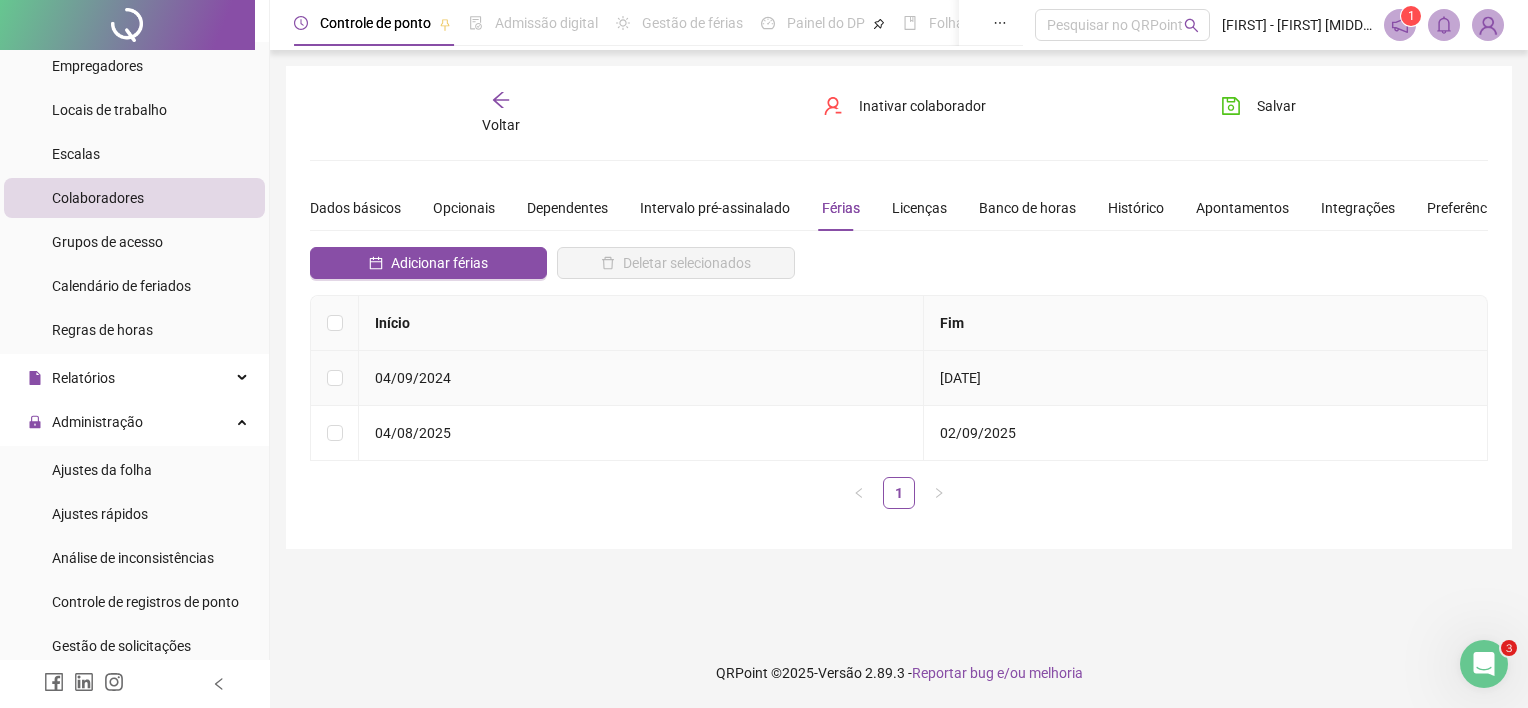 scroll, scrollTop: 725, scrollLeft: 0, axis: vertical 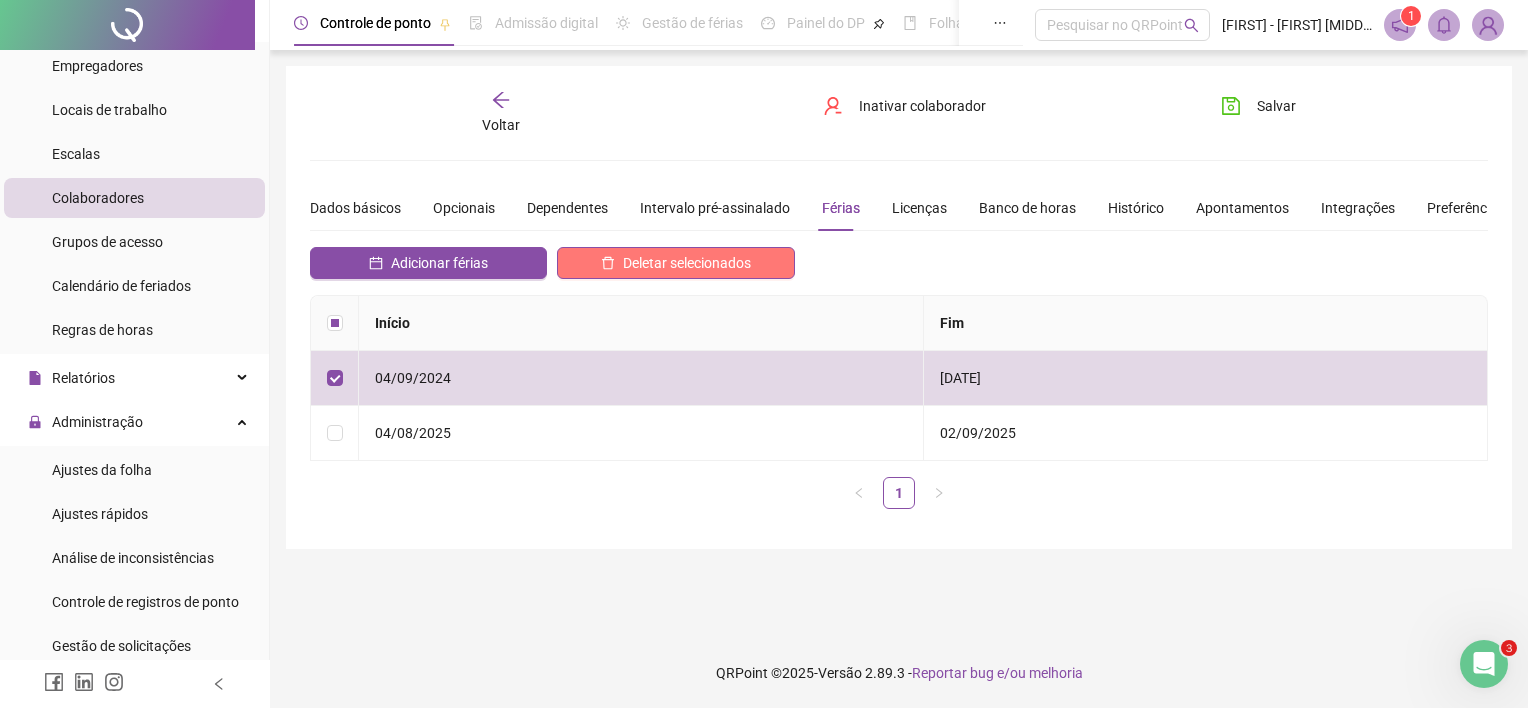 click on "Deletar selecionados" at bounding box center [687, 263] 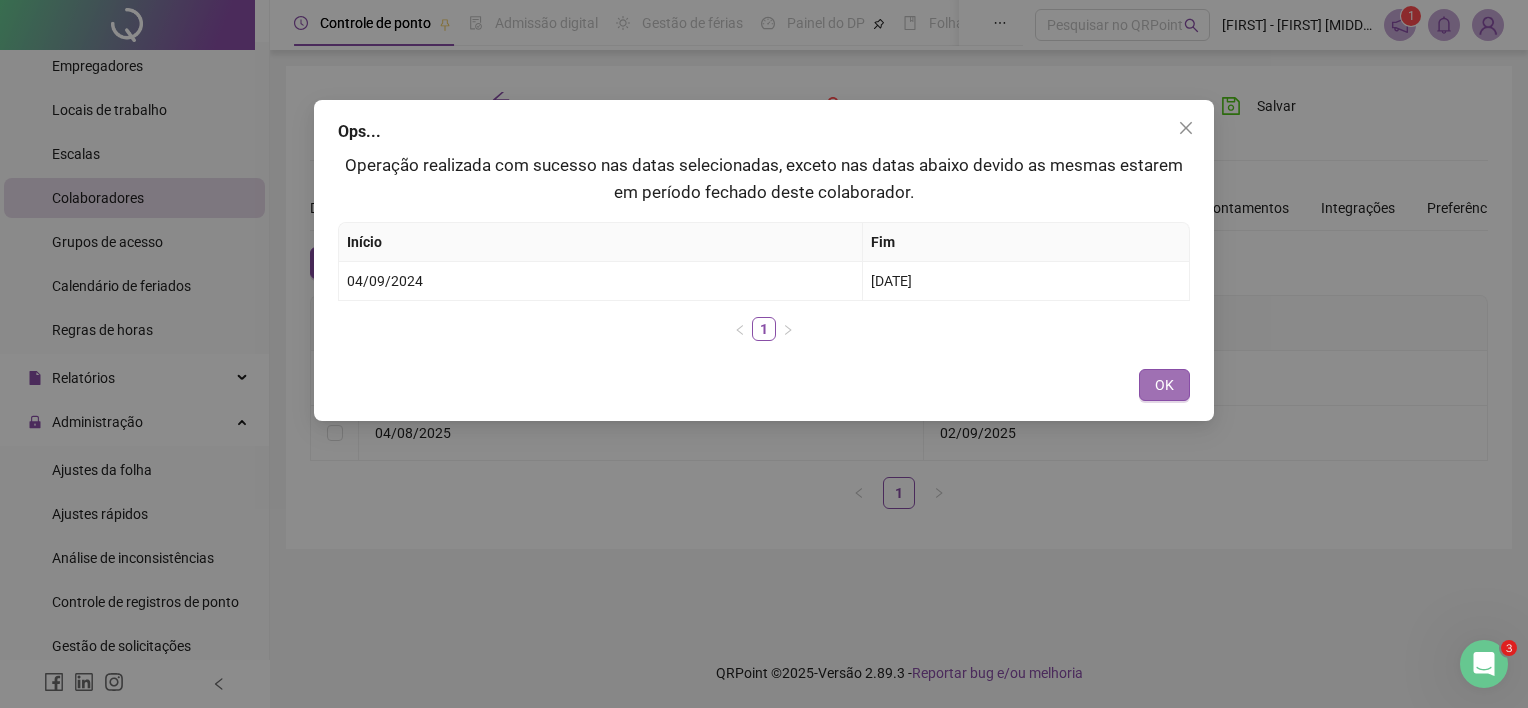 click on "OK" at bounding box center [1164, 385] 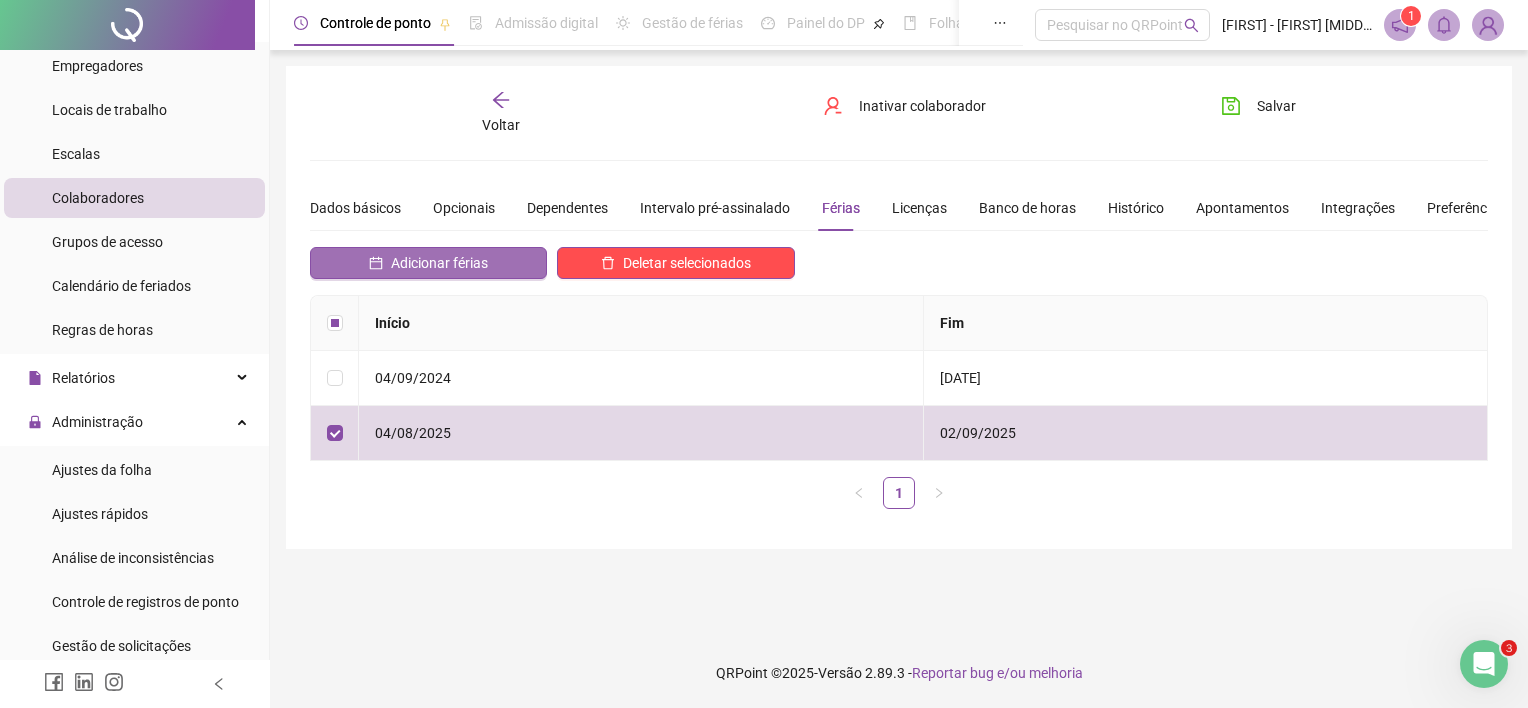 click on "Adicionar férias" at bounding box center (439, 263) 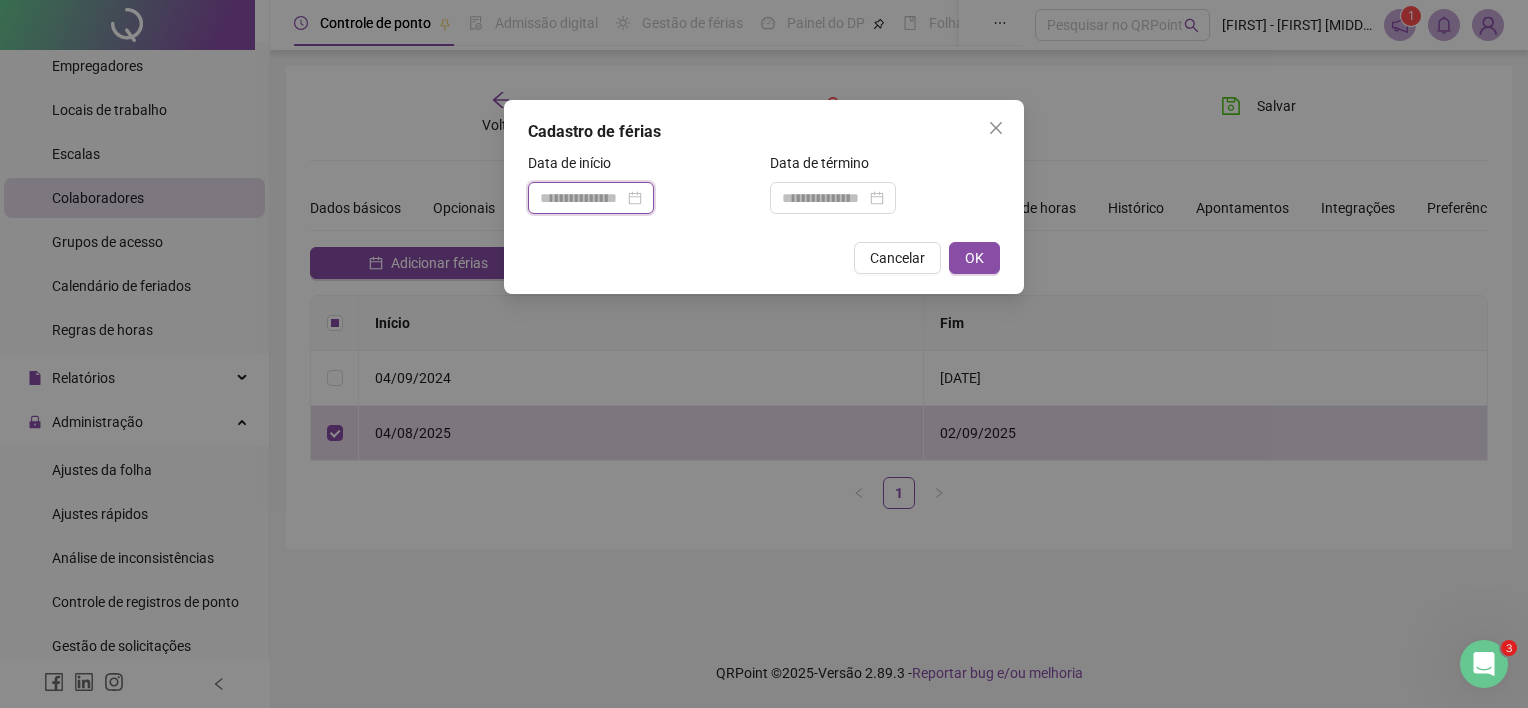 click at bounding box center [582, 198] 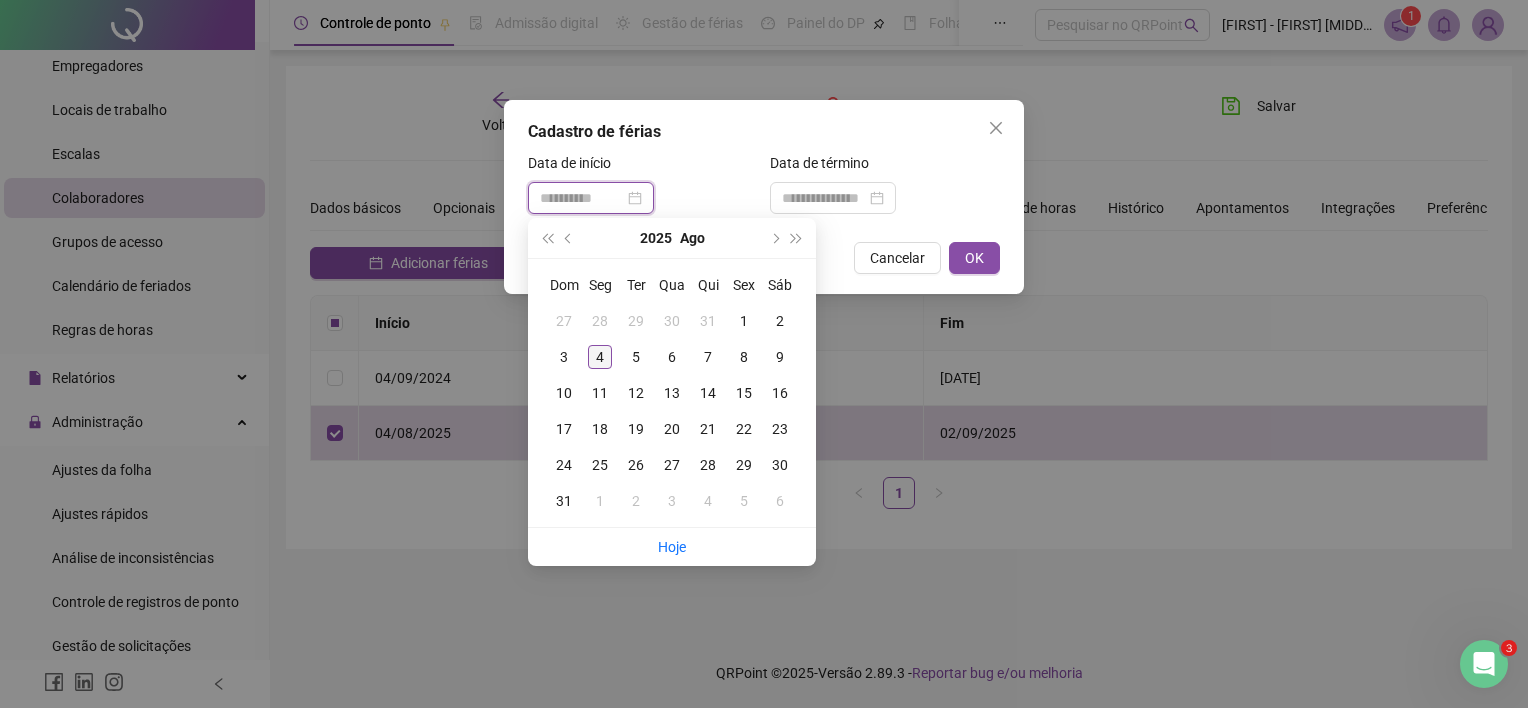 type on "**********" 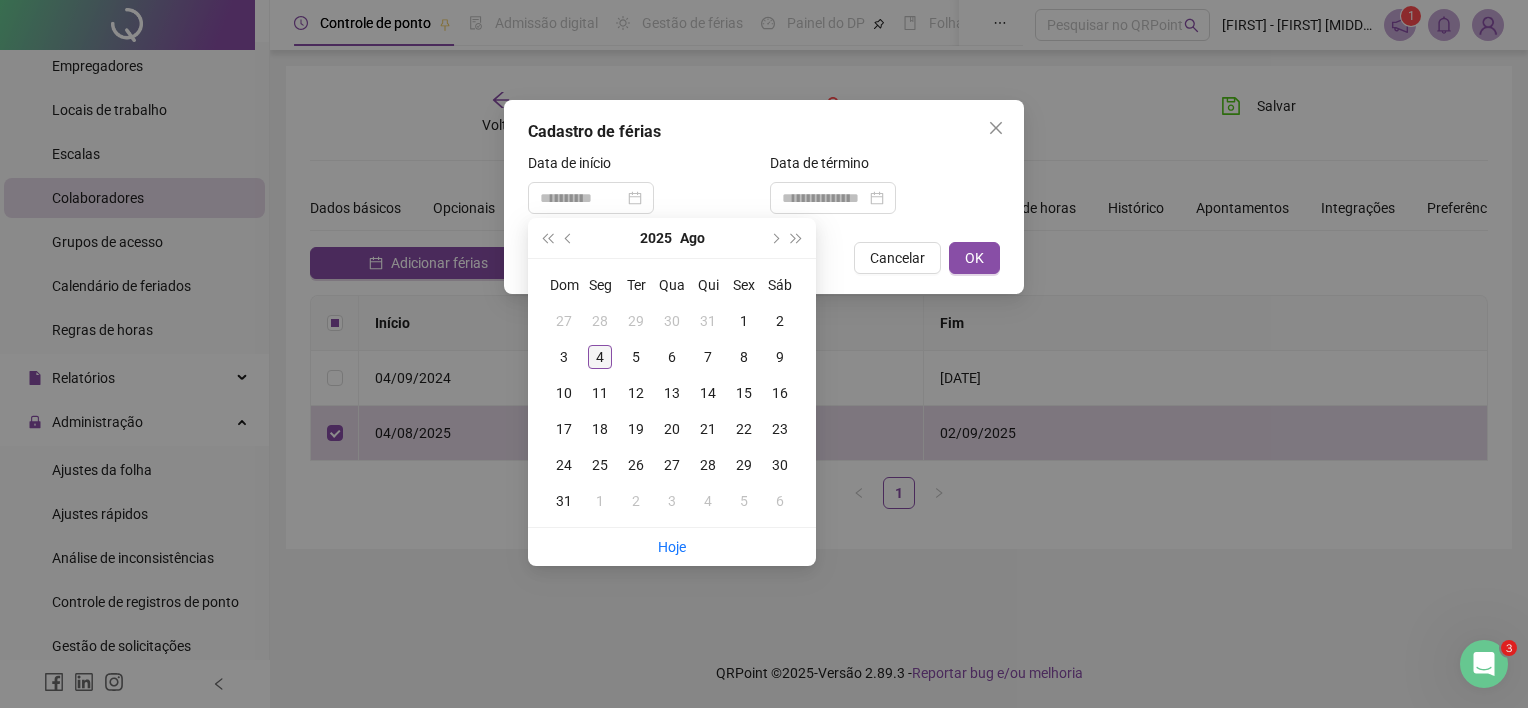 click on "4" at bounding box center [600, 357] 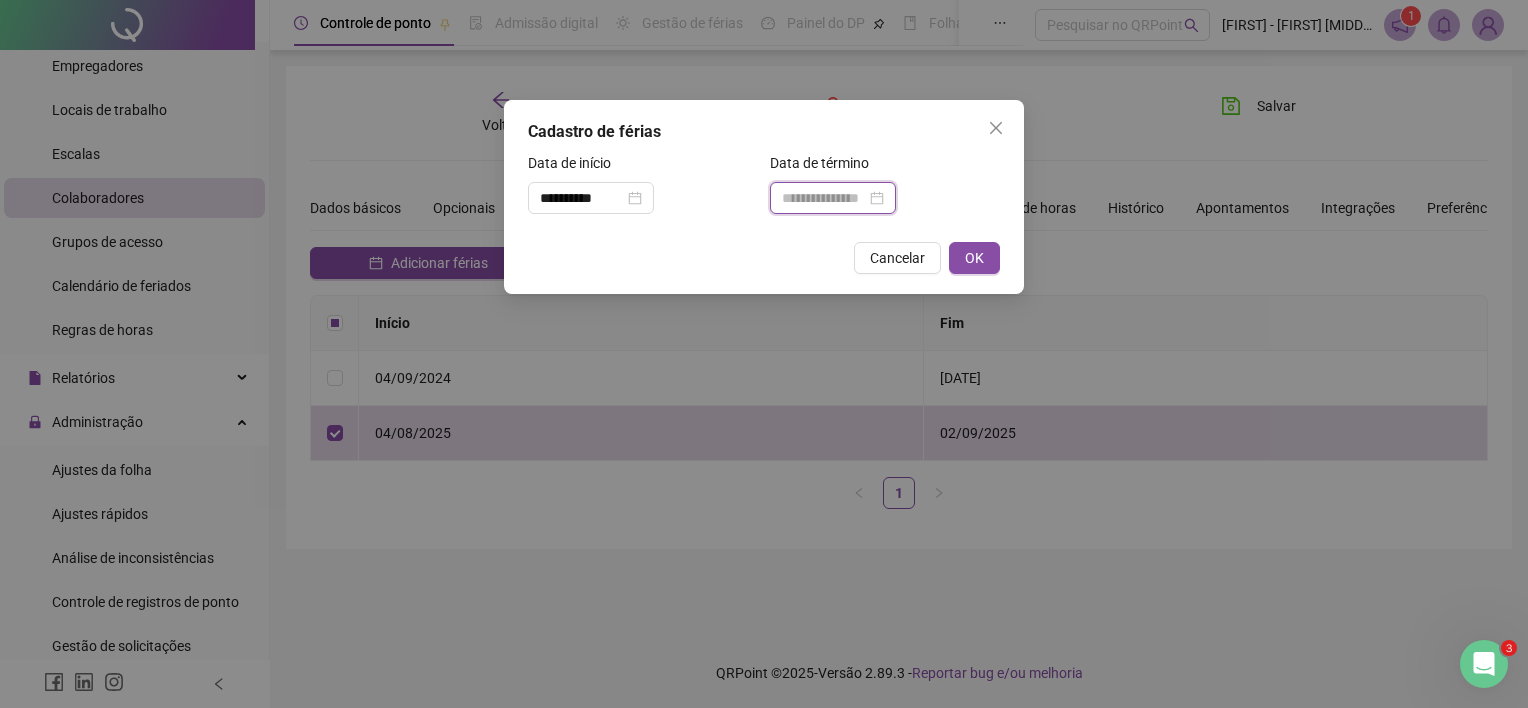 click at bounding box center [824, 198] 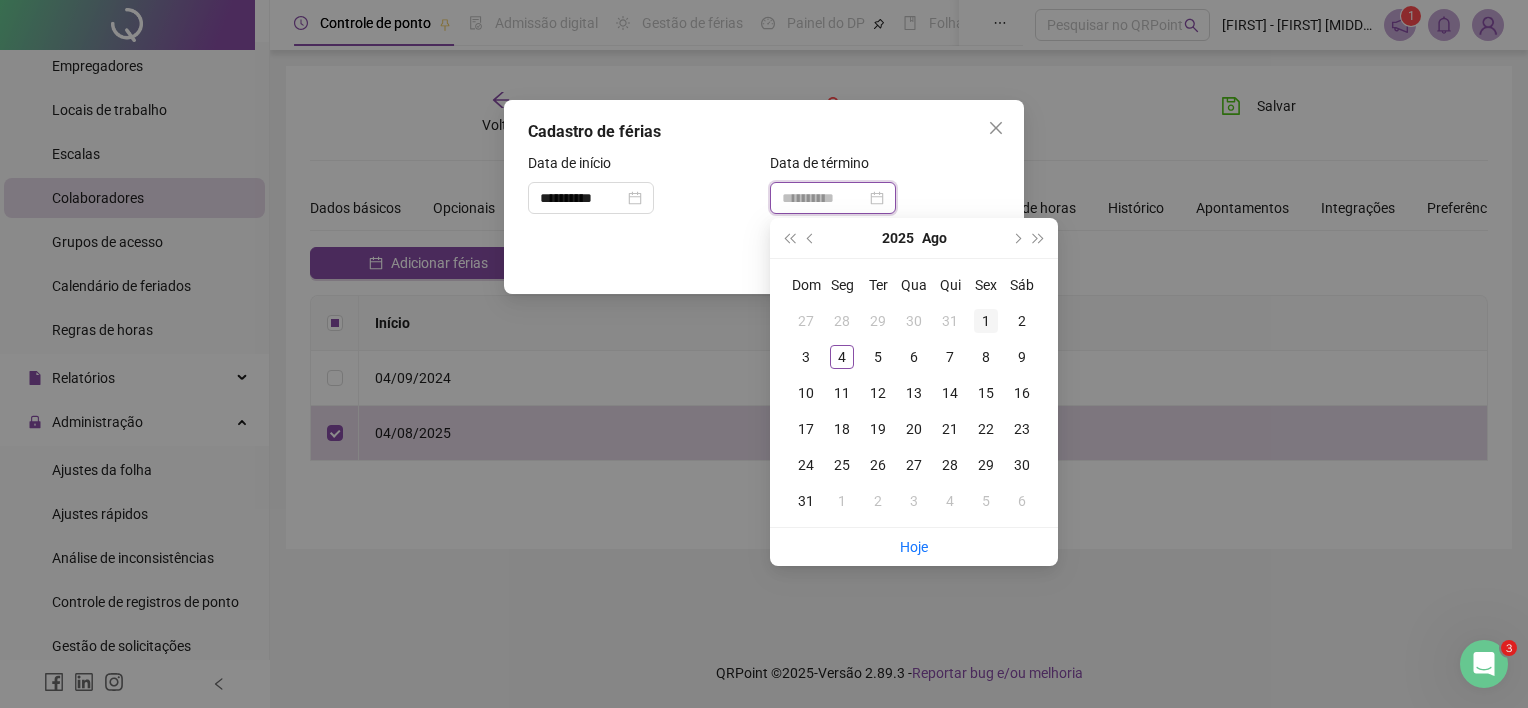 type on "**********" 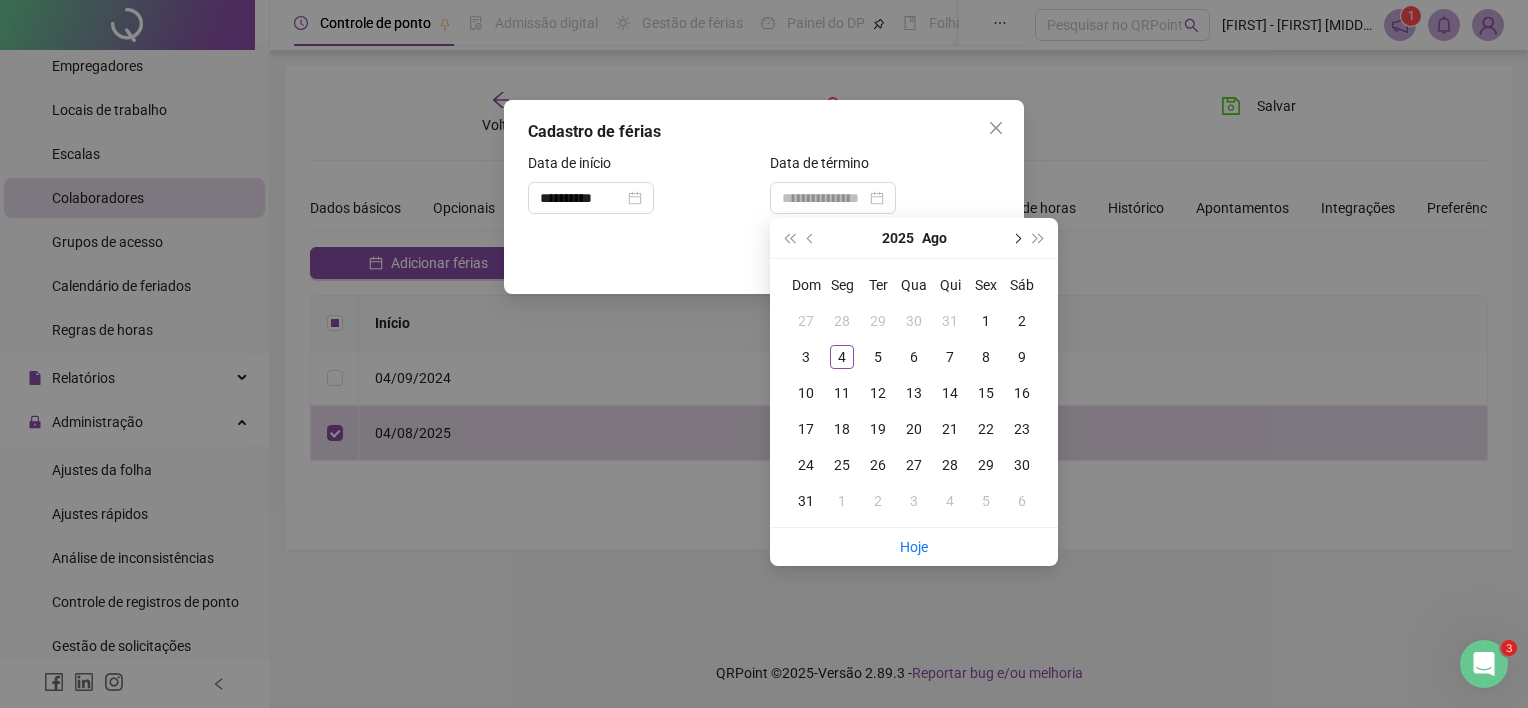 click at bounding box center [1016, 238] 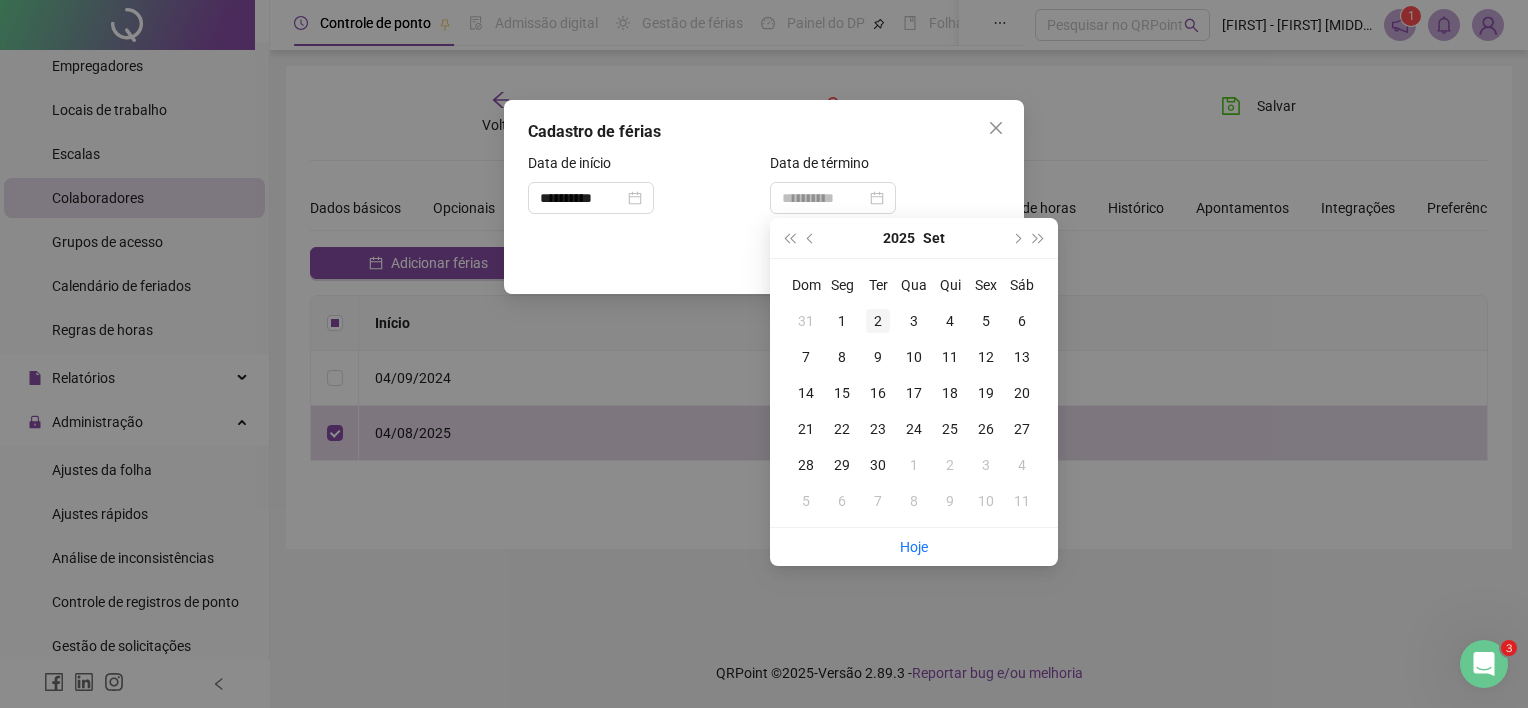 type on "**********" 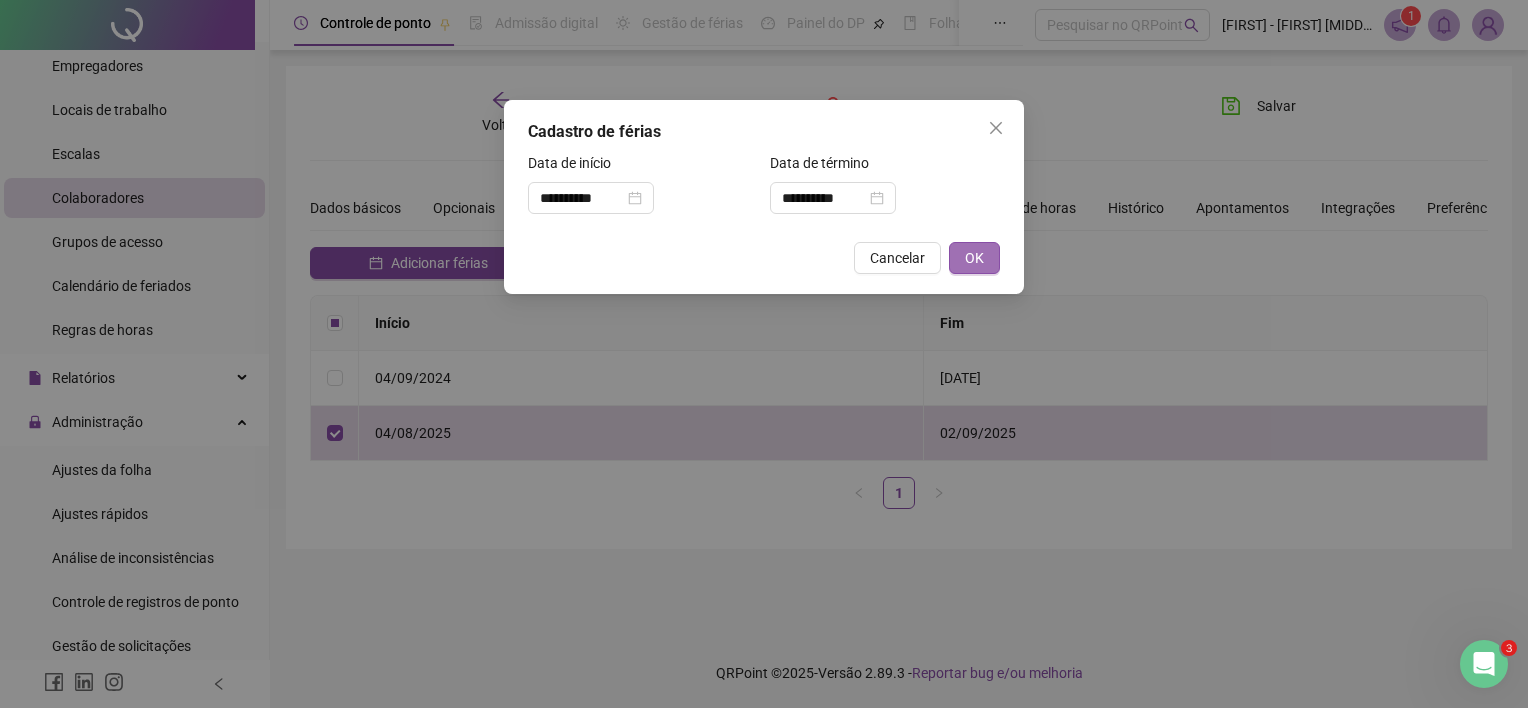 click on "OK" at bounding box center [974, 258] 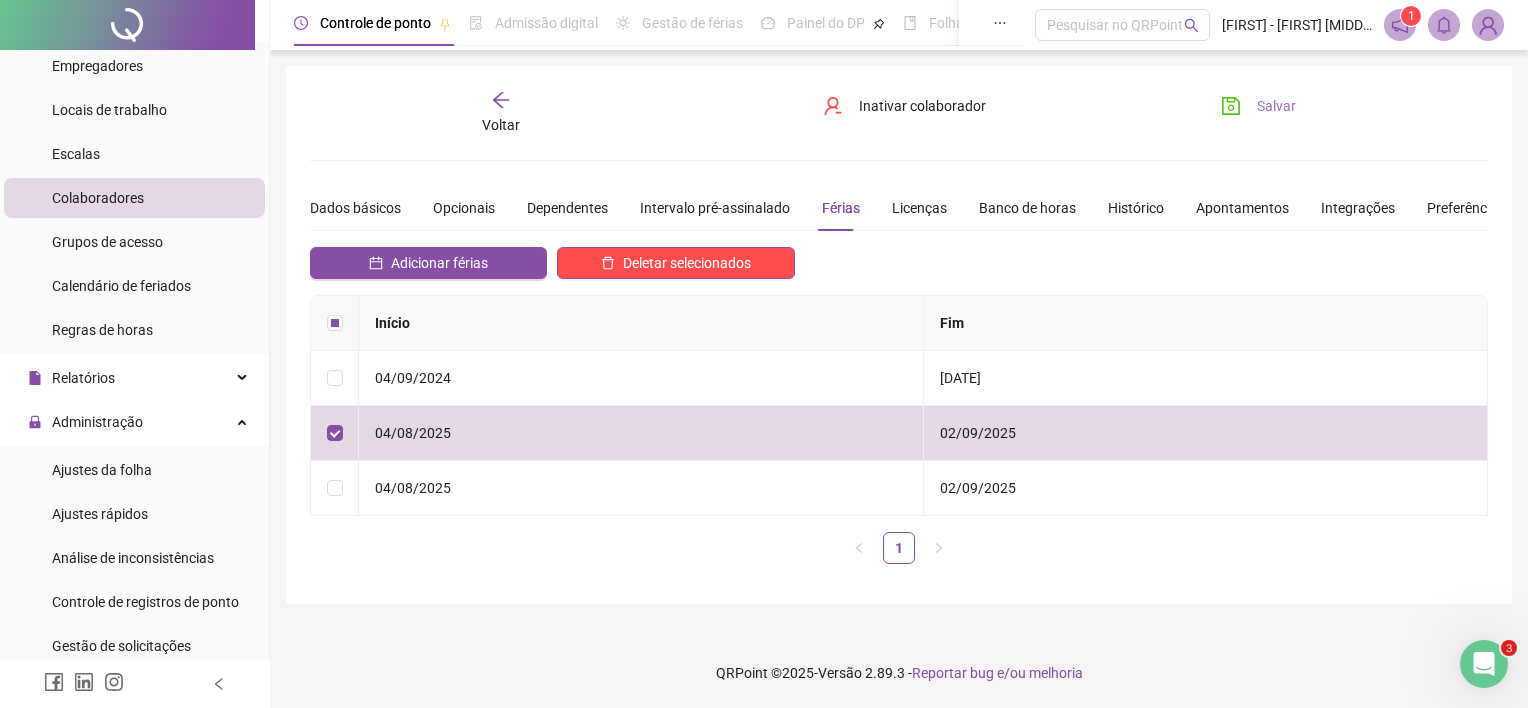 click on "Salvar" at bounding box center [1276, 106] 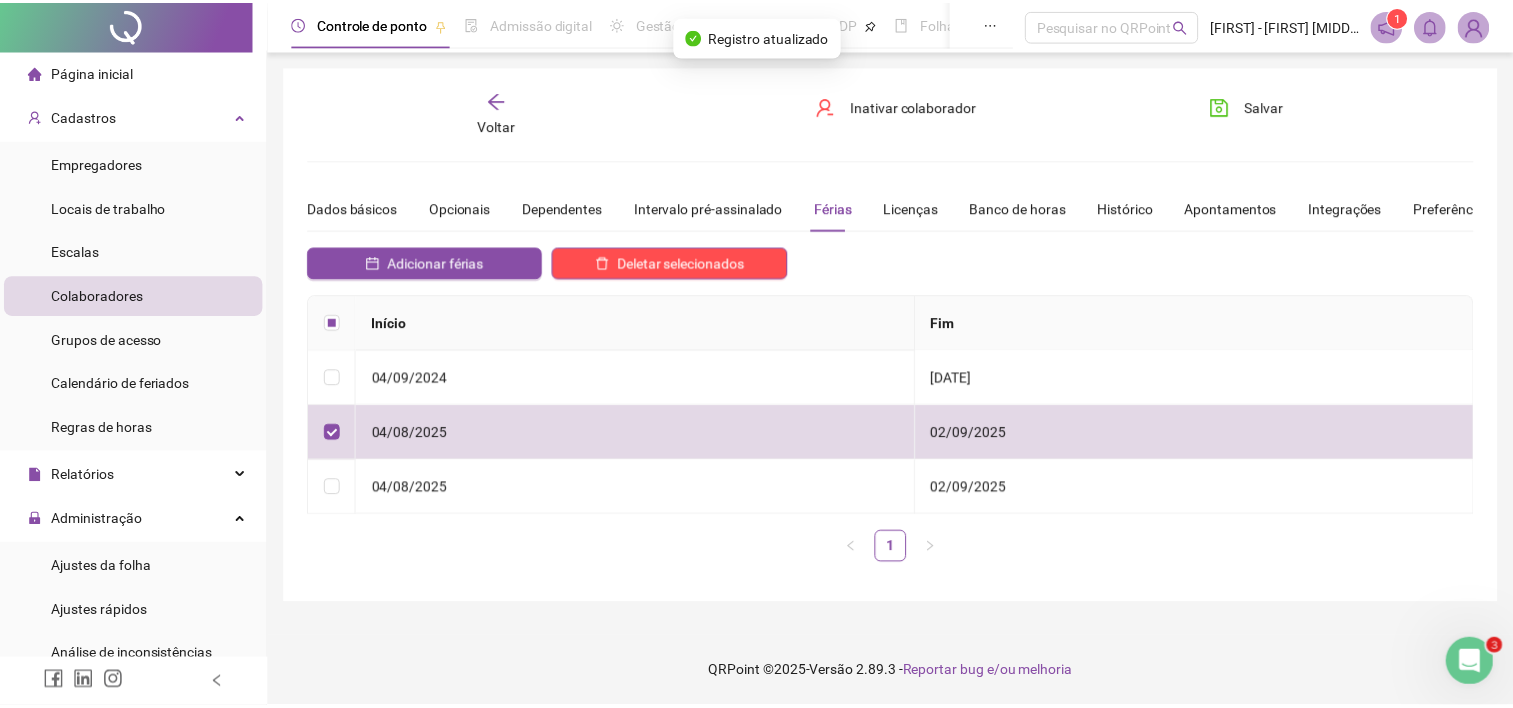 scroll, scrollTop: 0, scrollLeft: 0, axis: both 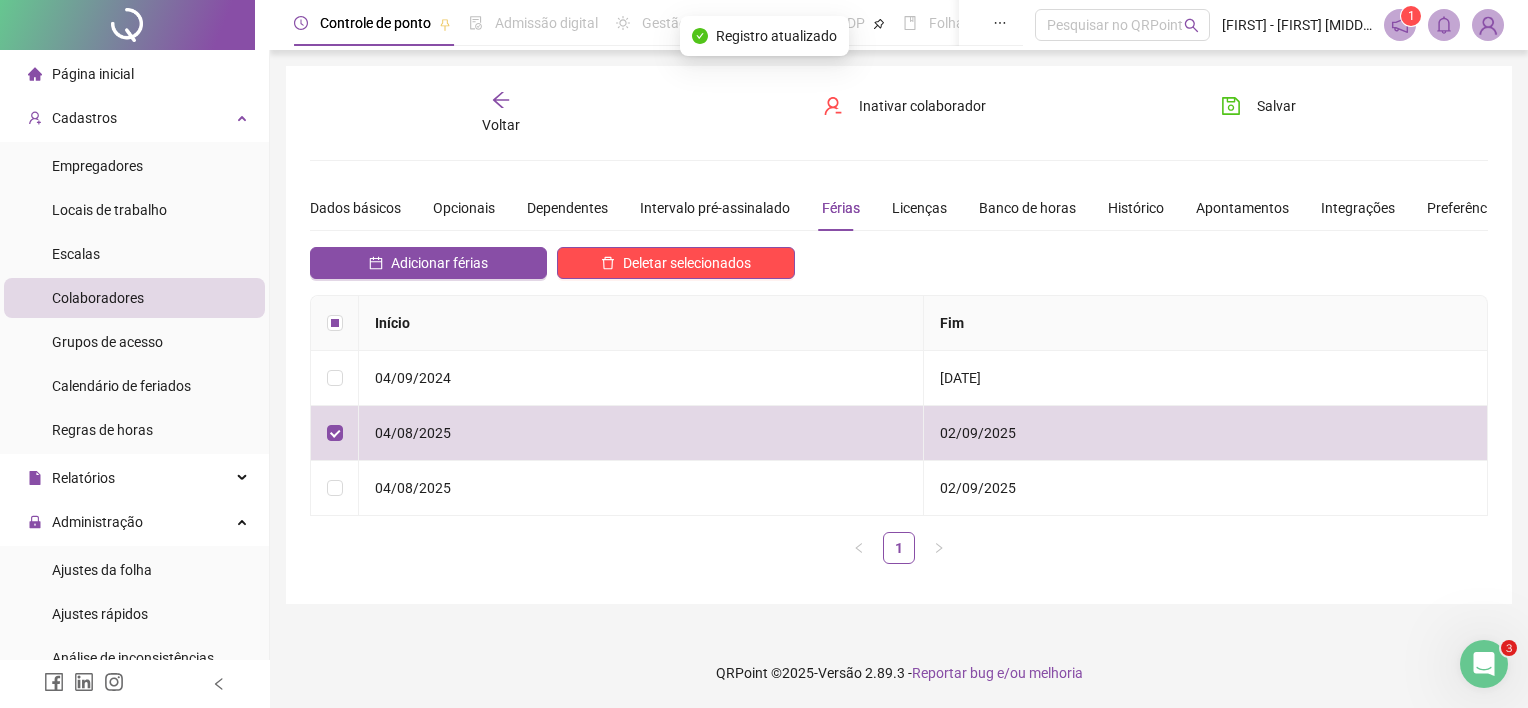 click on "Página inicial" at bounding box center (93, 74) 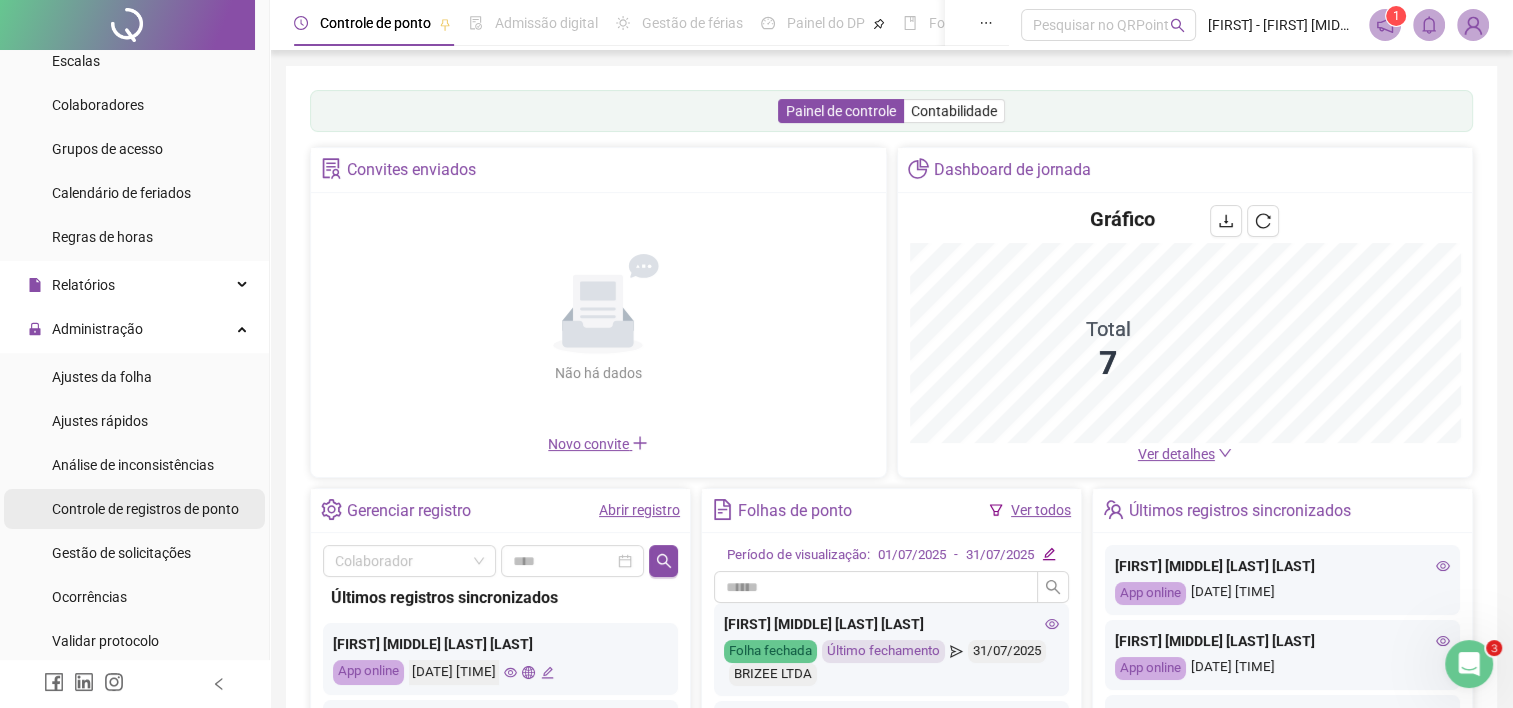 scroll, scrollTop: 200, scrollLeft: 0, axis: vertical 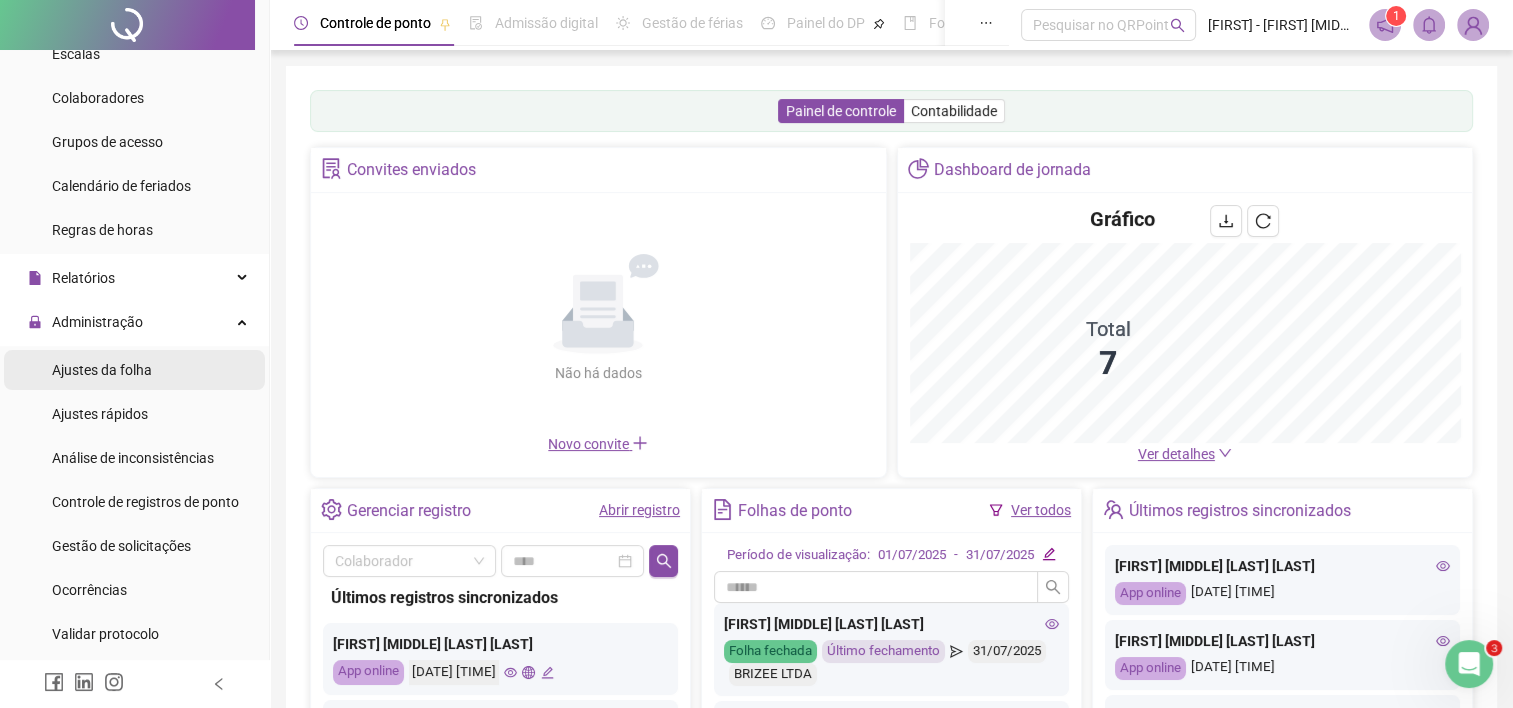 click on "Ajustes da folha" at bounding box center (102, 370) 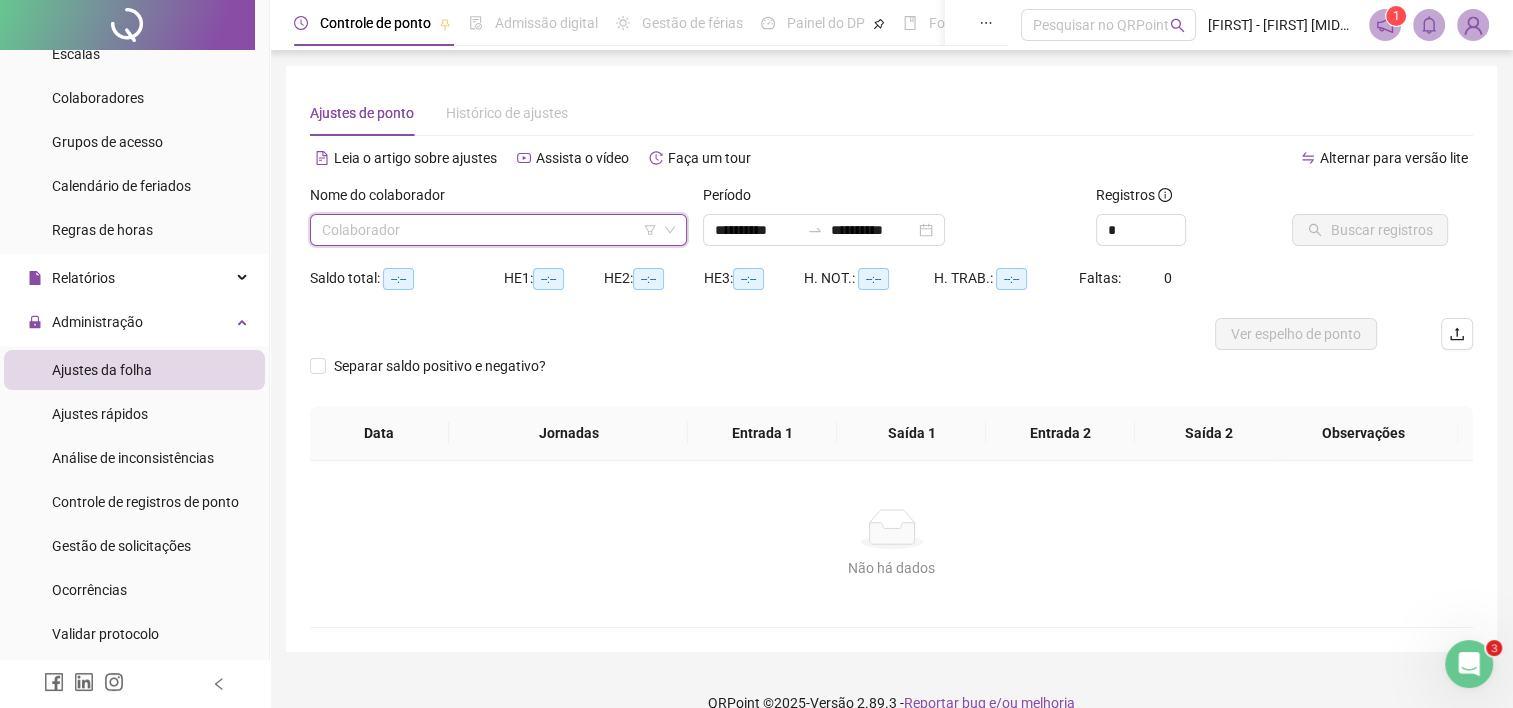click at bounding box center [489, 230] 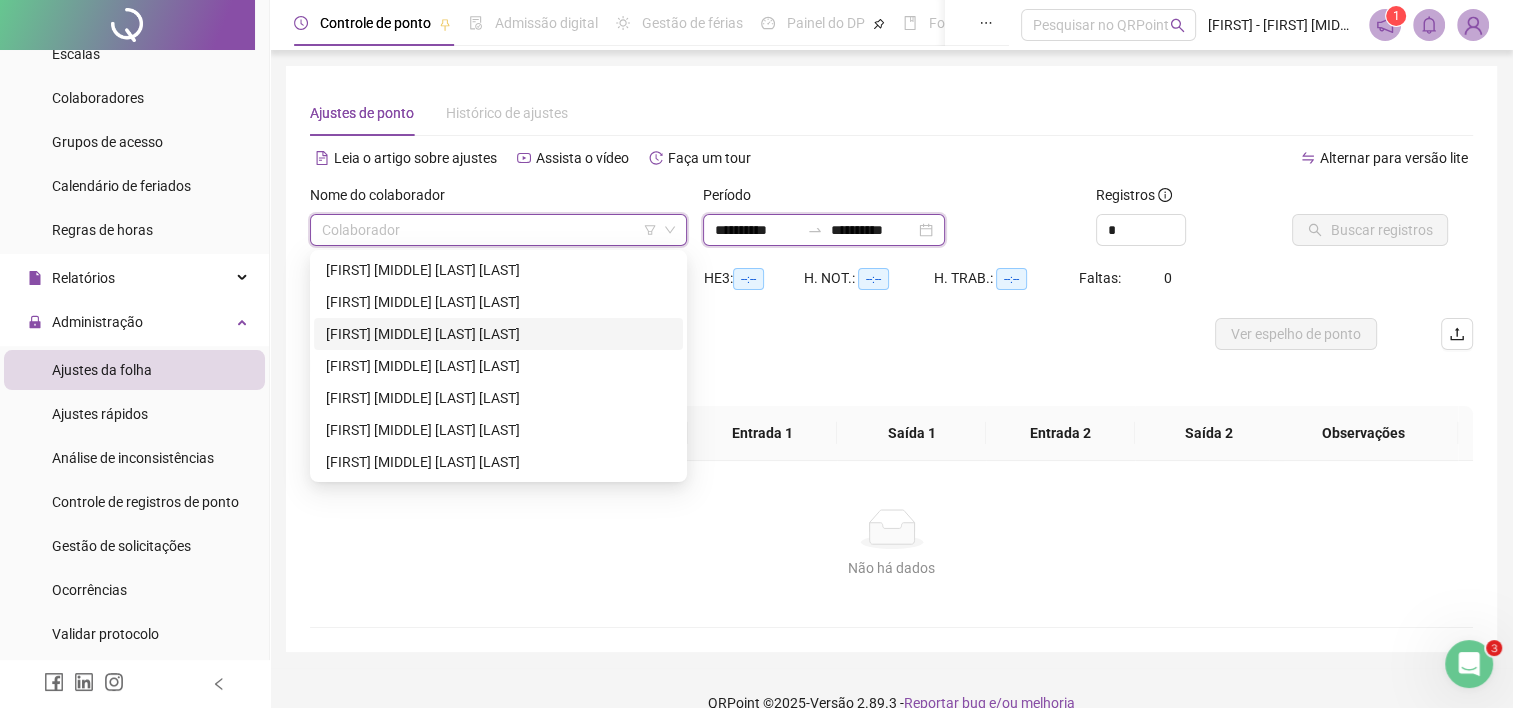 click on "**********" at bounding box center (757, 230) 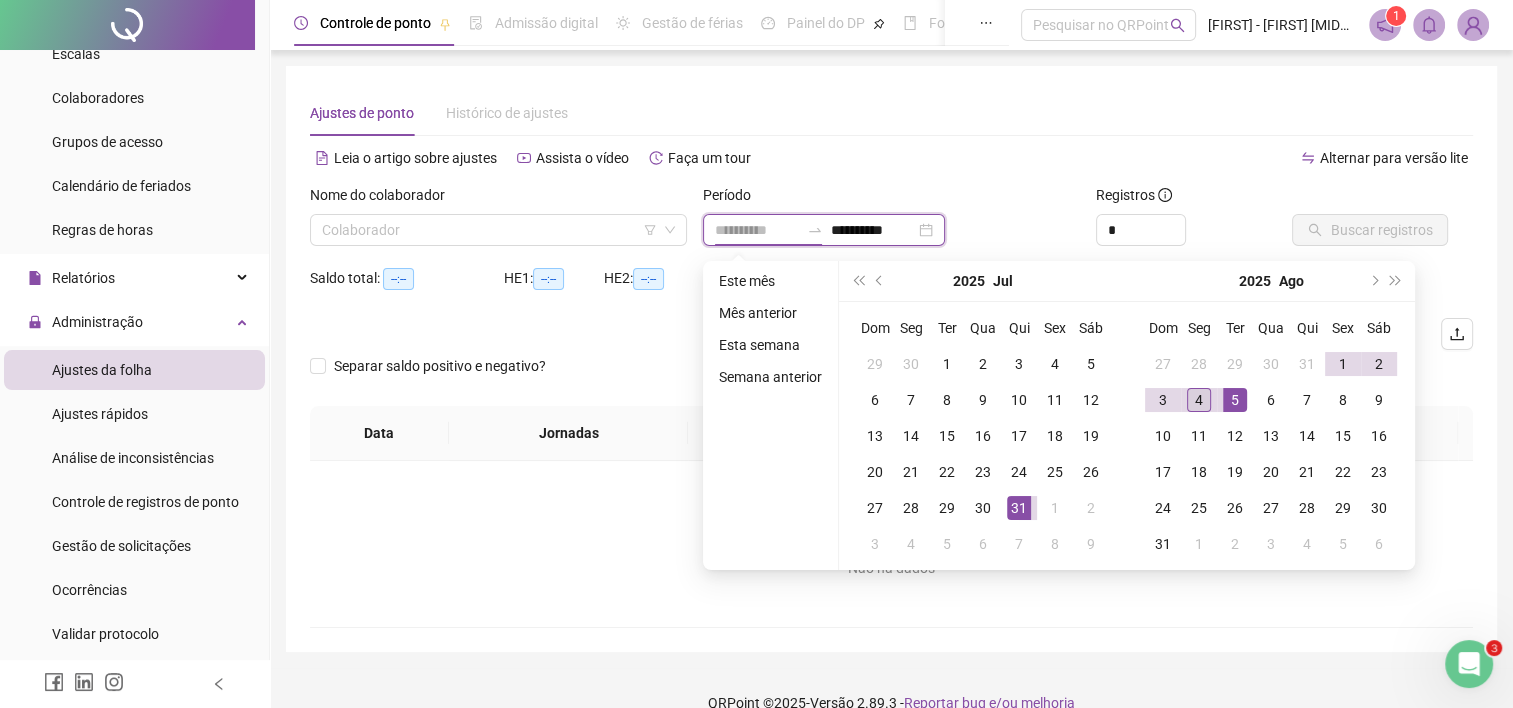 type on "**********" 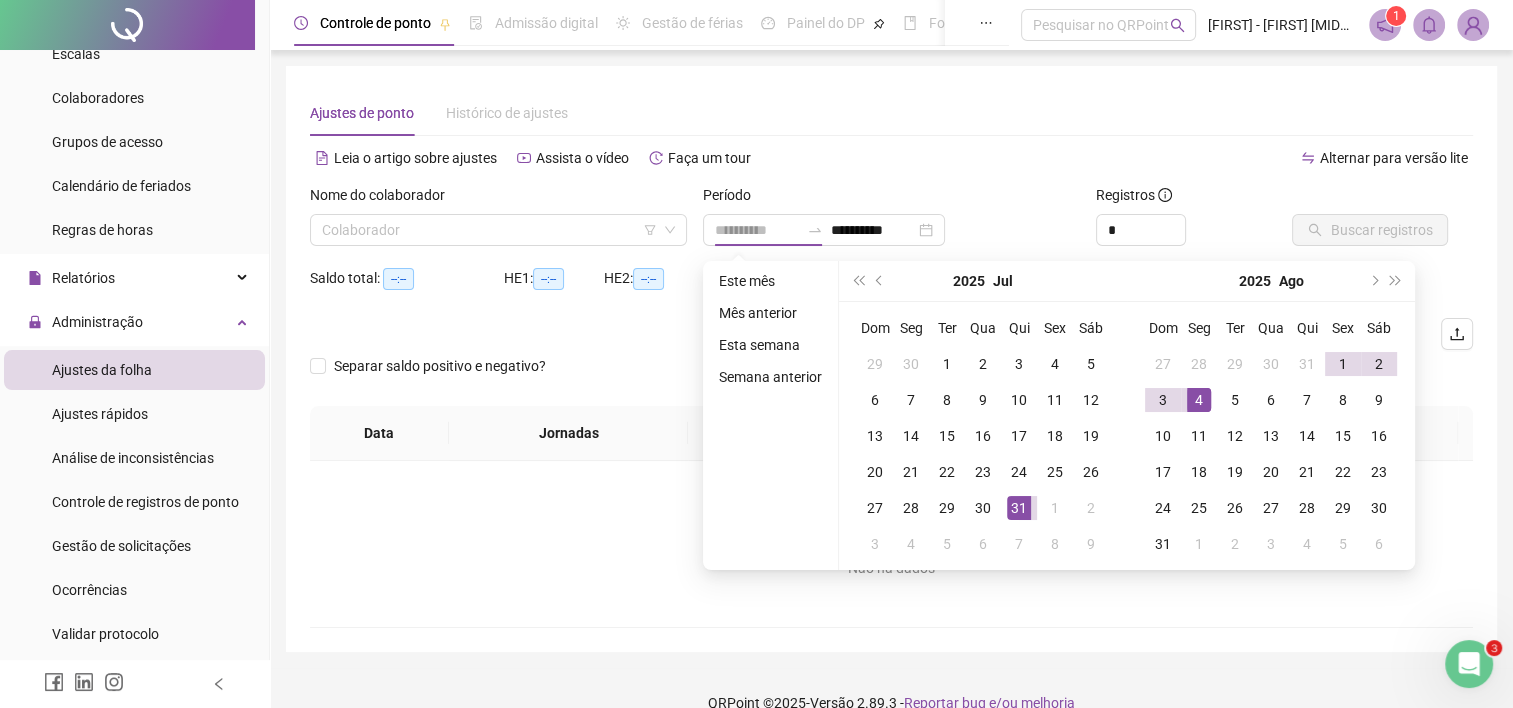 click on "4" at bounding box center [1199, 400] 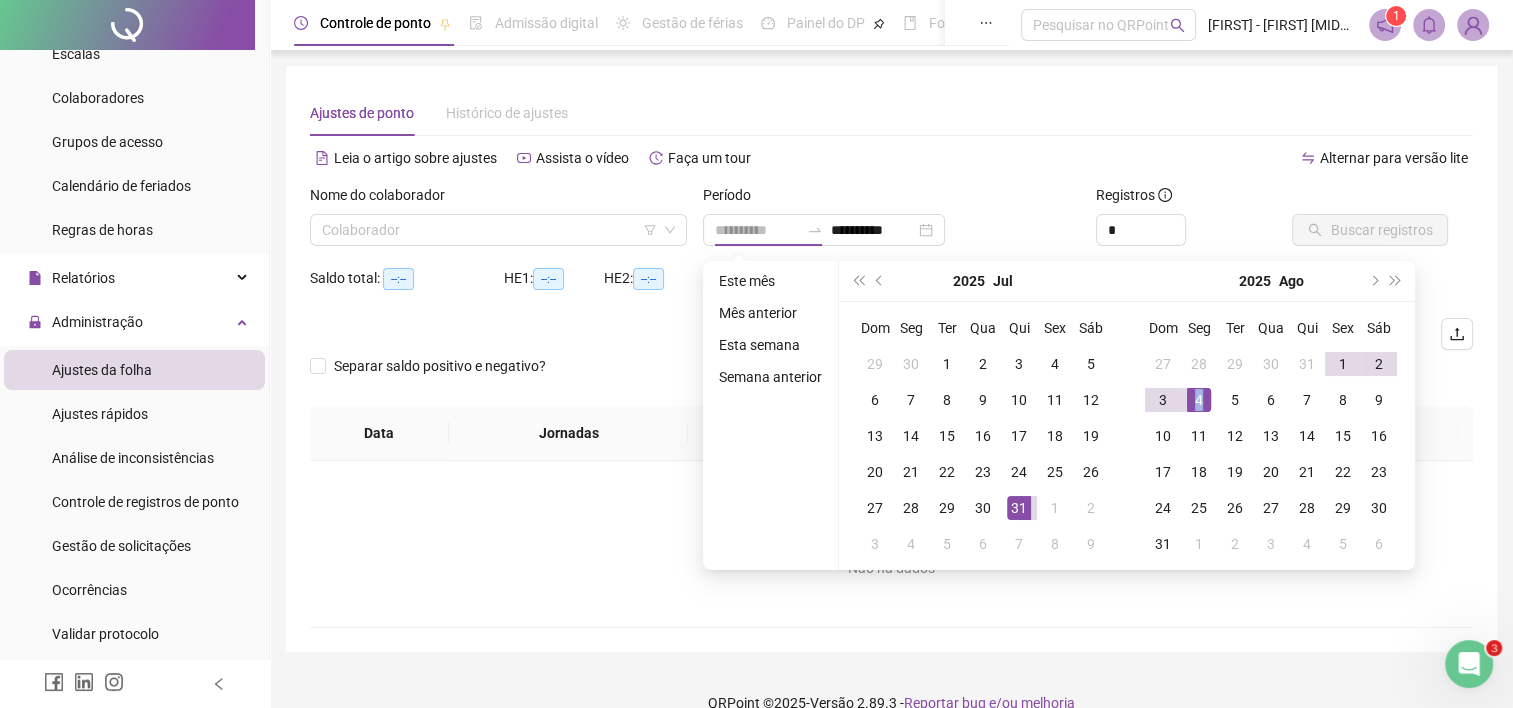 click on "4" at bounding box center [1199, 400] 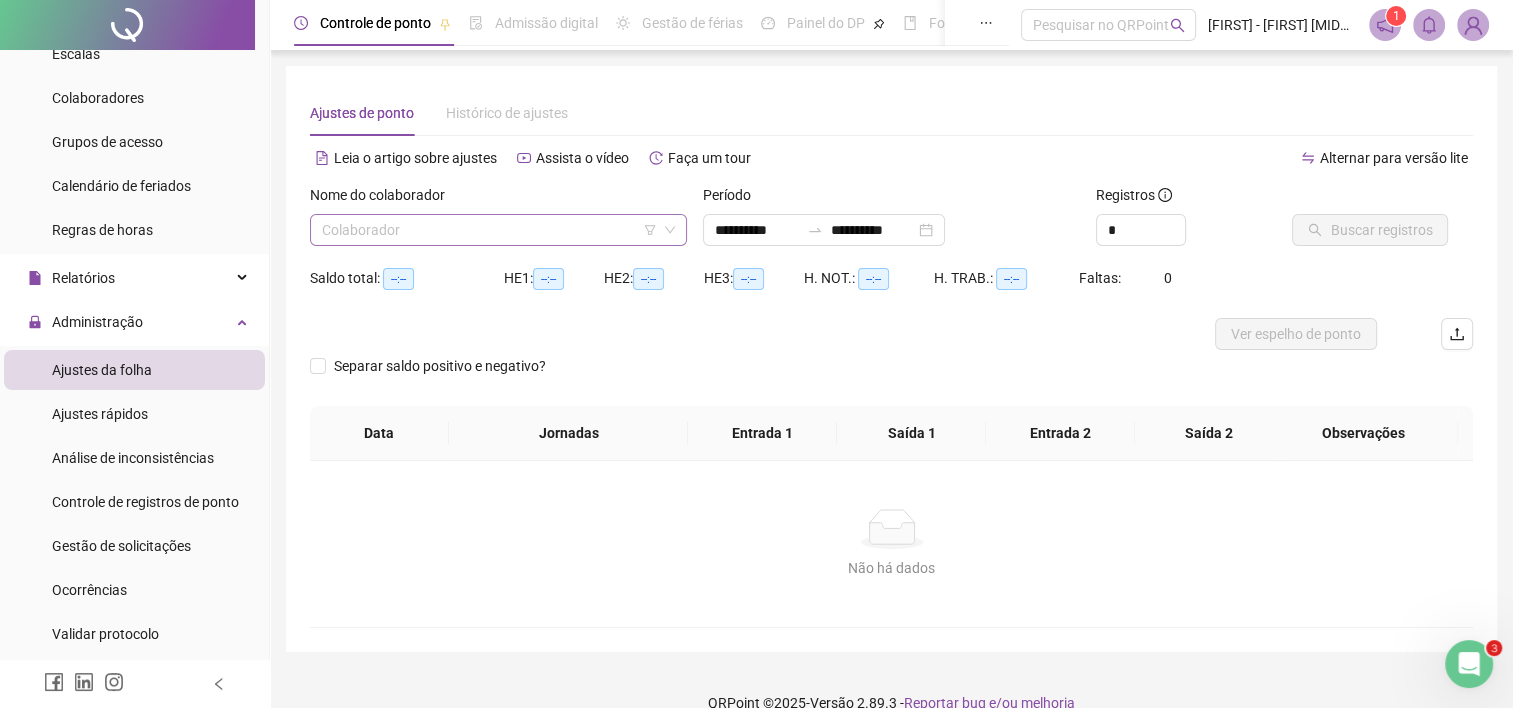 drag, startPoint x: 442, startPoint y: 215, endPoint x: 442, endPoint y: 228, distance: 13 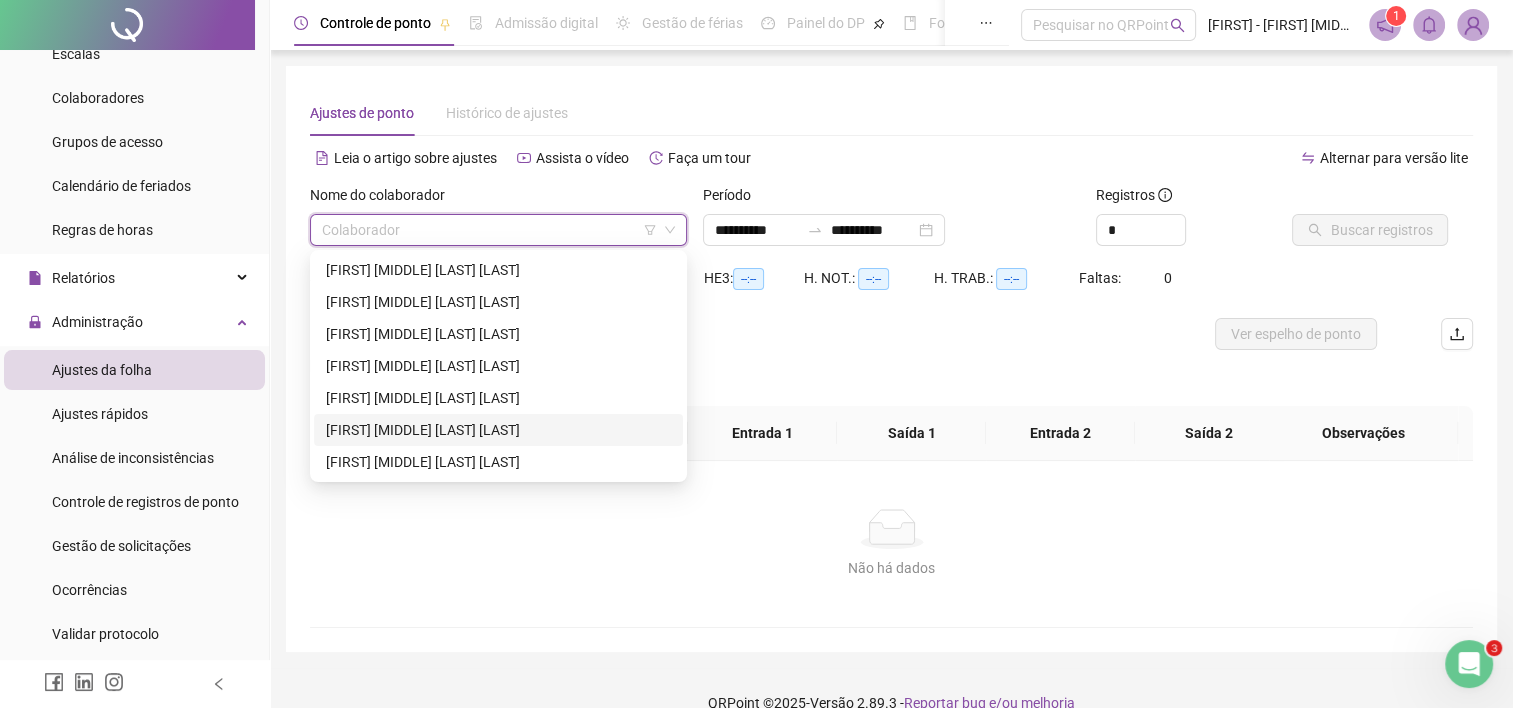 click on "[FIRST] [MIDDLE] [LAST] [LAST]" at bounding box center (498, 462) 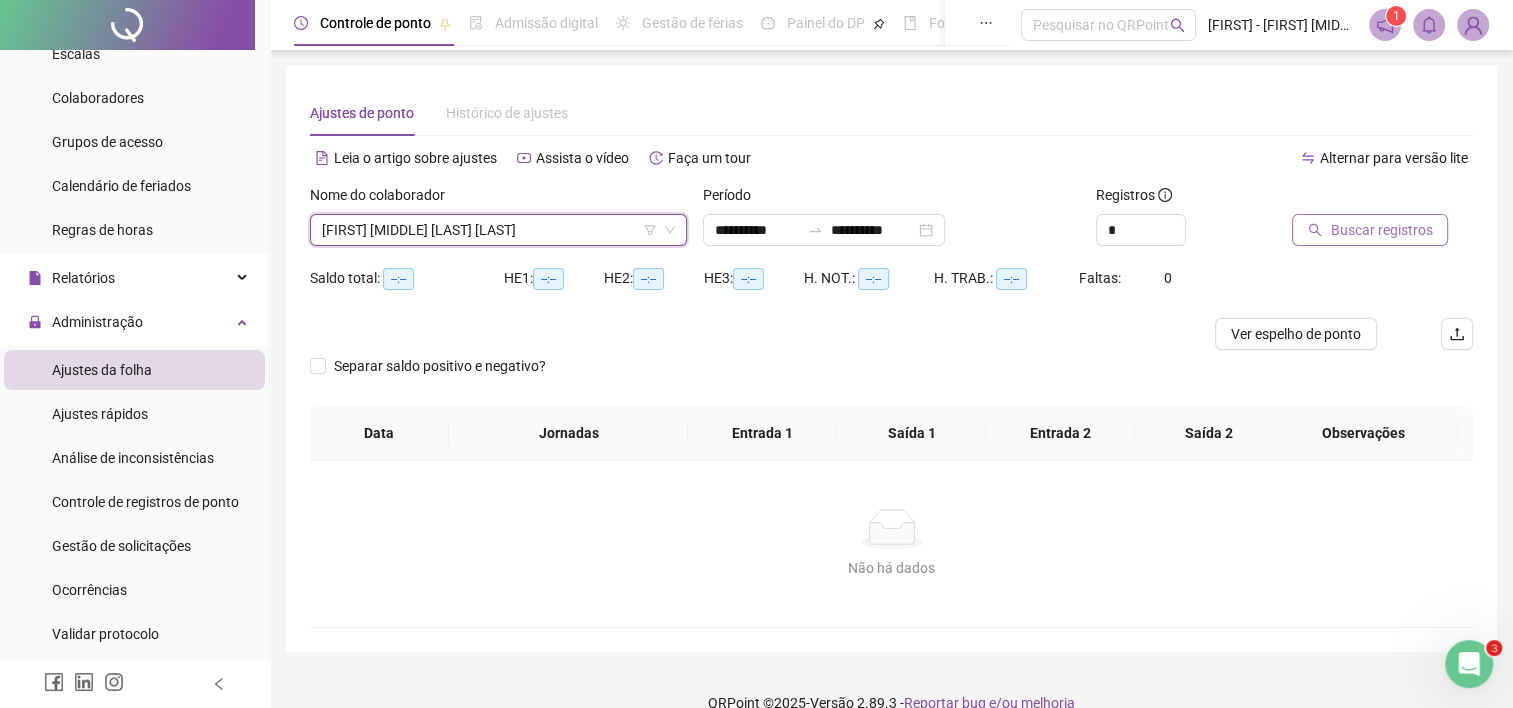 click on "Buscar registros" at bounding box center (1381, 230) 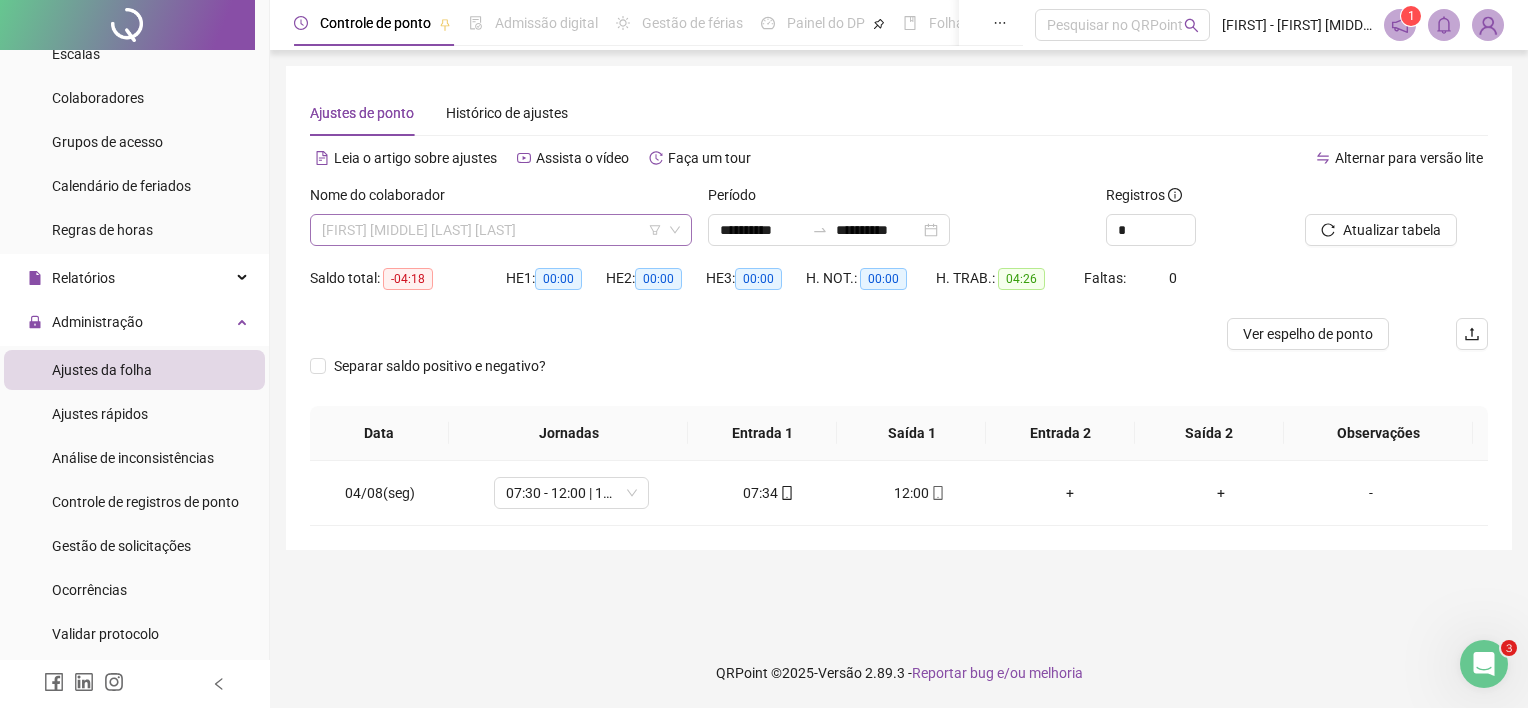 click on "[FIRST] [MIDDLE] [LAST] [LAST]" at bounding box center [501, 230] 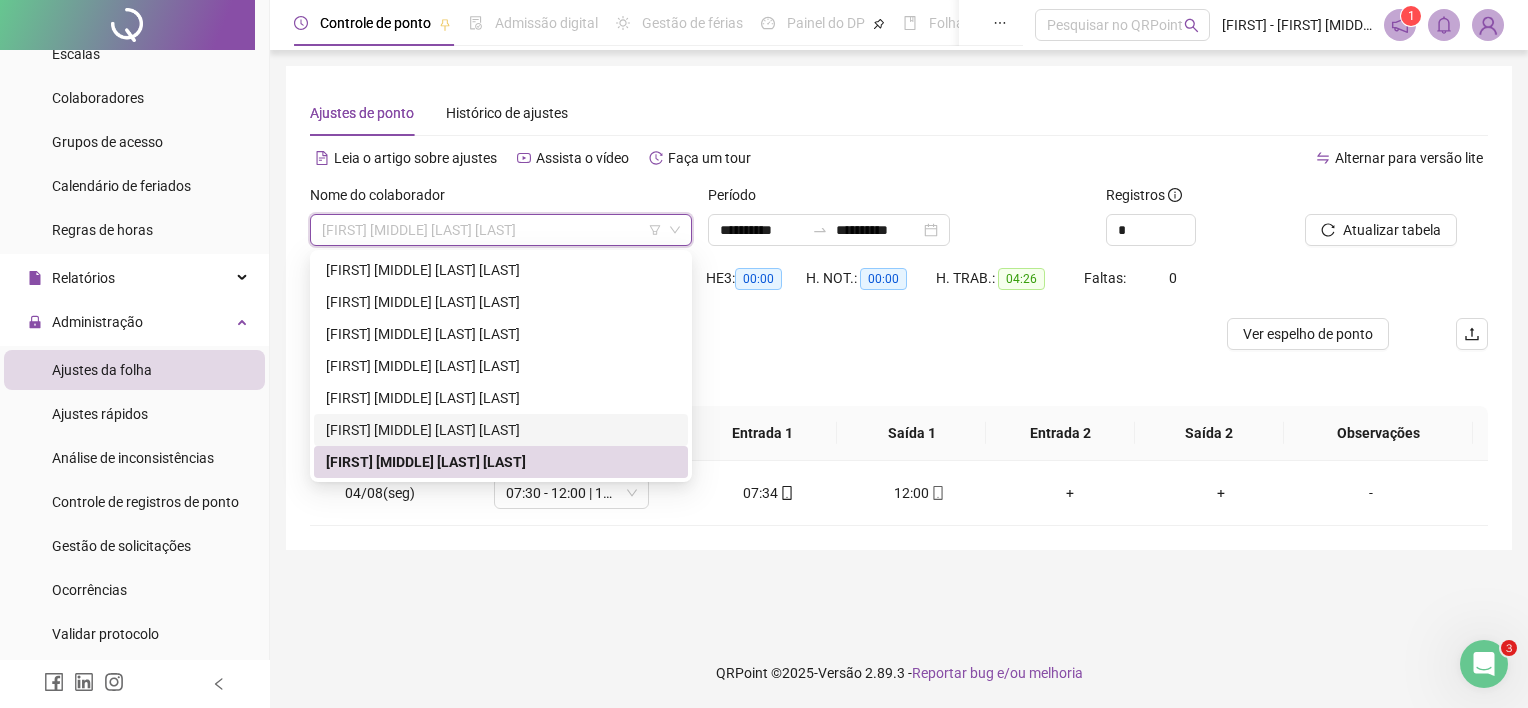 click on "[FIRST] [MIDDLE] [LAST] [LAST]" at bounding box center [501, 430] 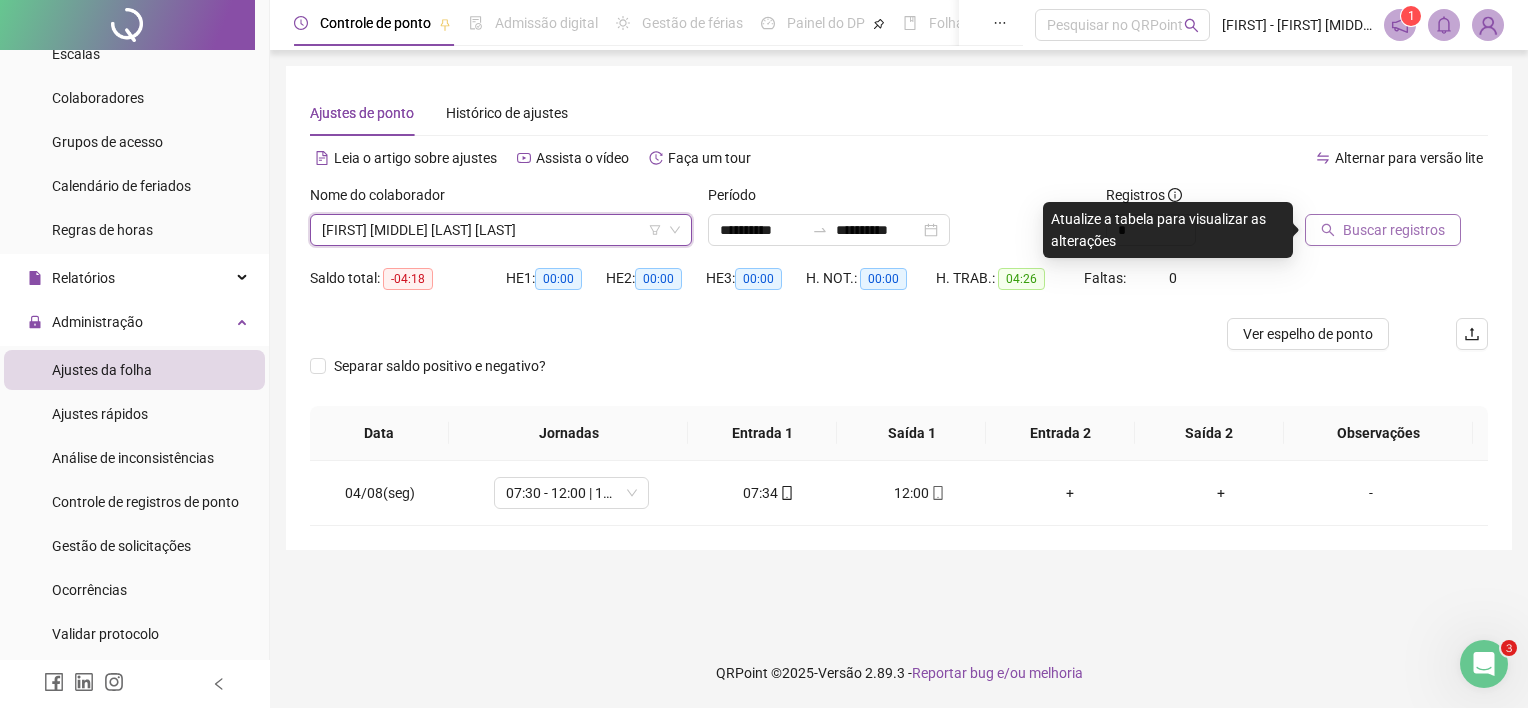 click on "Buscar registros" at bounding box center (1394, 230) 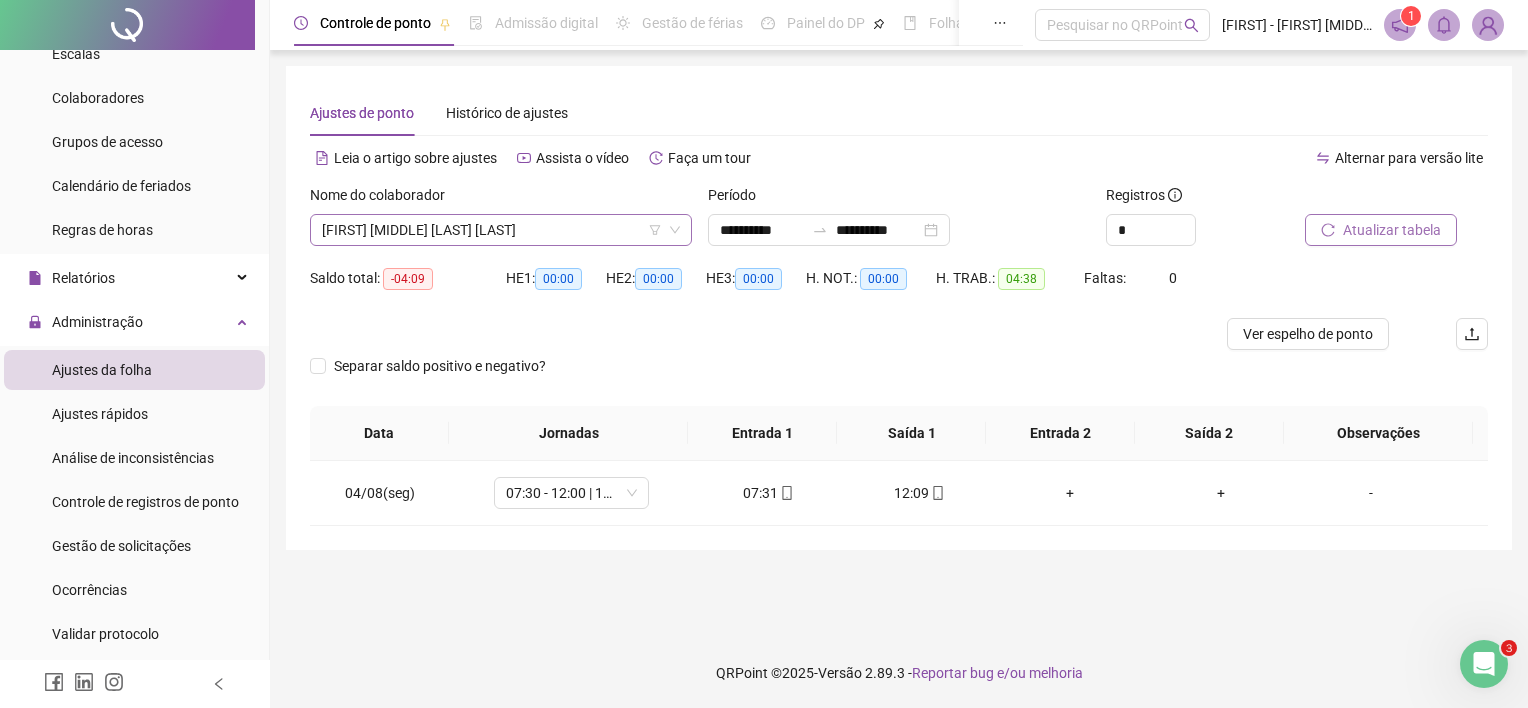 click on "[FIRST] [MIDDLE] [LAST] [LAST]" at bounding box center [501, 230] 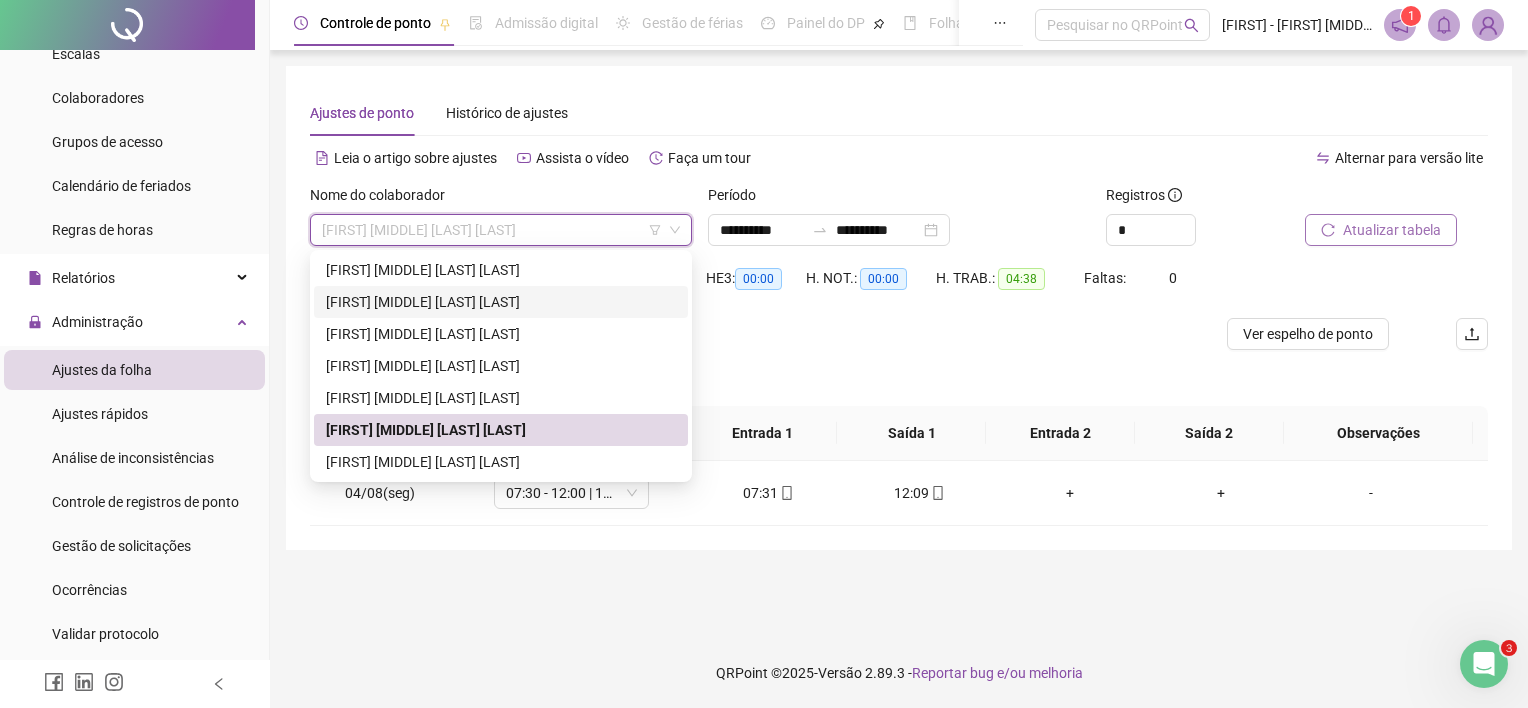 click on "[FIRST] [MIDDLE] [LAST] [LAST]" at bounding box center (501, 302) 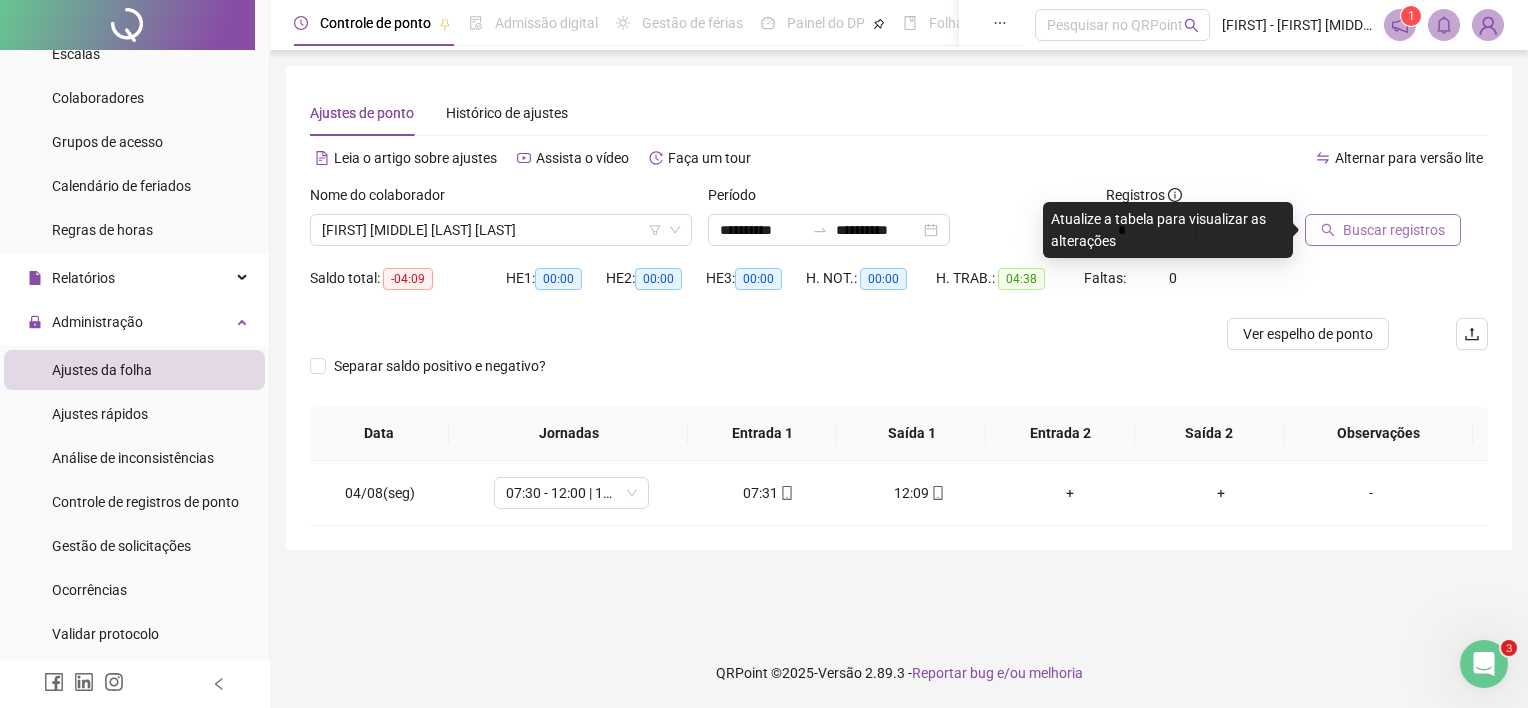 click on "Buscar registros" at bounding box center (1394, 230) 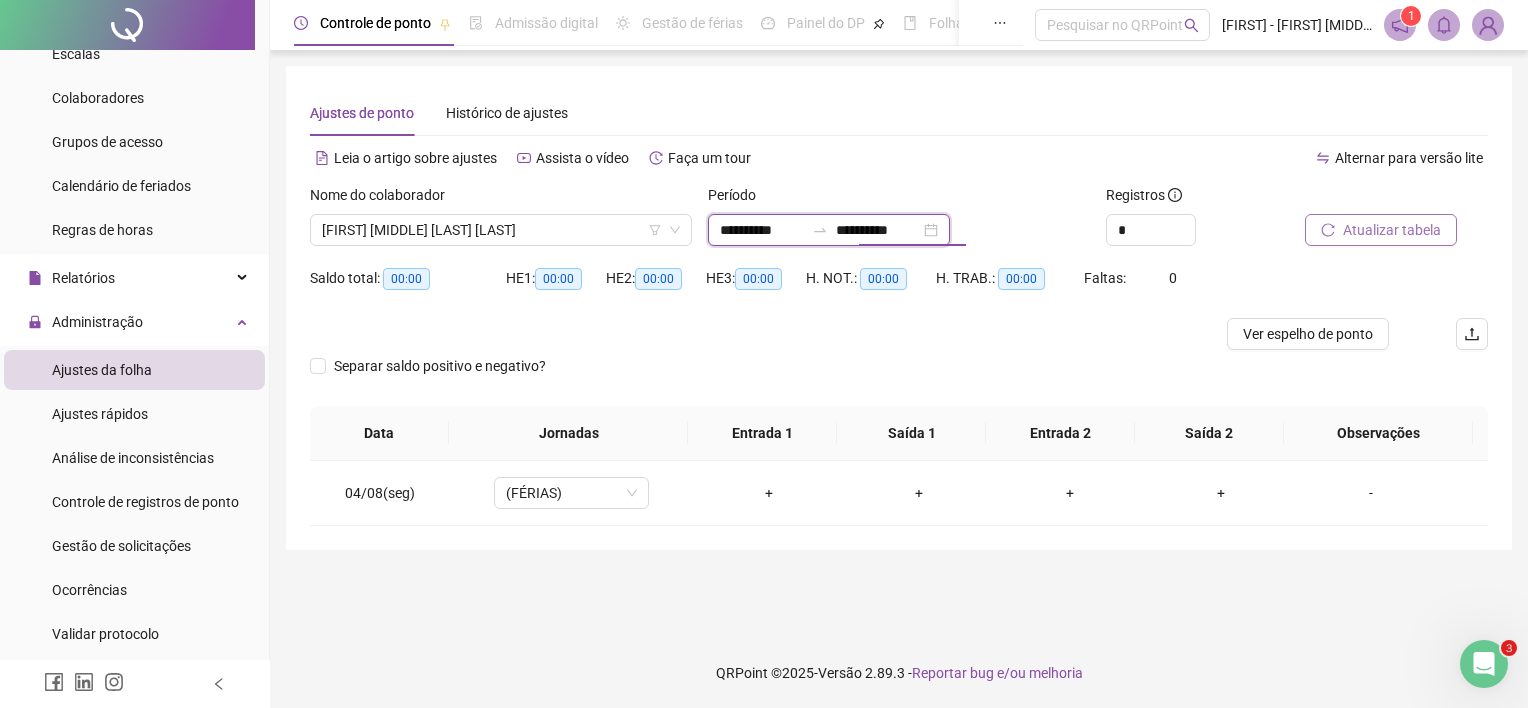 drag, startPoint x: 754, startPoint y: 232, endPoint x: 764, endPoint y: 231, distance: 10.049875 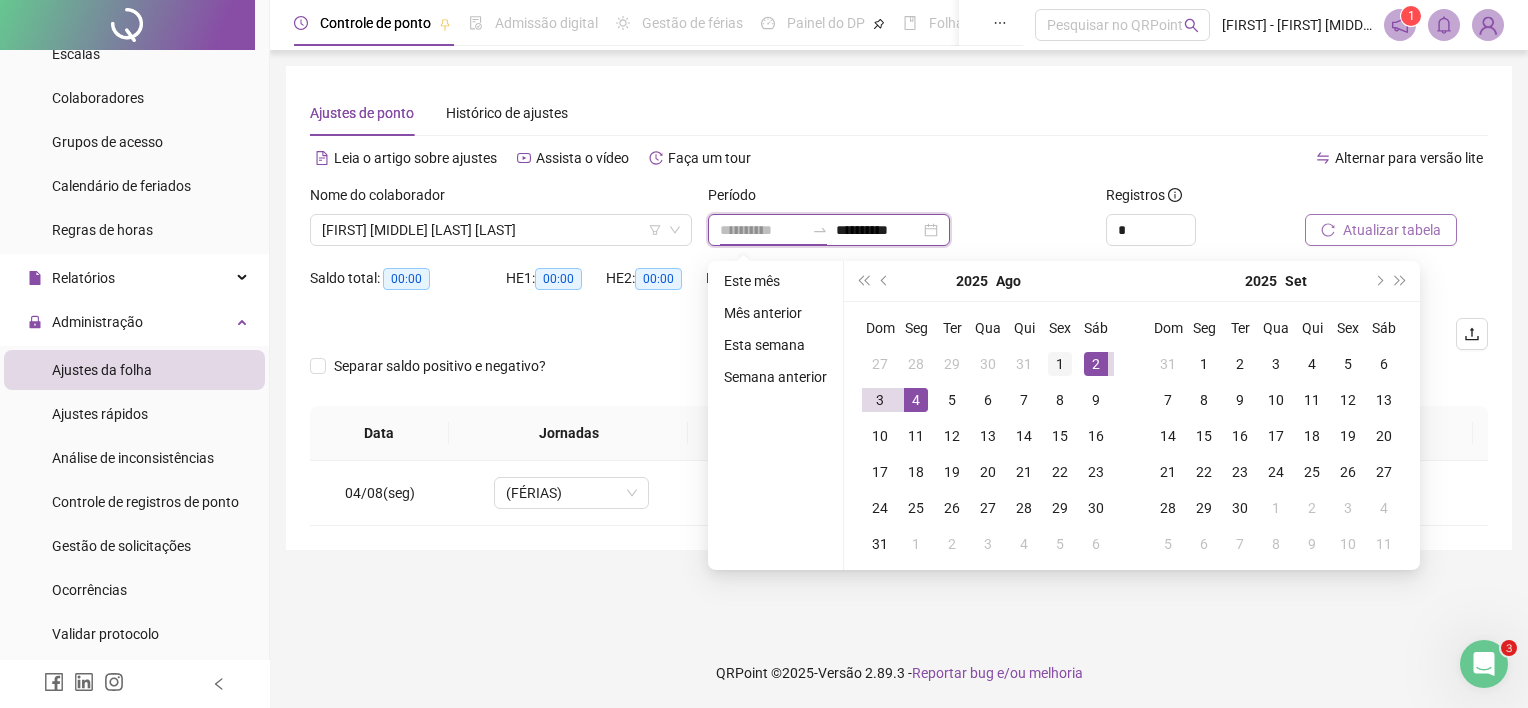 type on "**********" 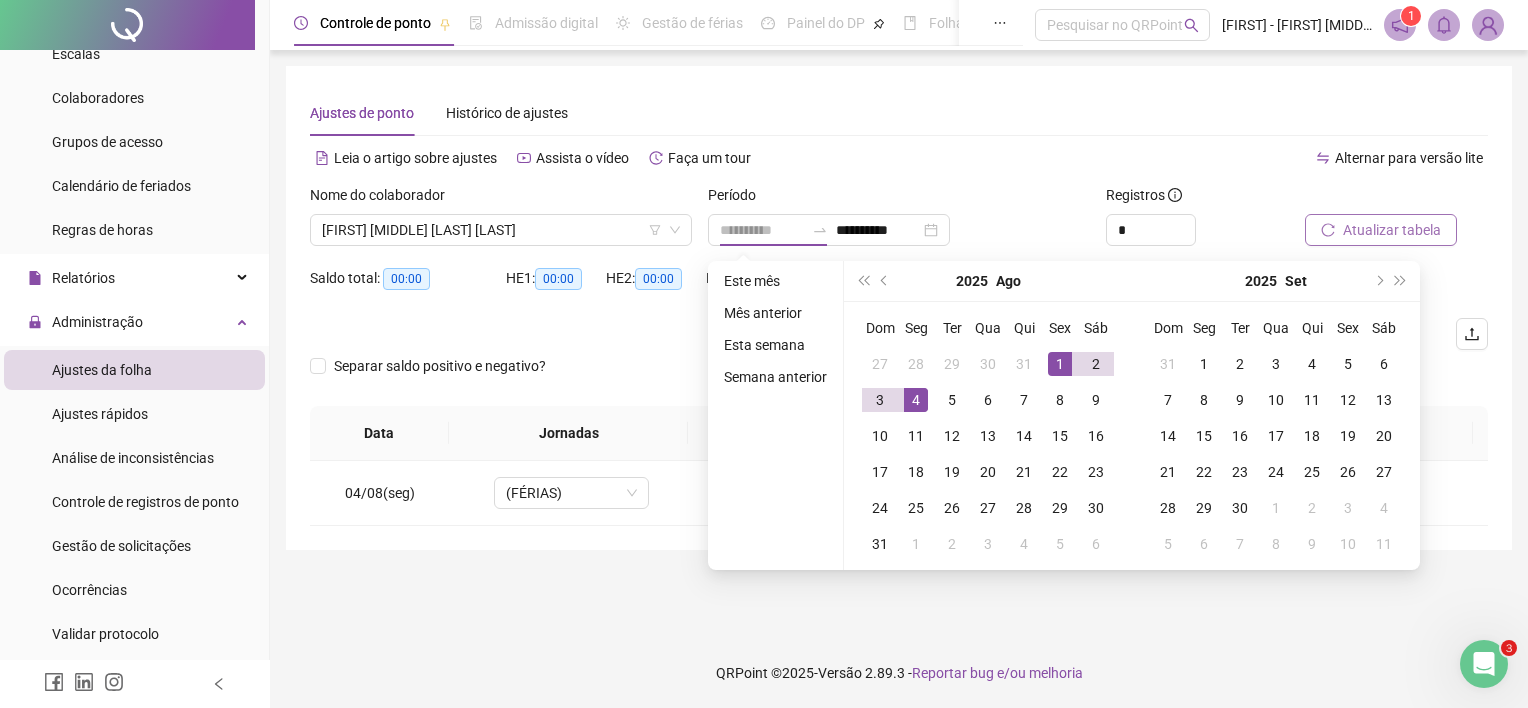 click on "1" at bounding box center [1060, 364] 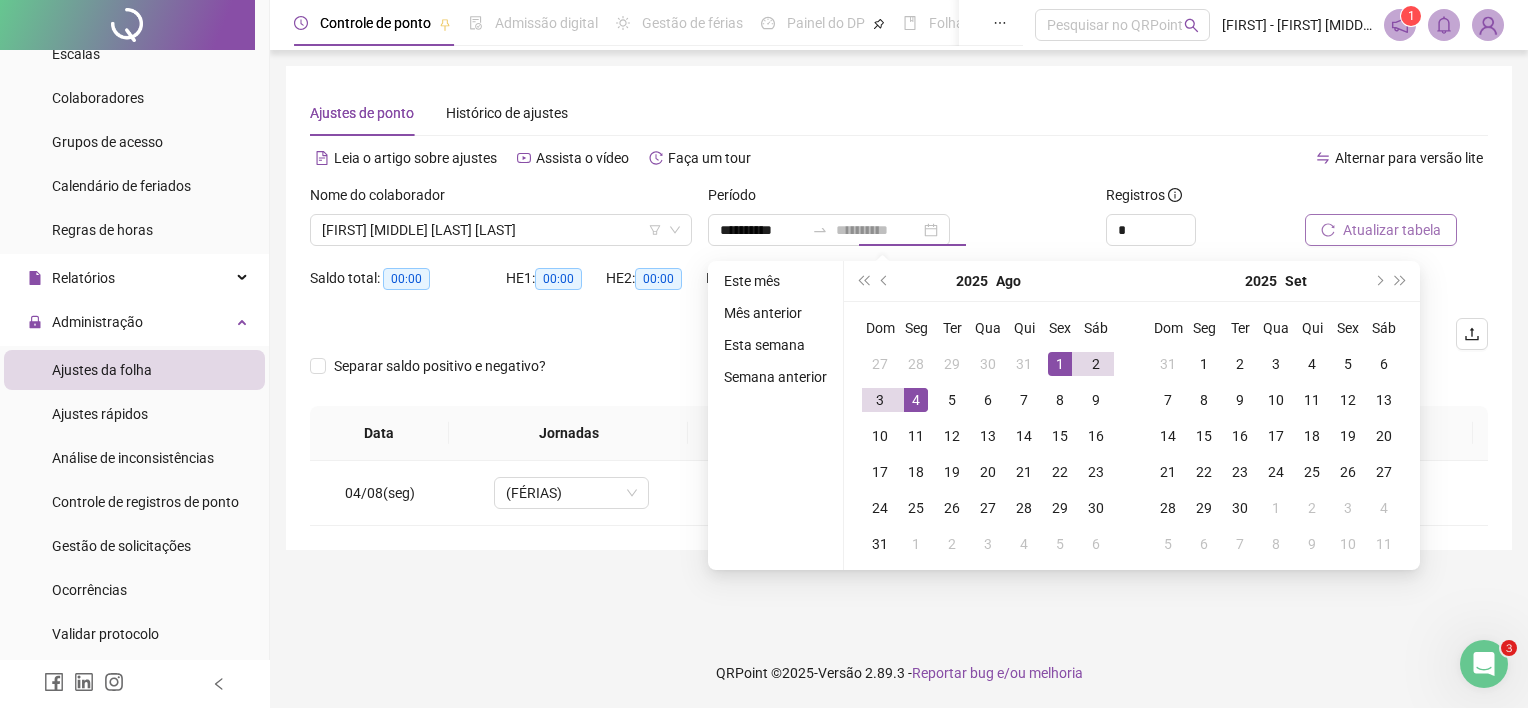 click on "1" at bounding box center [1060, 364] 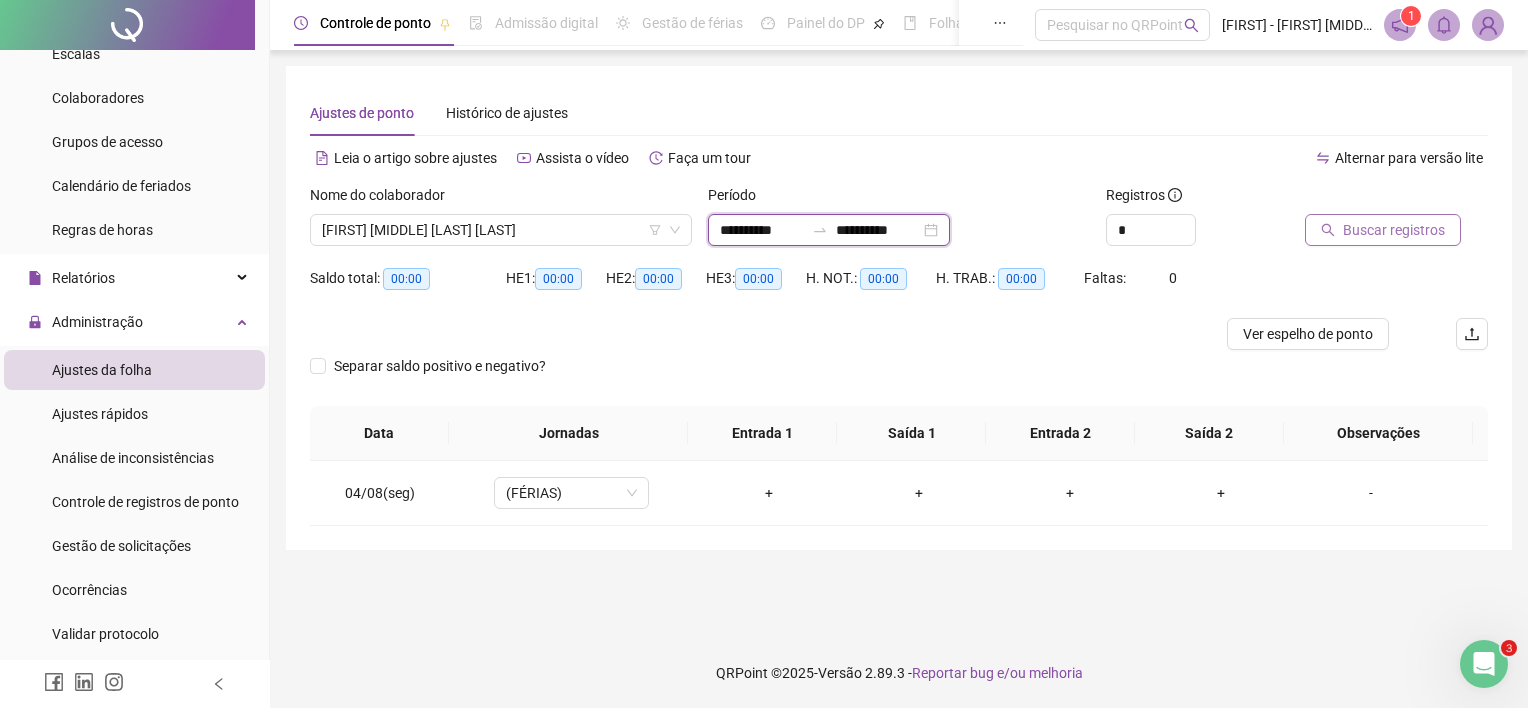 click on "**********" at bounding box center [878, 230] 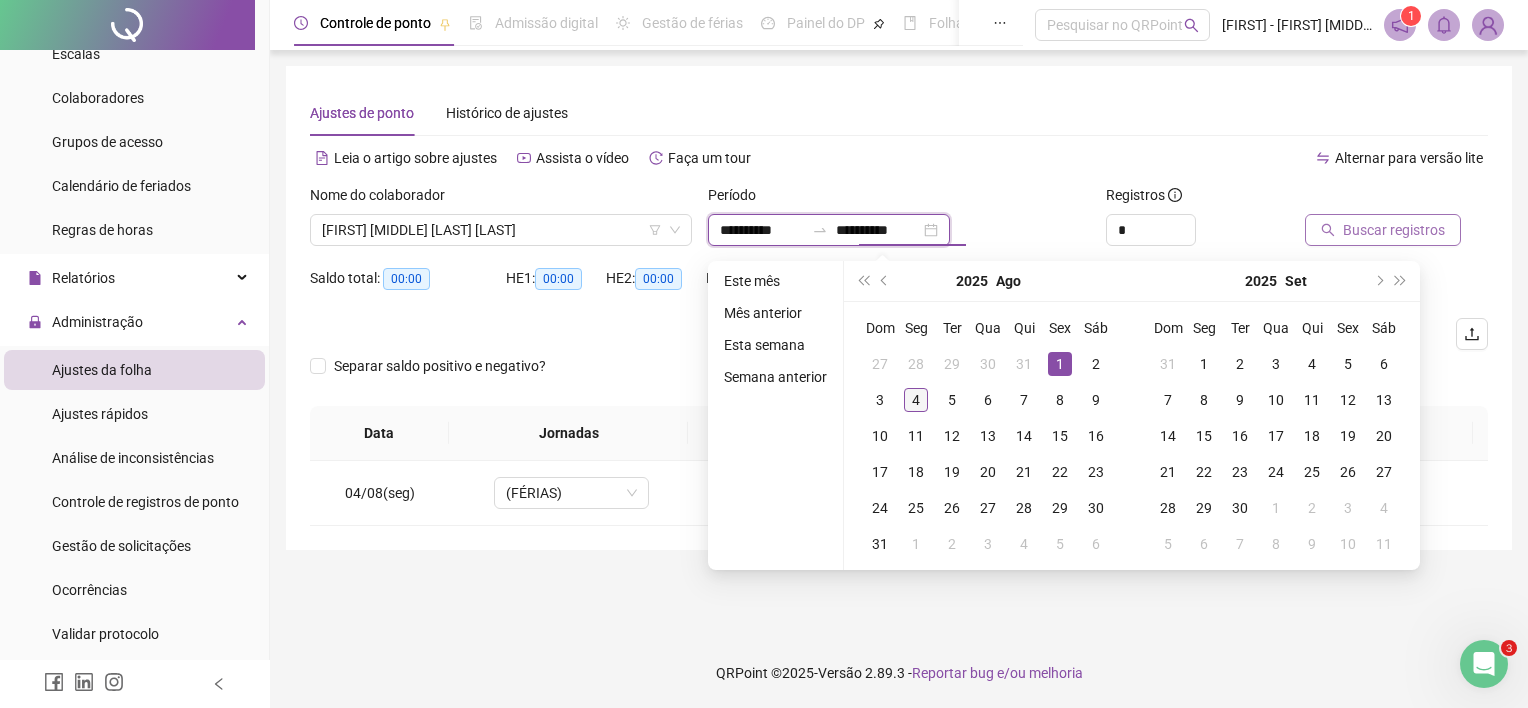 type on "**********" 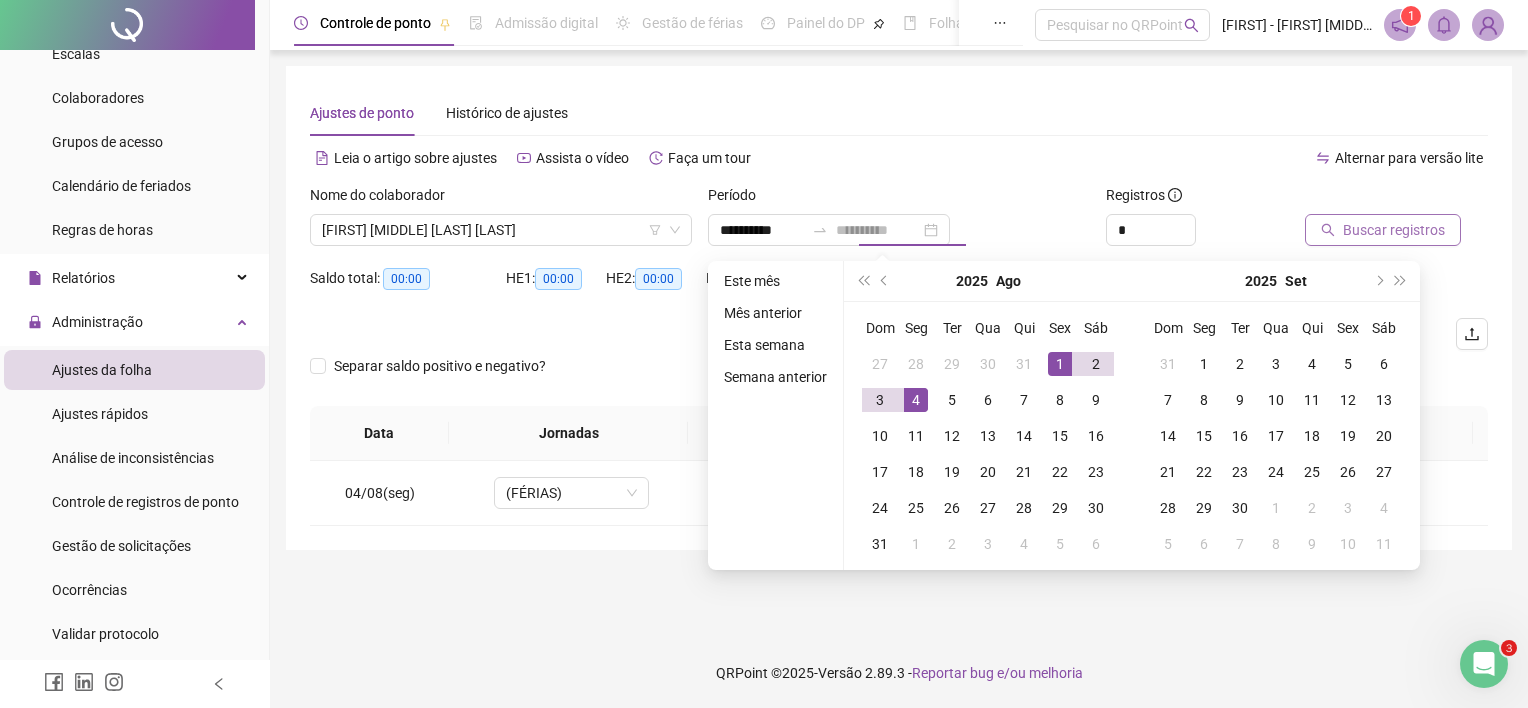 click on "4" at bounding box center [916, 400] 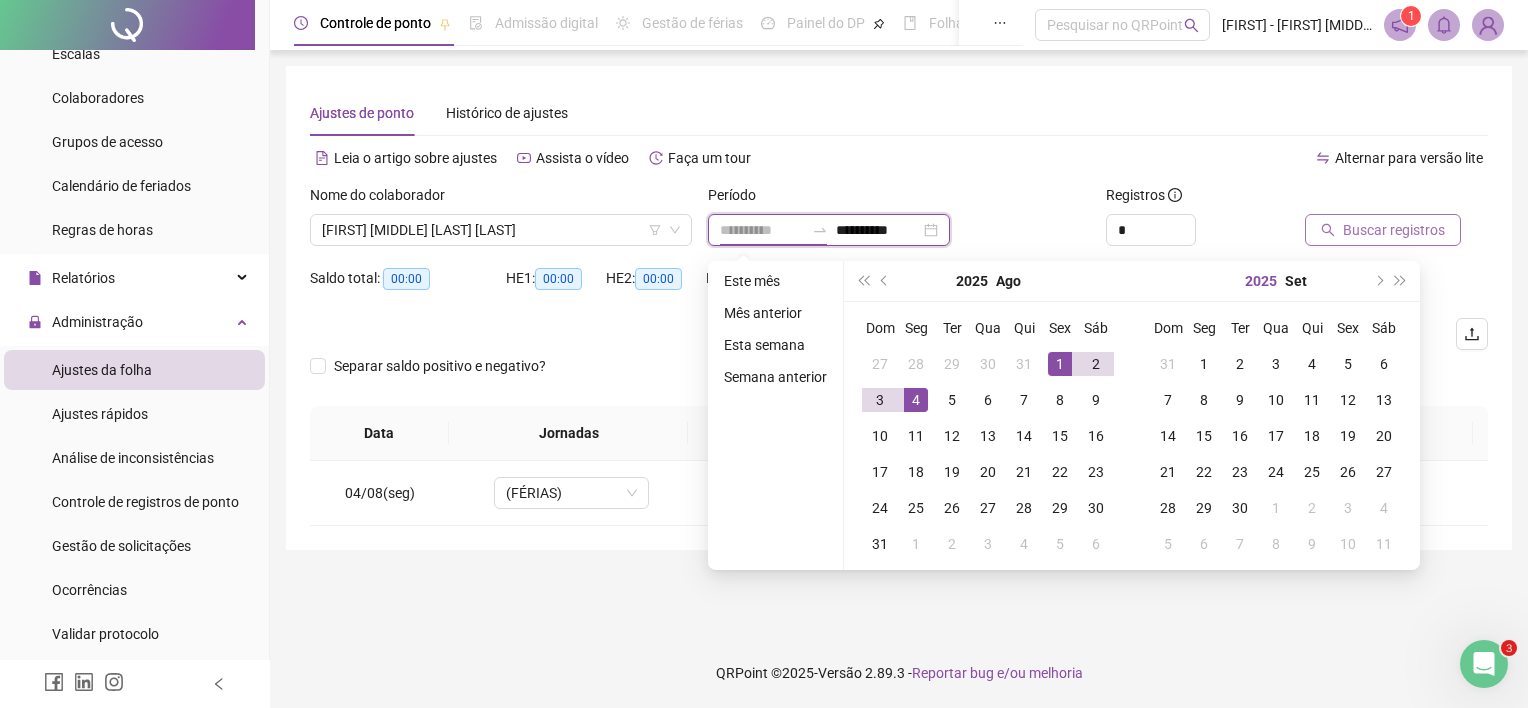 type on "**********" 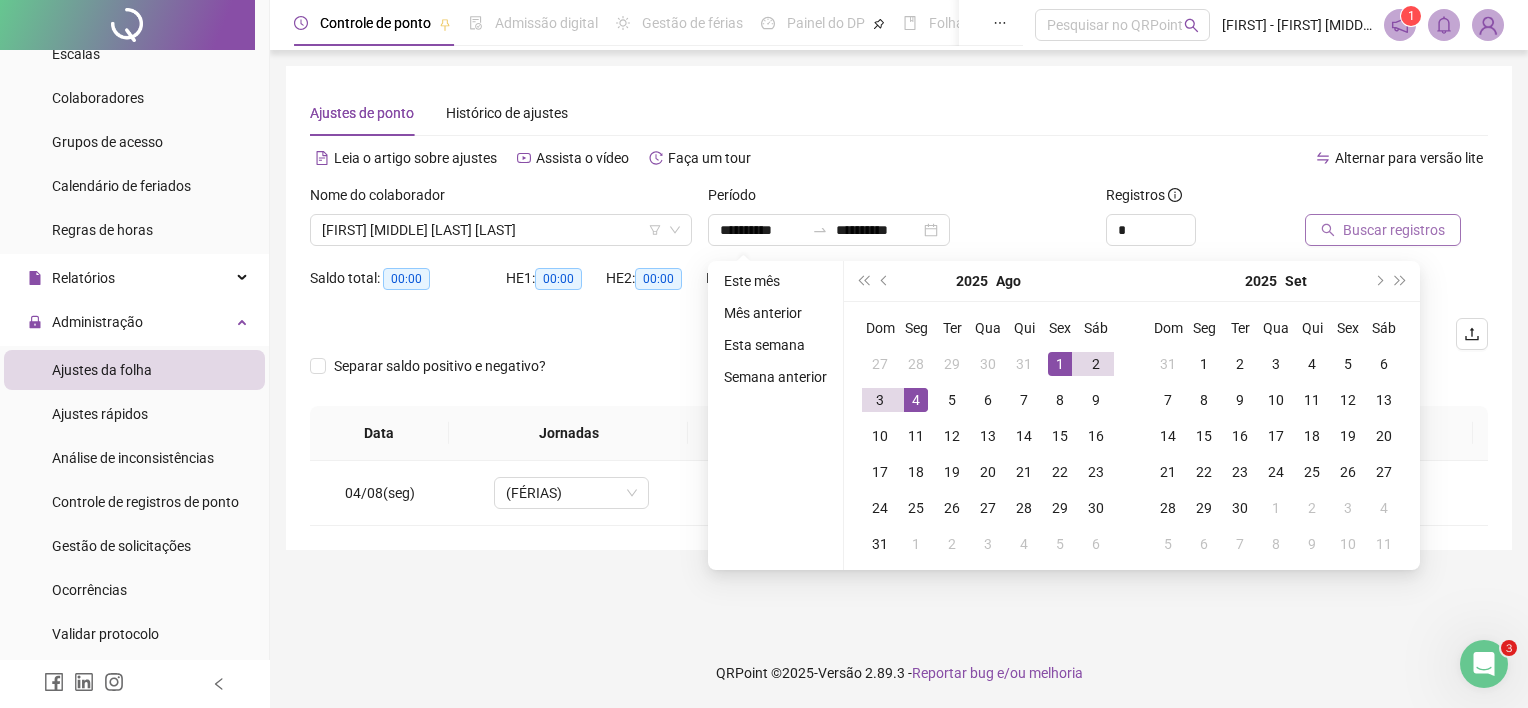 click on "Buscar registros" at bounding box center (1394, 230) 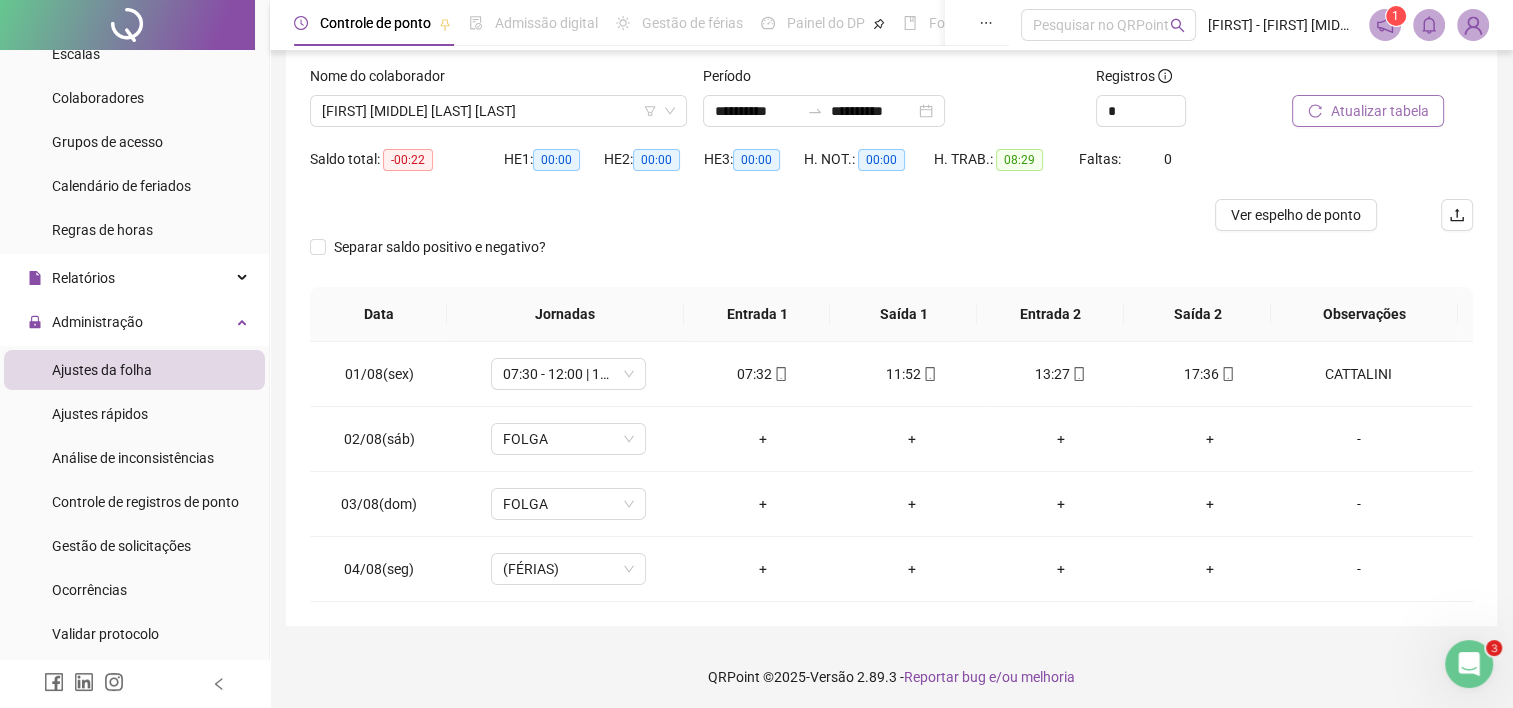 scroll, scrollTop: 122, scrollLeft: 0, axis: vertical 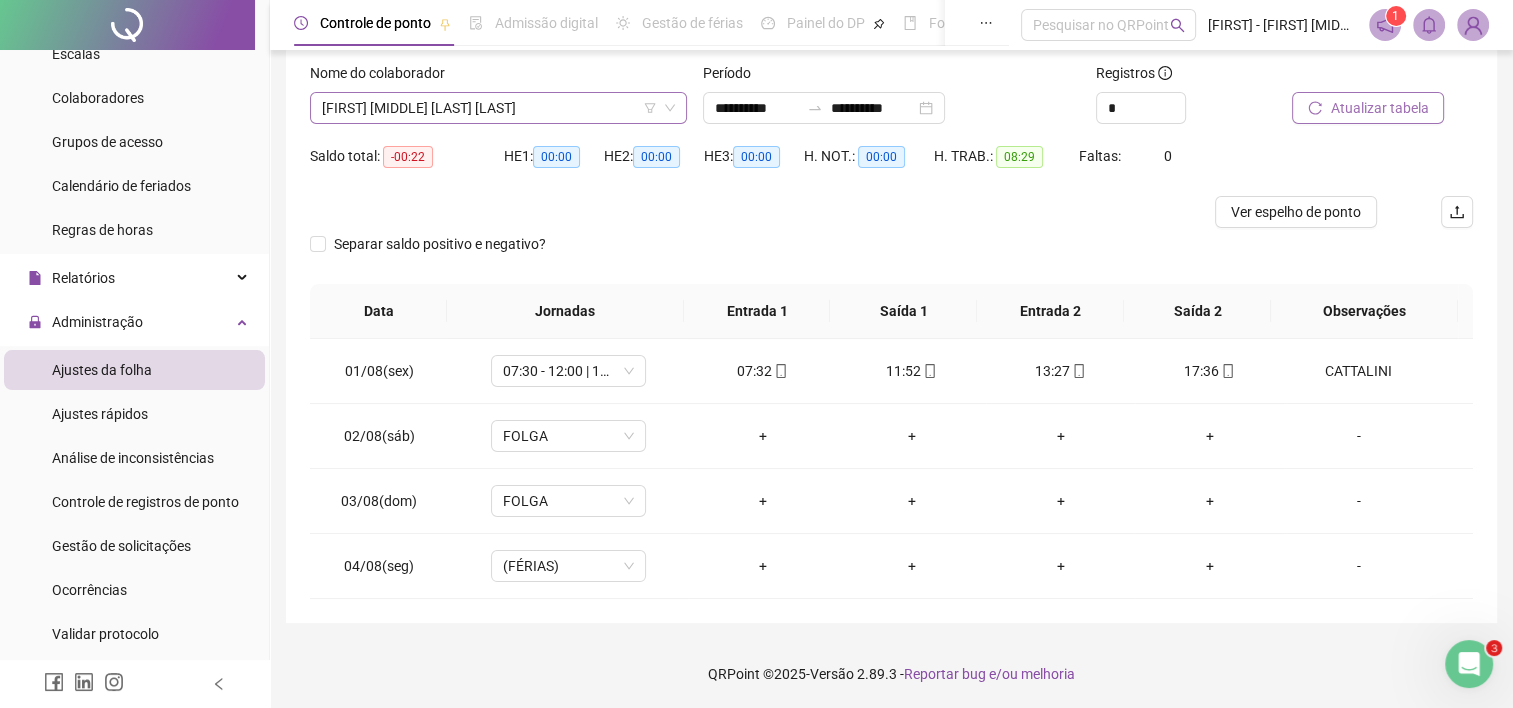 click on "[FIRST] [MIDDLE] [LAST] [LAST]" at bounding box center [498, 108] 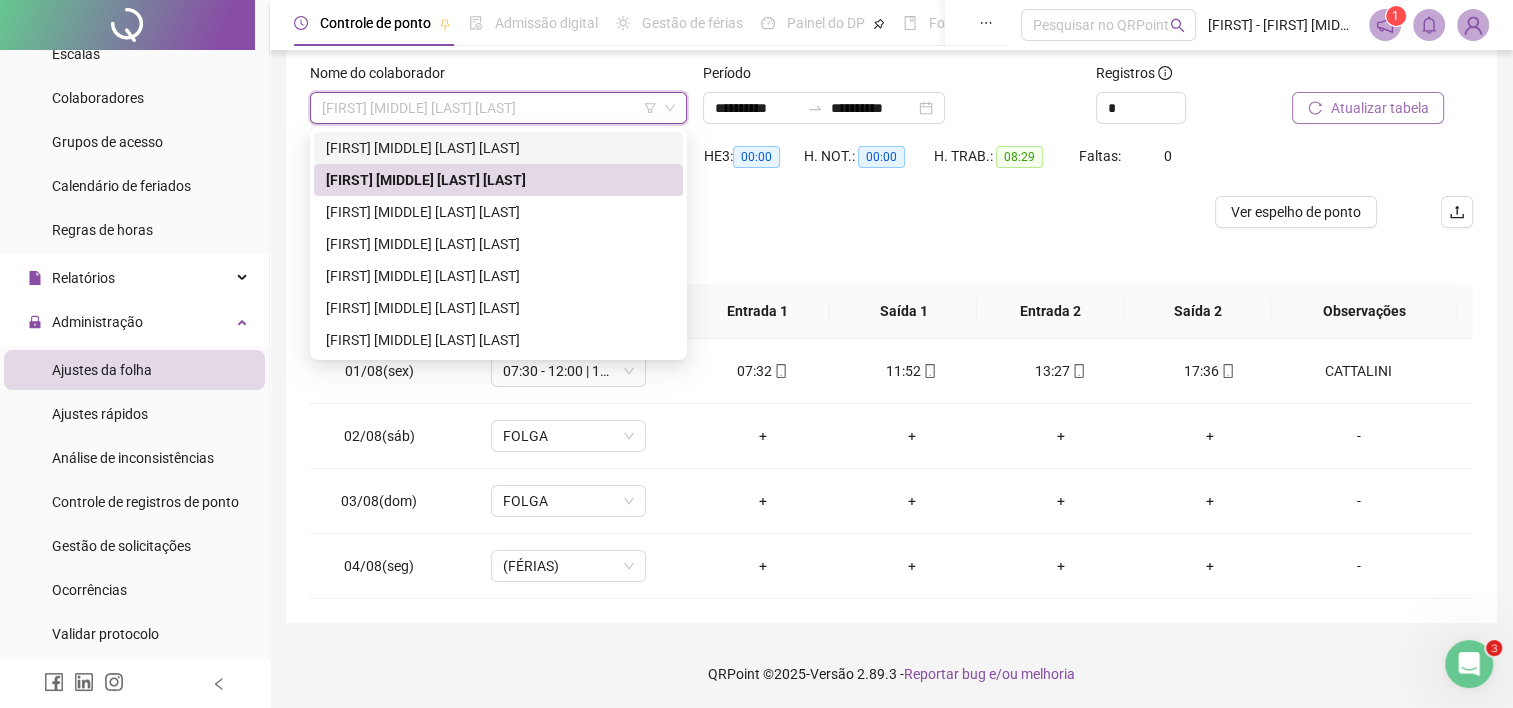 click on "[FIRST] [MIDDLE] [LAST] [LAST]" at bounding box center (498, 148) 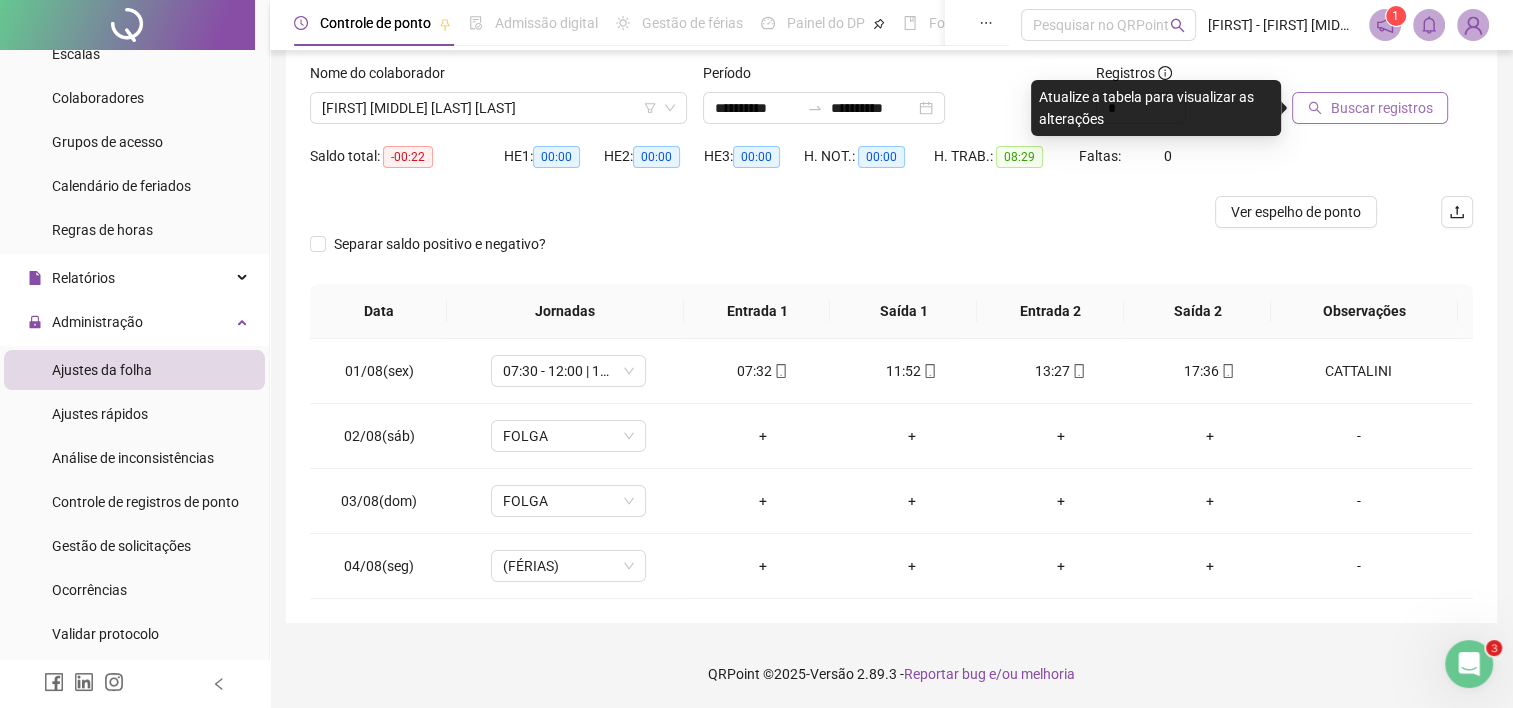 click on "Buscar registros" at bounding box center [1381, 108] 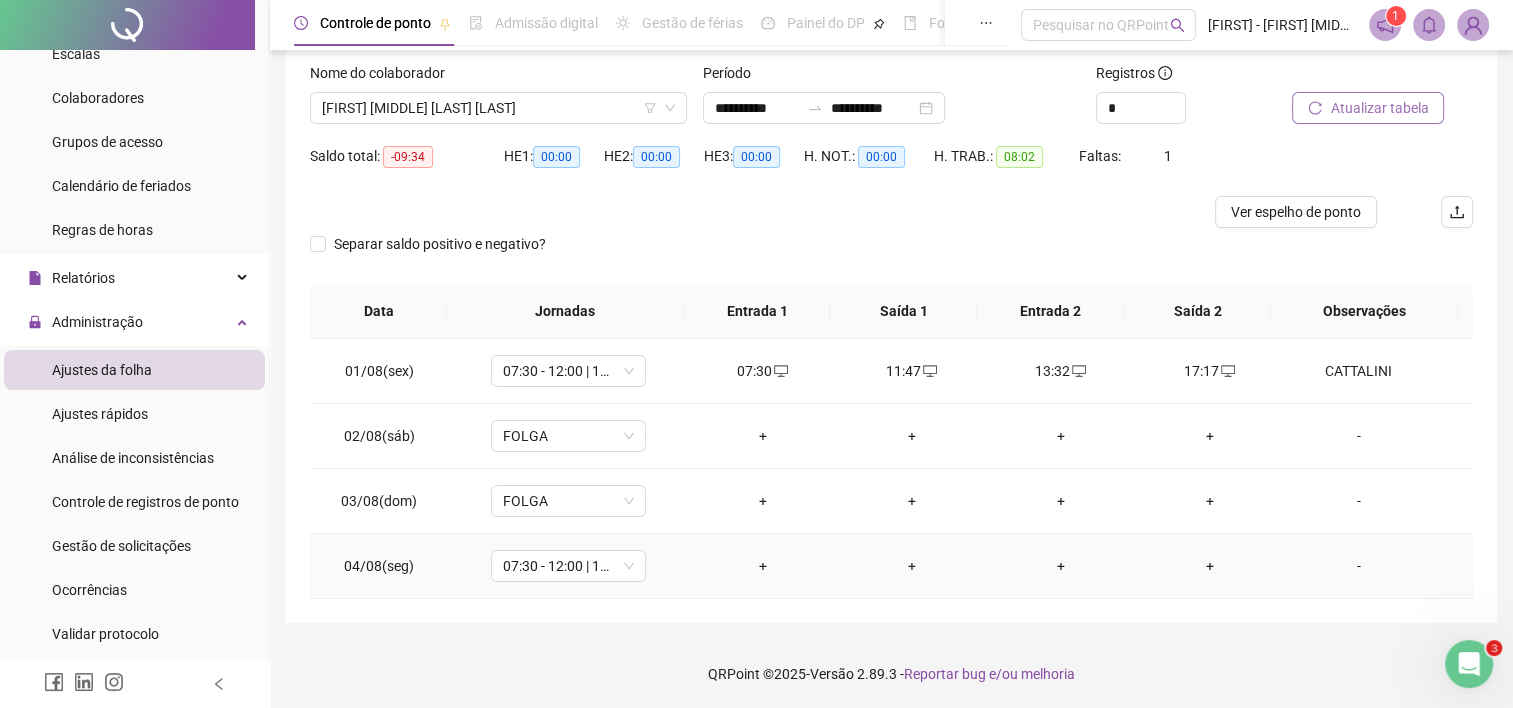 click on "+" at bounding box center [762, 566] 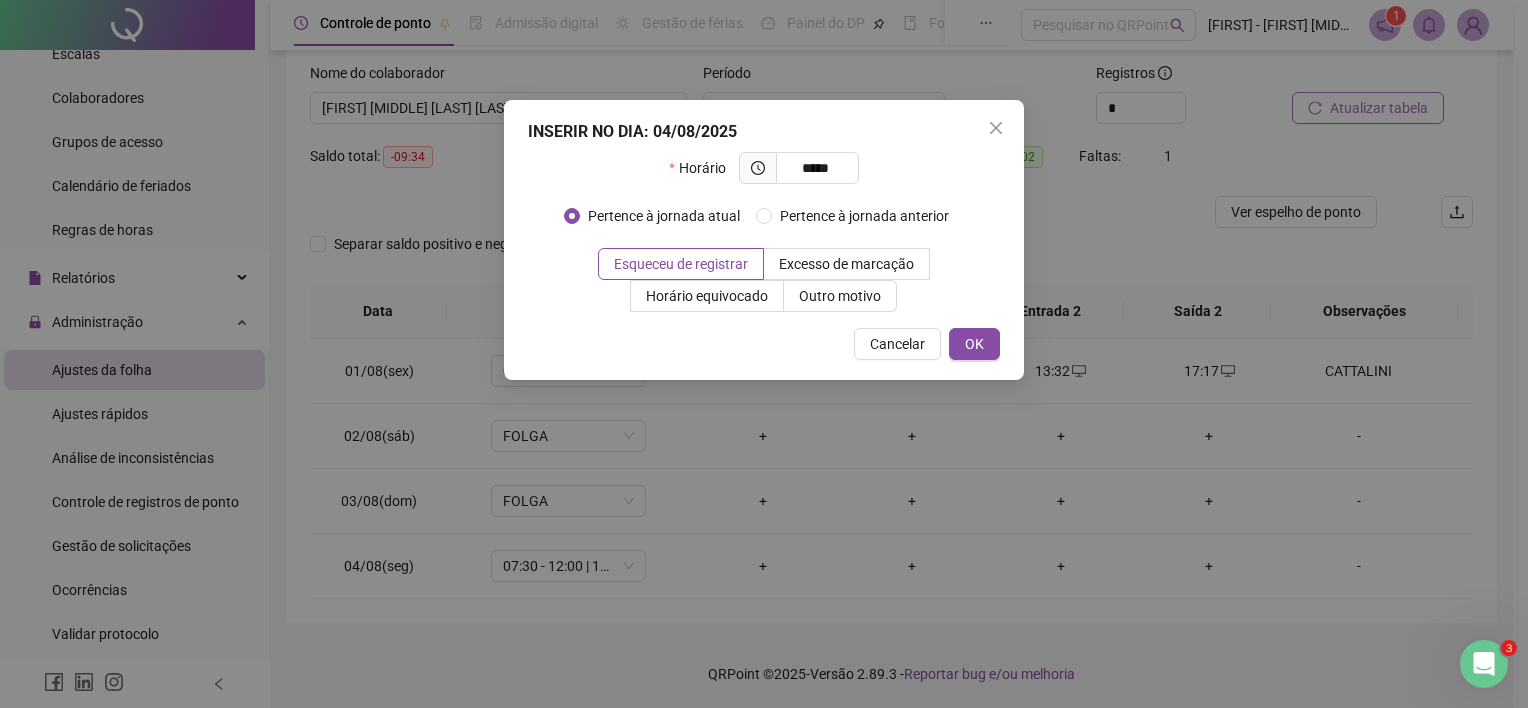 type on "*****" 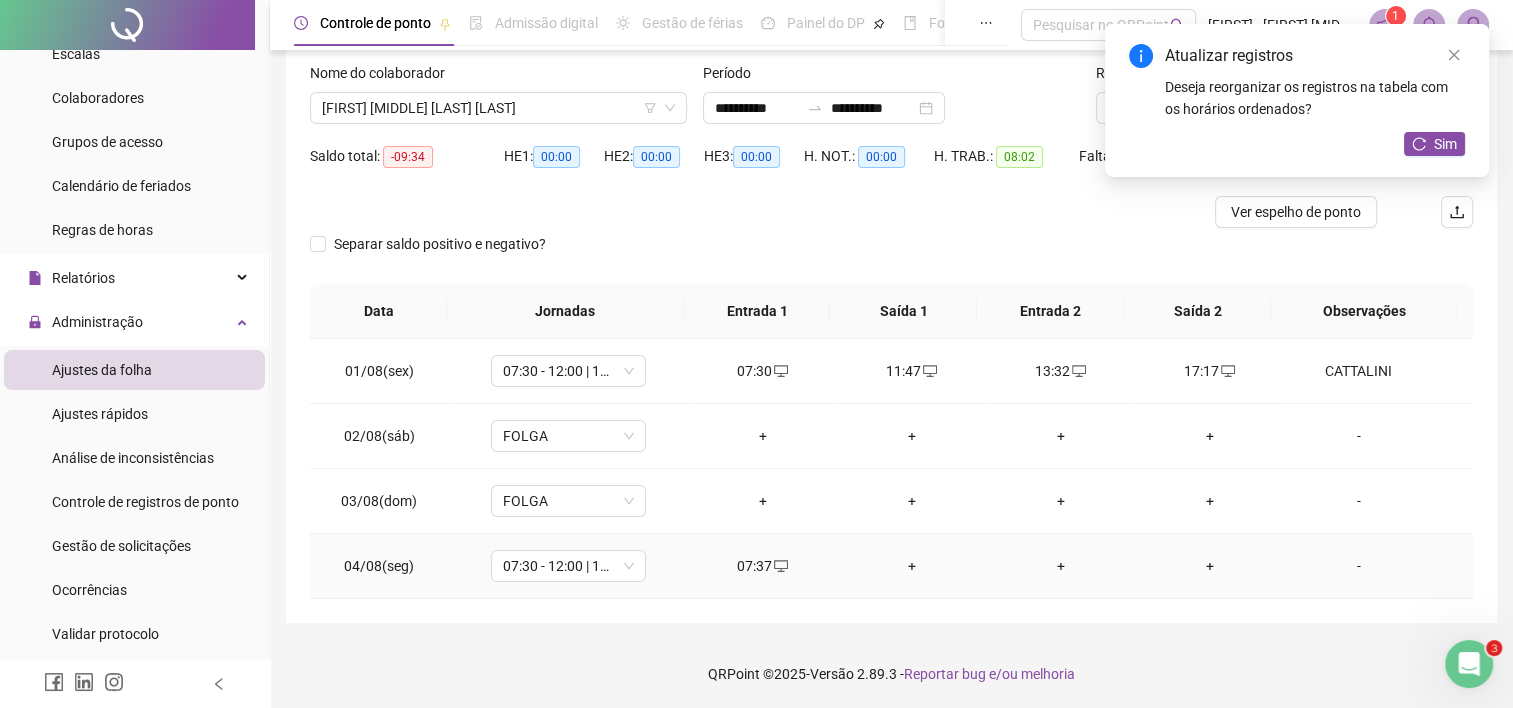 click on "+" at bounding box center [911, 566] 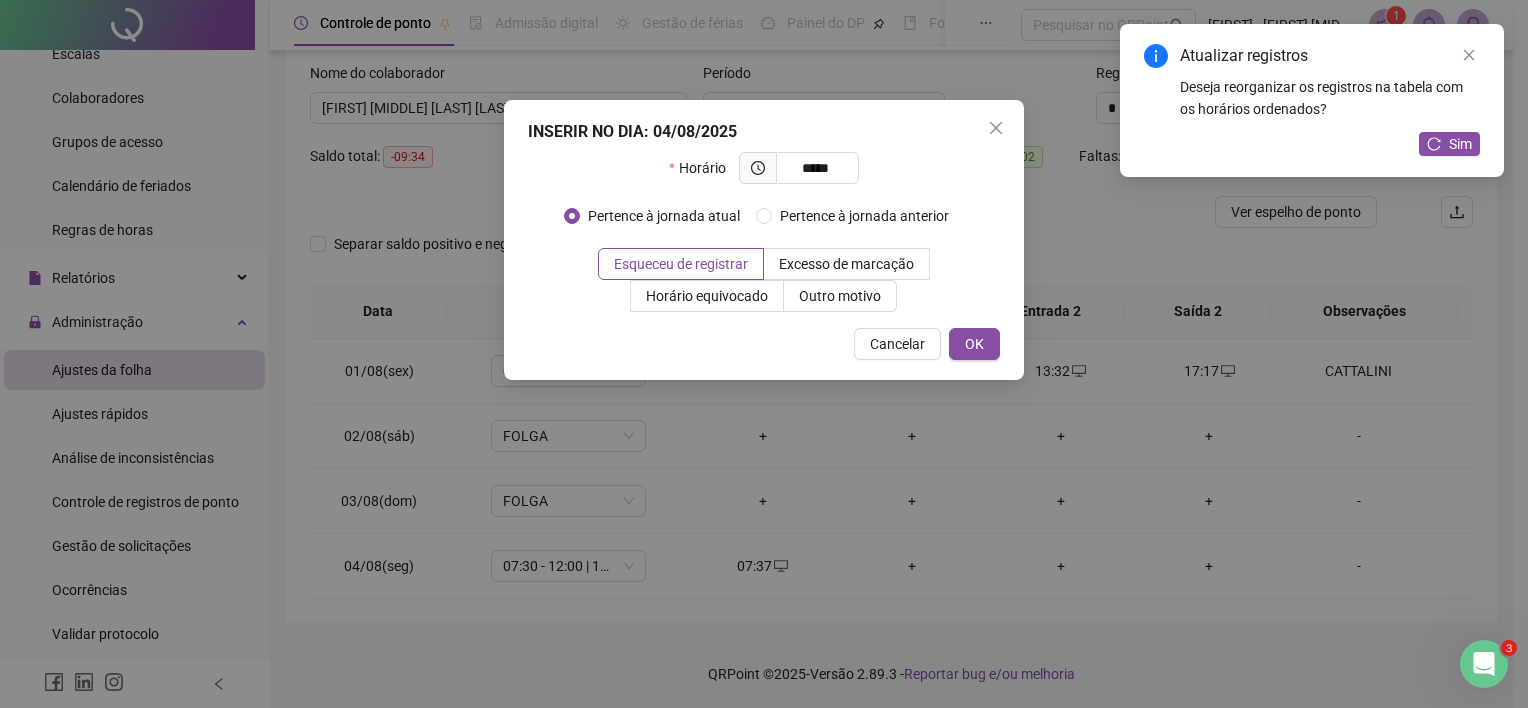 type on "*****" 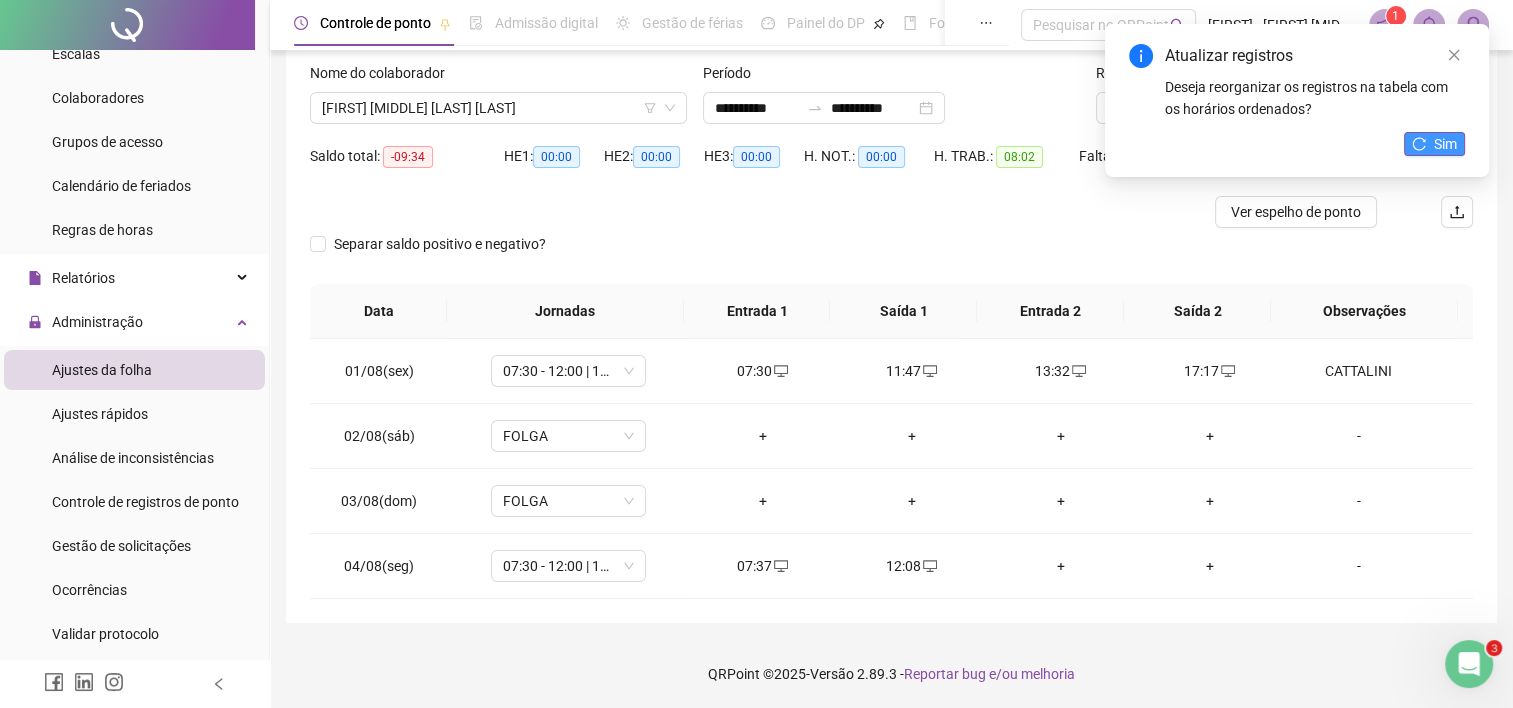 click on "Sim" at bounding box center [1445, 144] 